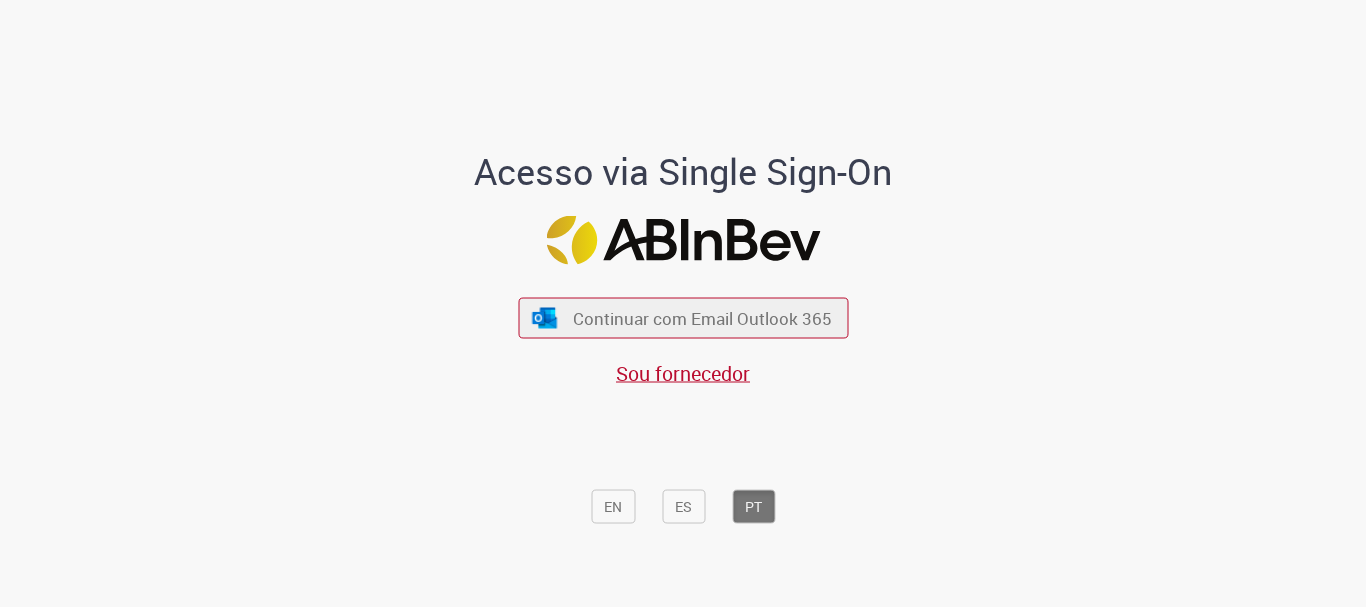 scroll, scrollTop: 0, scrollLeft: 0, axis: both 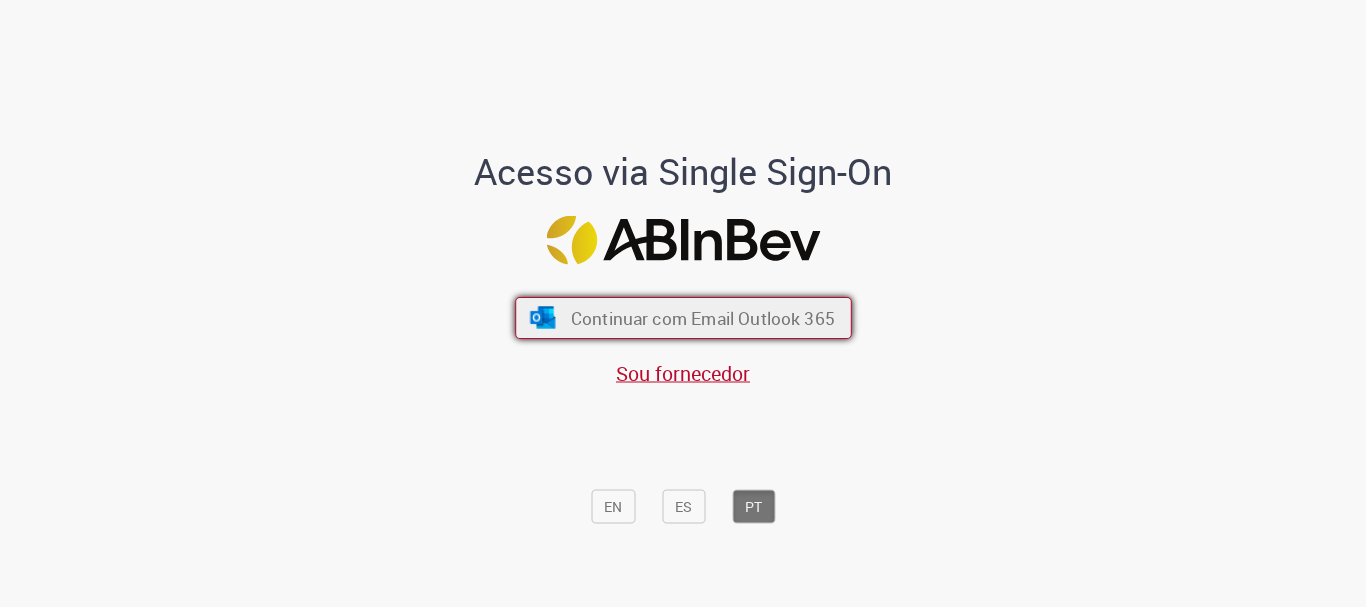 click on "Continuar com Email Outlook 365" at bounding box center [702, 318] 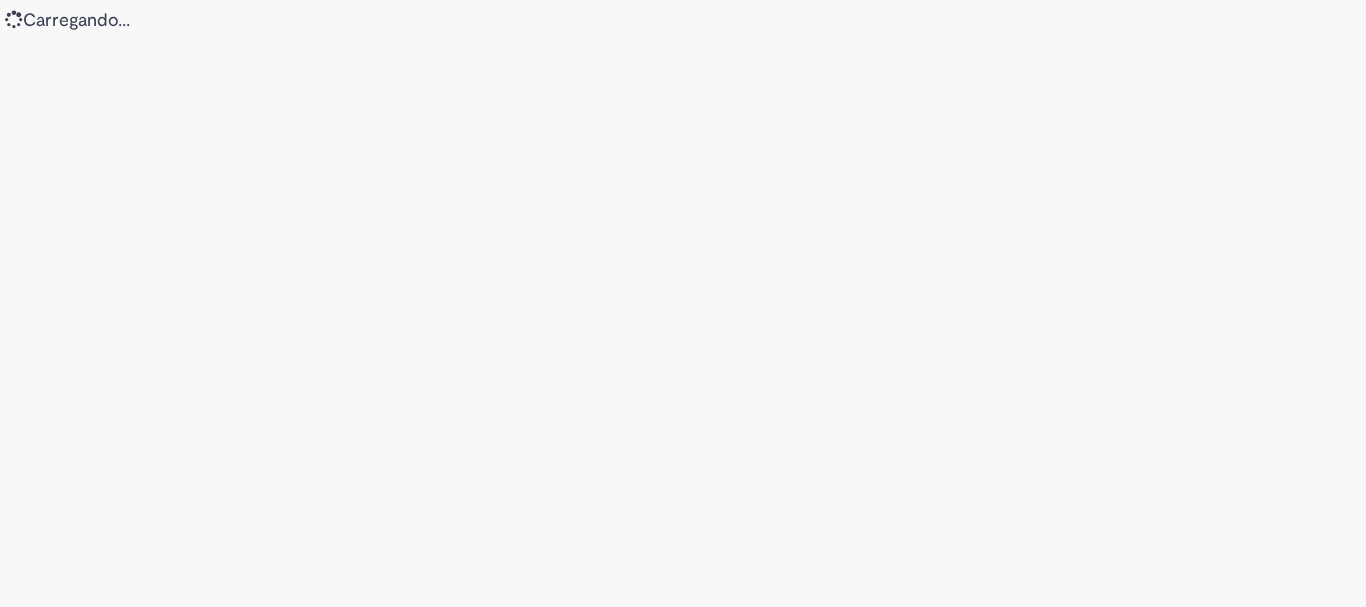 scroll, scrollTop: 0, scrollLeft: 0, axis: both 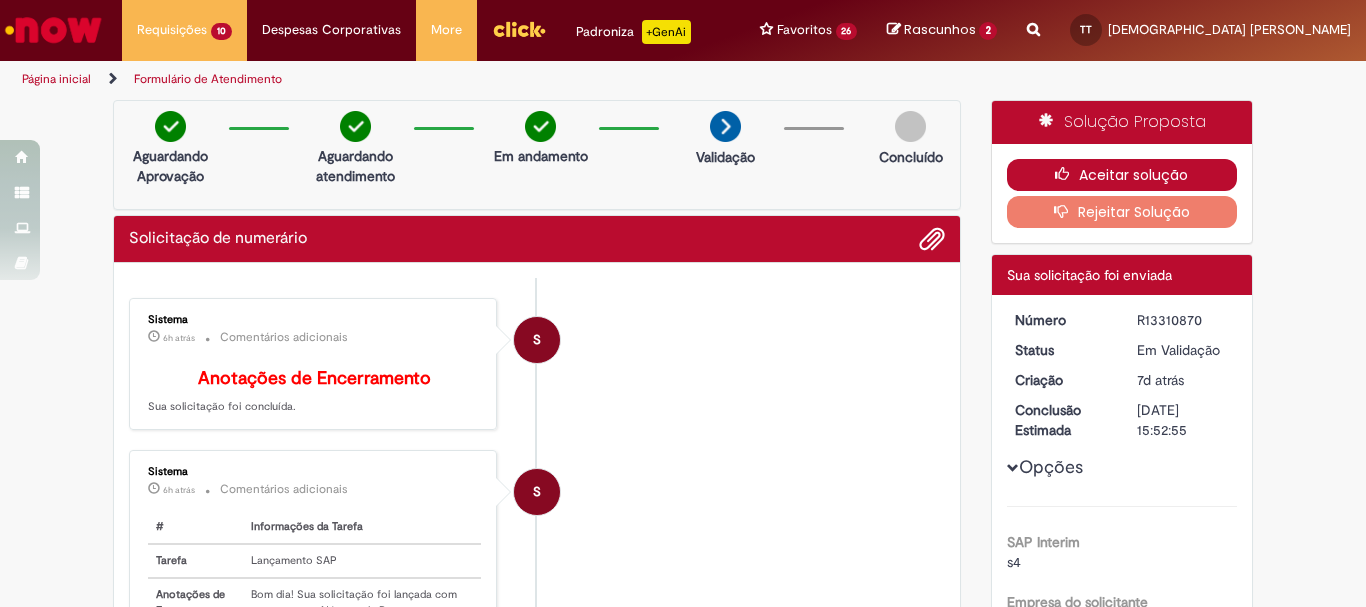 click on "Aceitar solução" at bounding box center (1122, 175) 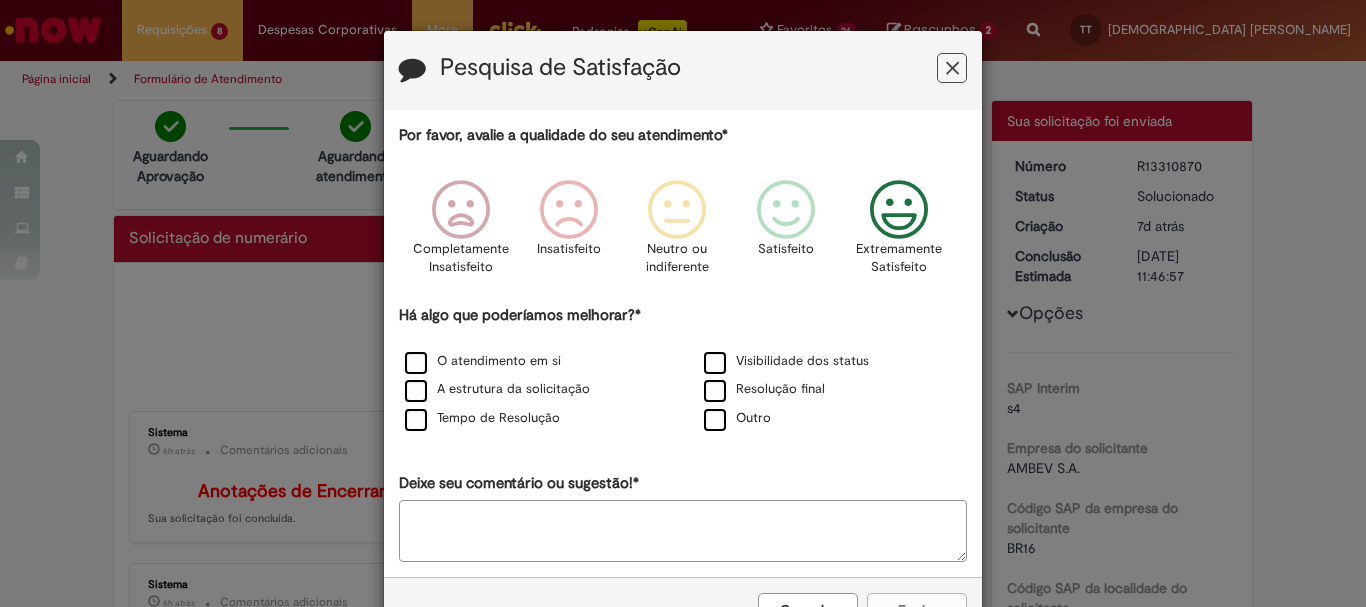 click at bounding box center [899, 210] 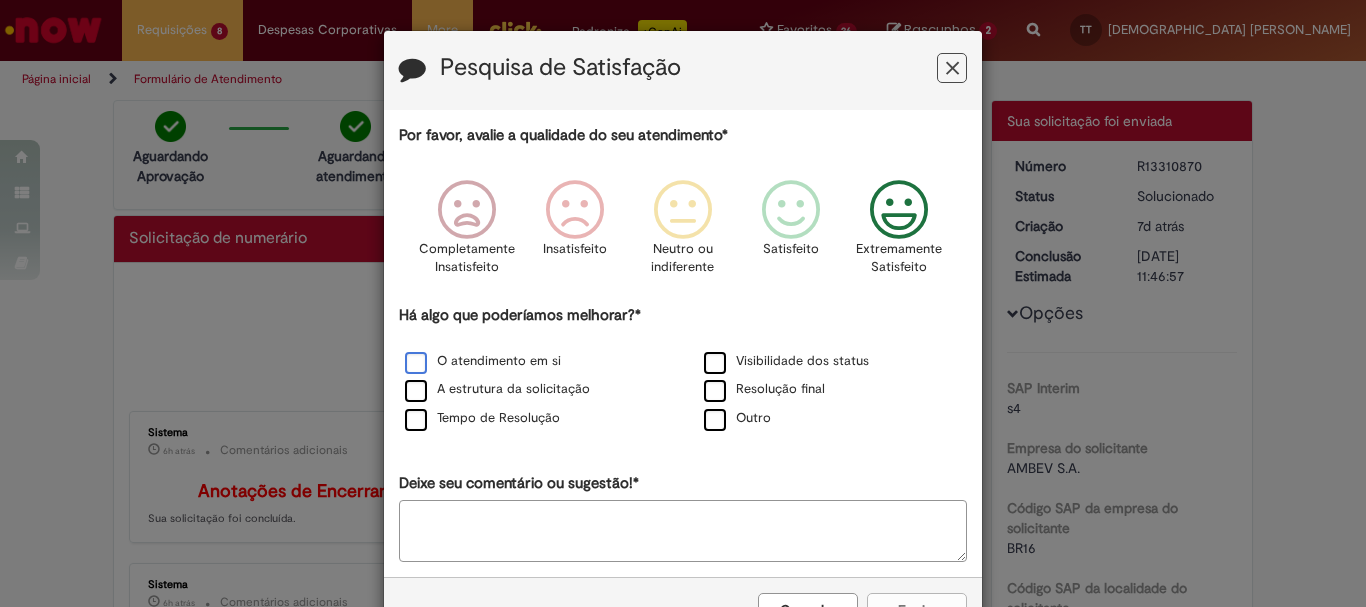 click on "O atendimento em si" at bounding box center (483, 361) 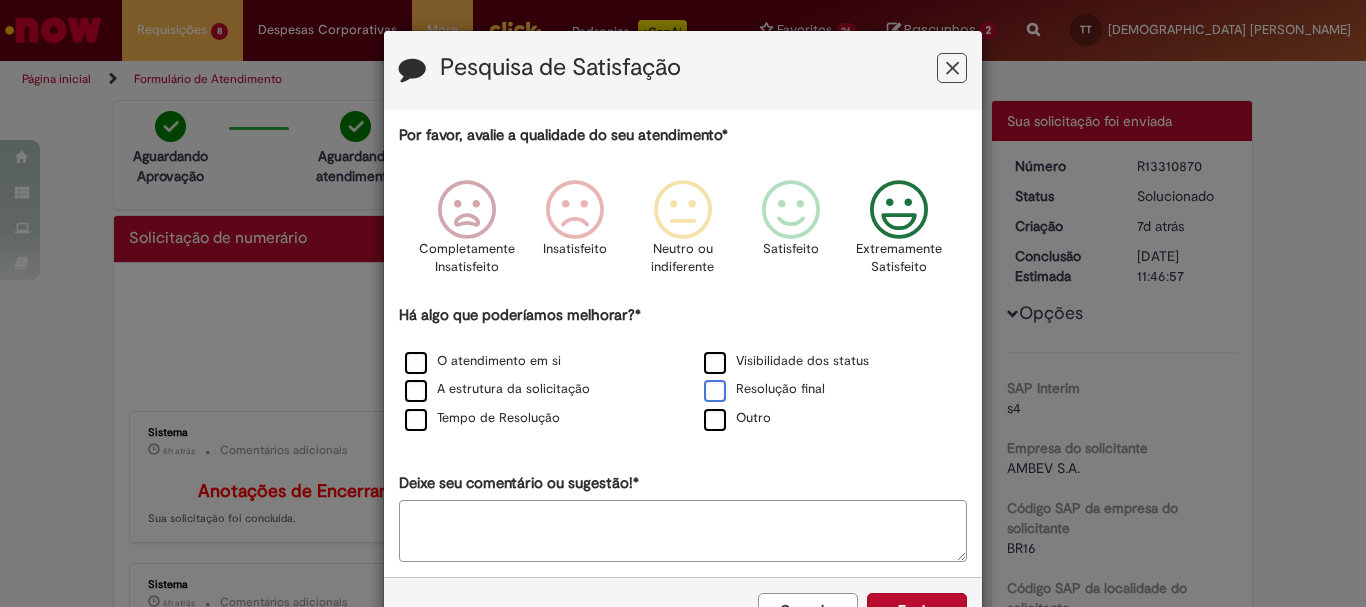 click on "Resolução final" at bounding box center [764, 389] 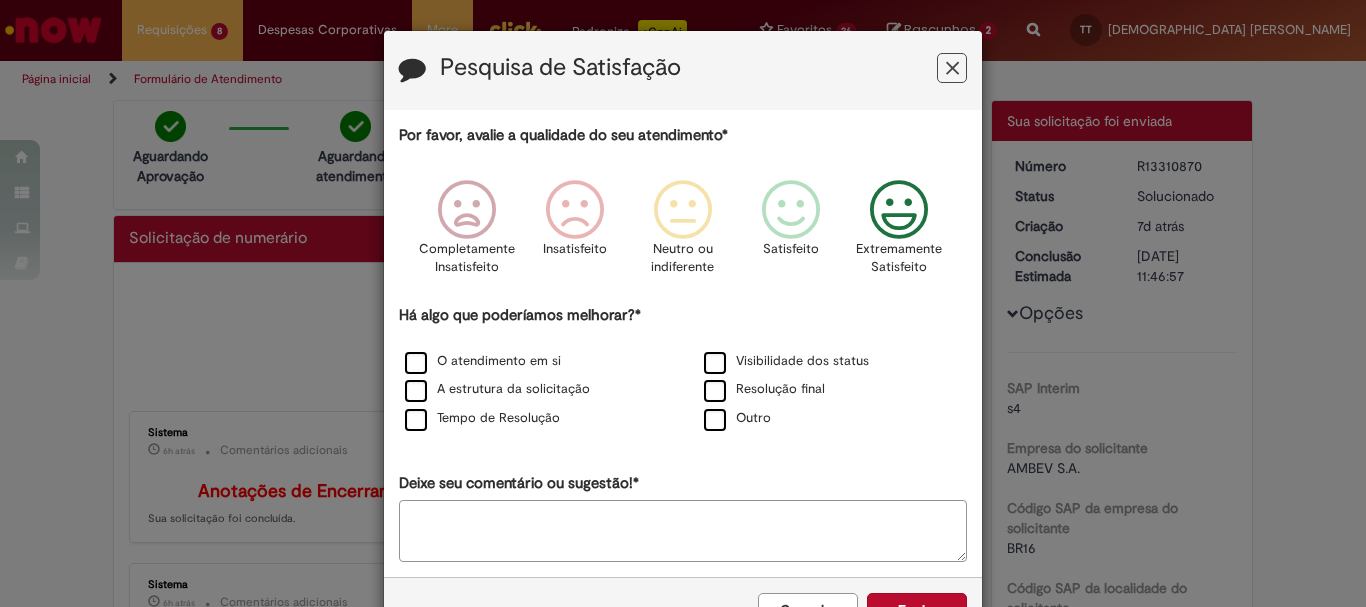 scroll, scrollTop: 66, scrollLeft: 0, axis: vertical 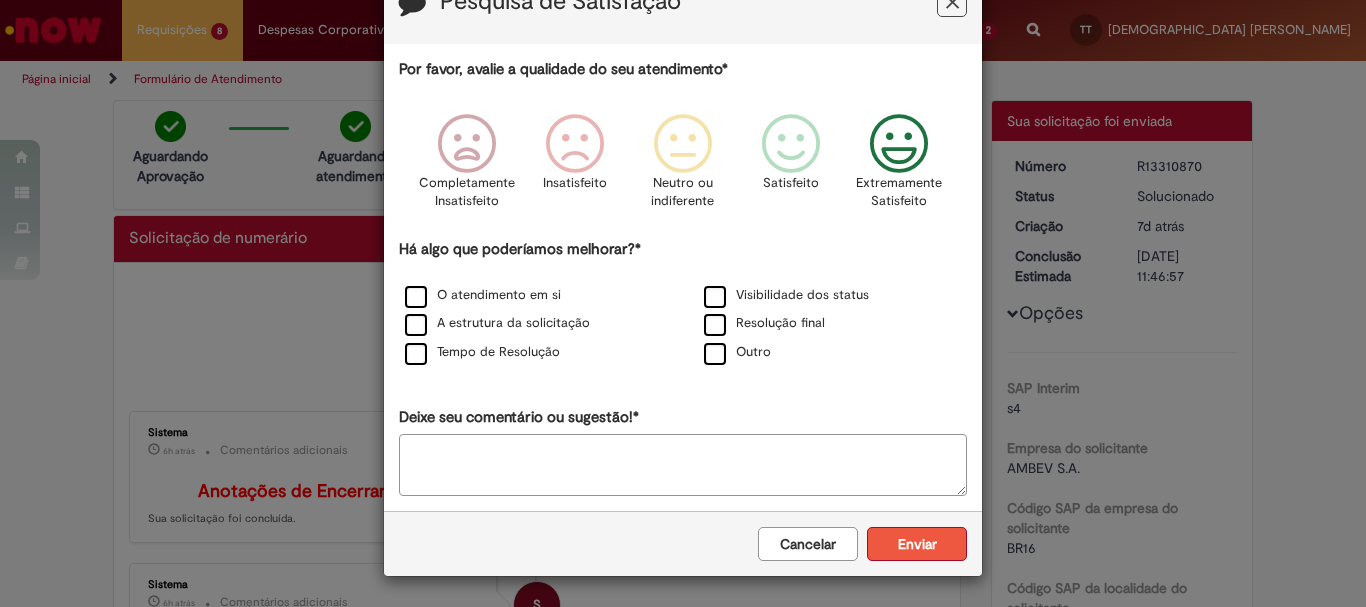 click on "Enviar" at bounding box center (917, 544) 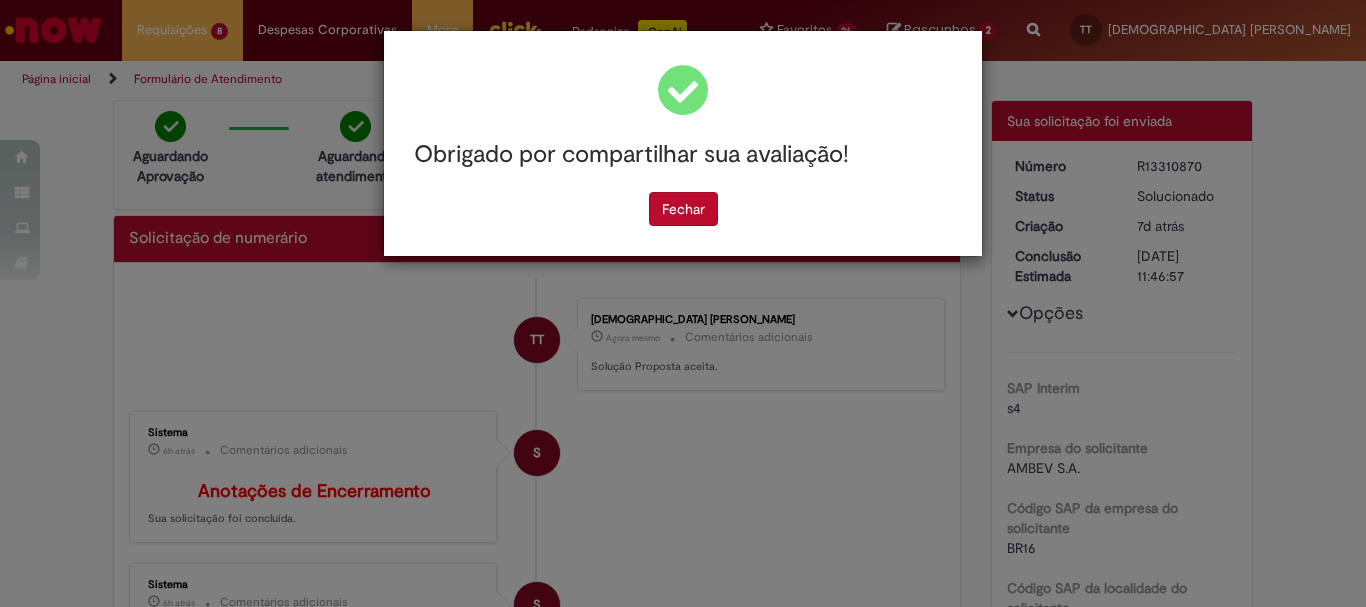 scroll, scrollTop: 0, scrollLeft: 0, axis: both 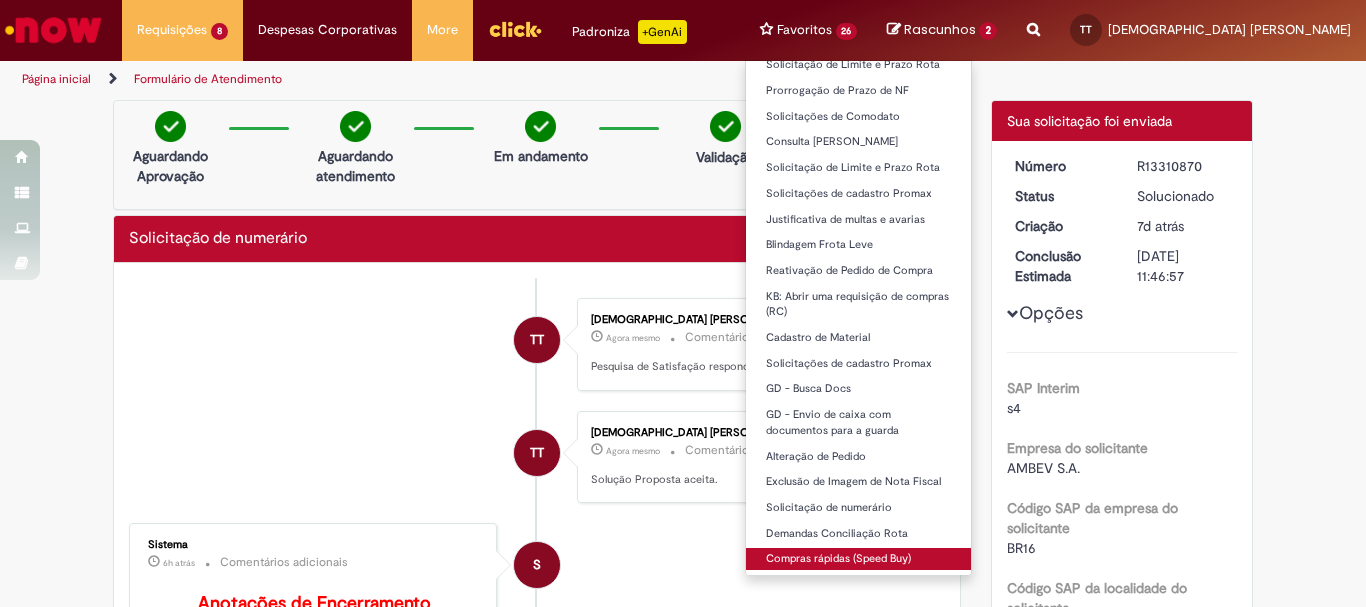 click on "Compras rápidas (Speed Buy)" at bounding box center [859, 559] 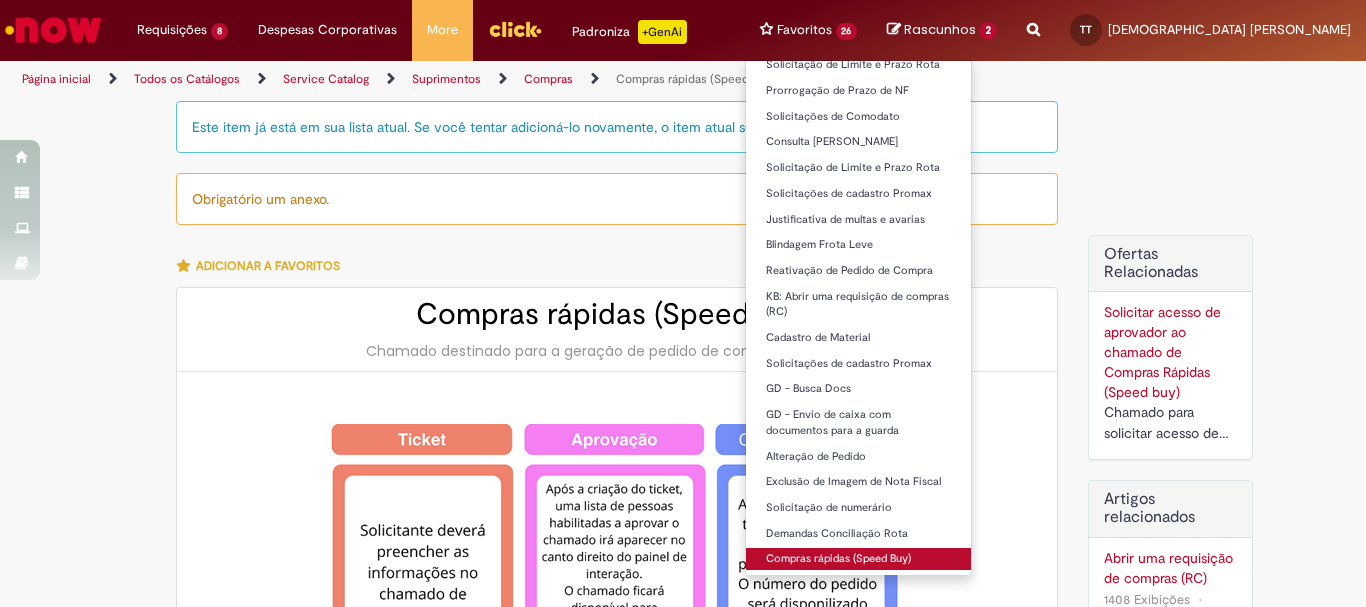 type on "********" 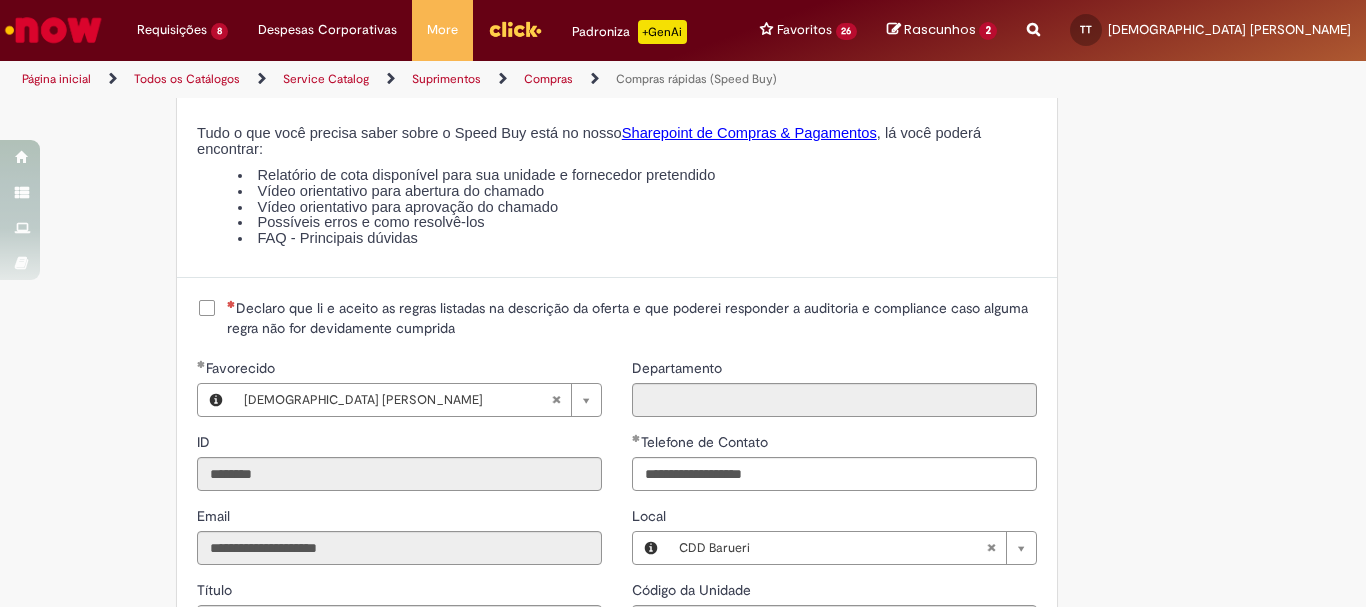 scroll, scrollTop: 2500, scrollLeft: 0, axis: vertical 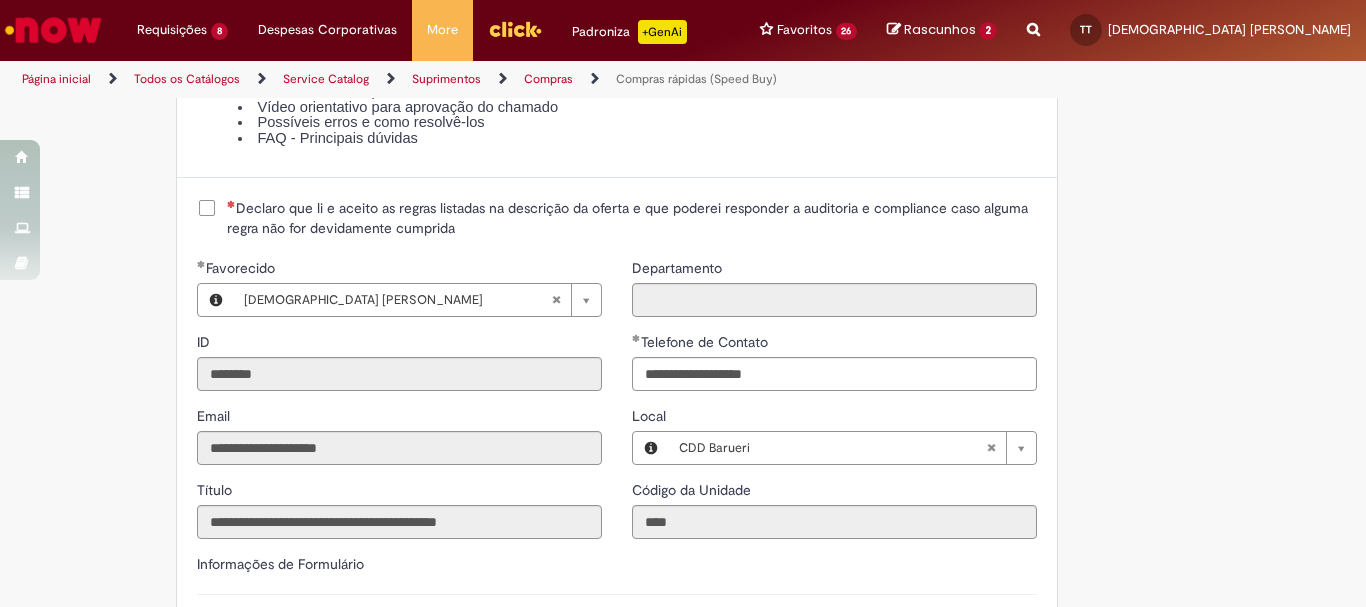 click on "Declaro que li e aceito as regras listadas na descrição da oferta e que poderei responder a auditoria e compliance caso alguma regra não for devidamente cumprida" at bounding box center (632, 218) 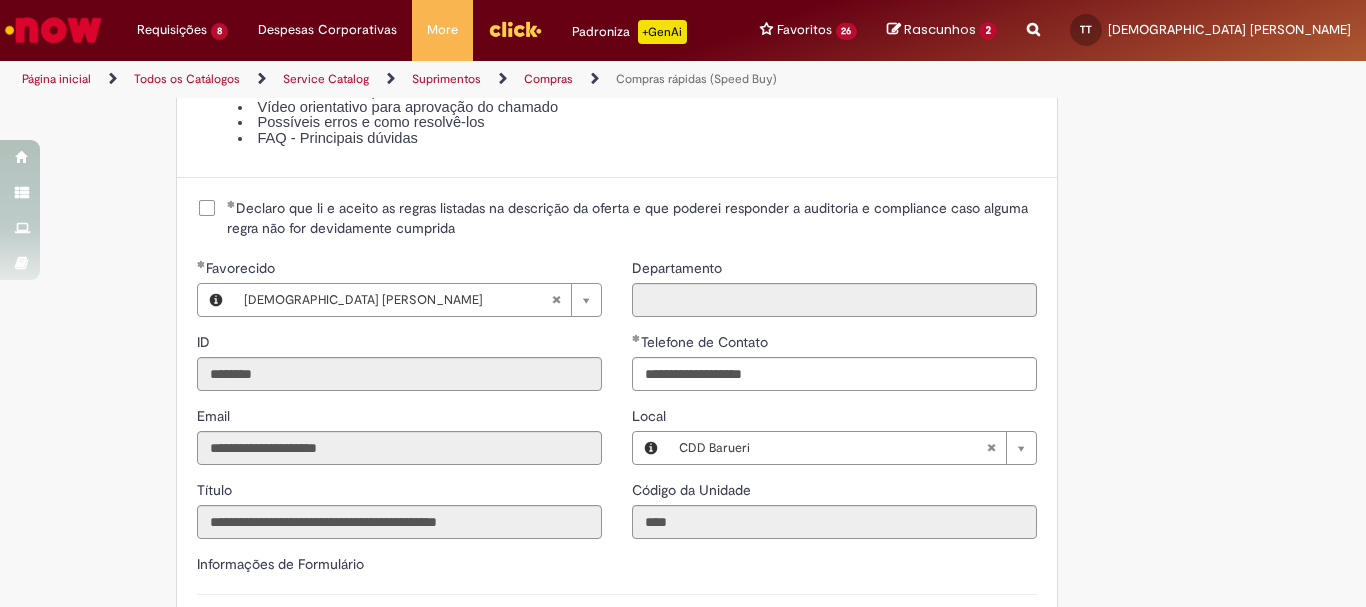 scroll, scrollTop: 2900, scrollLeft: 0, axis: vertical 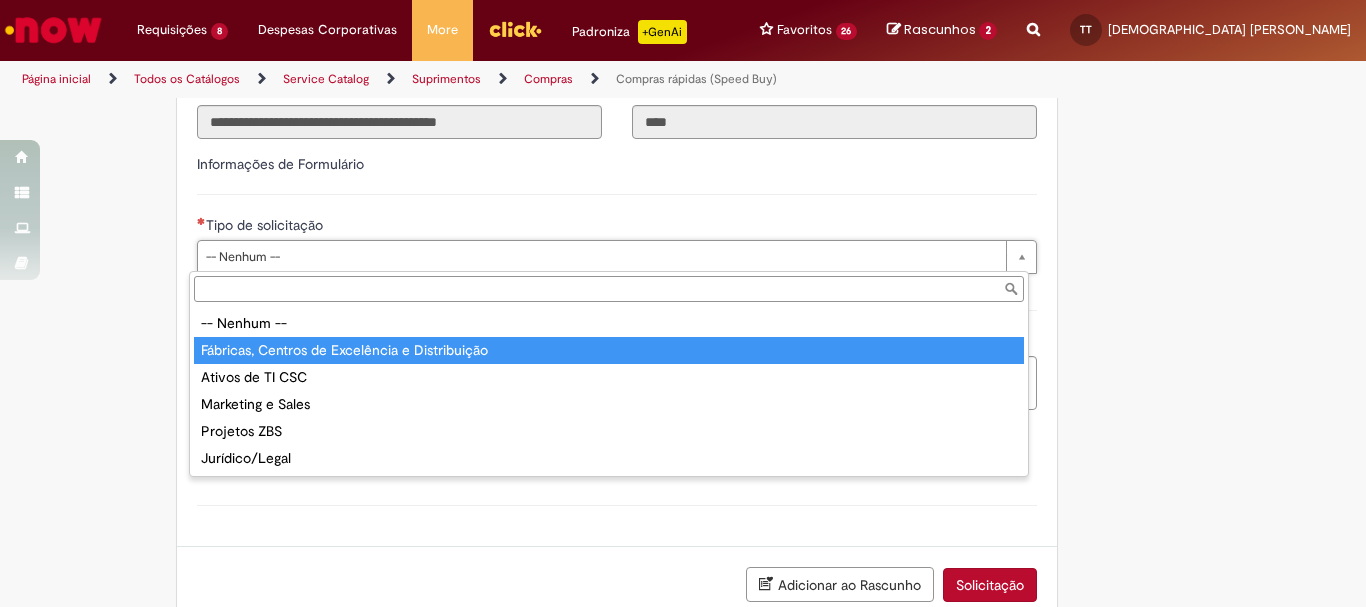 type on "**********" 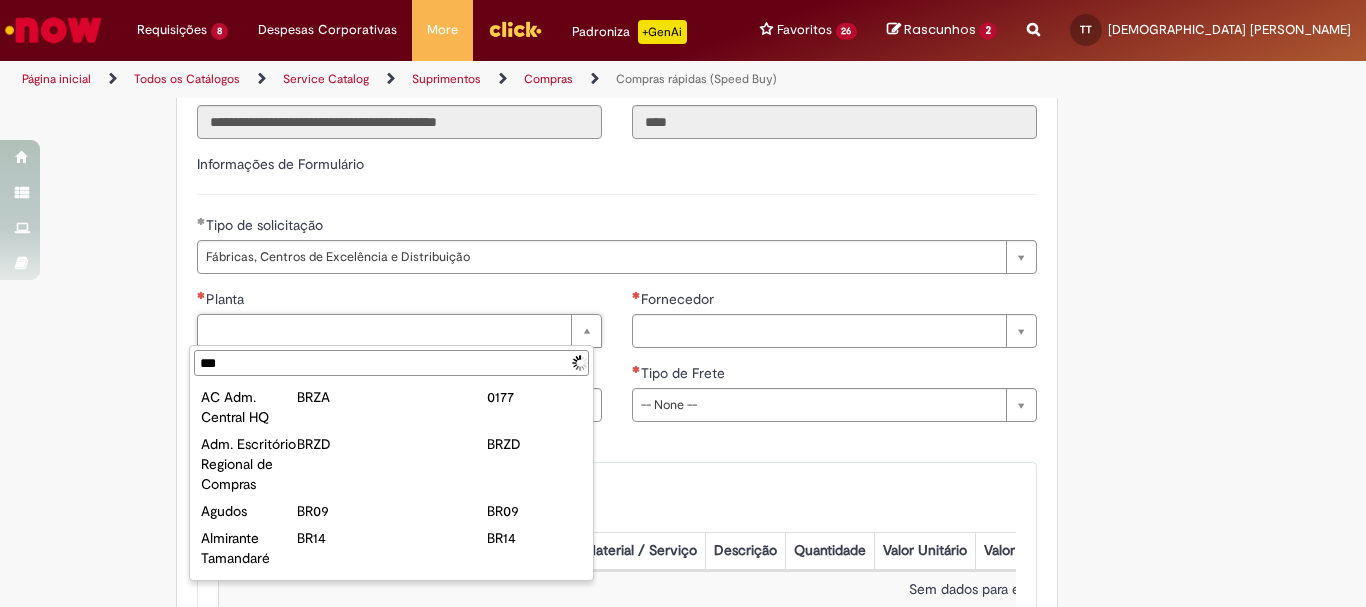 type on "****" 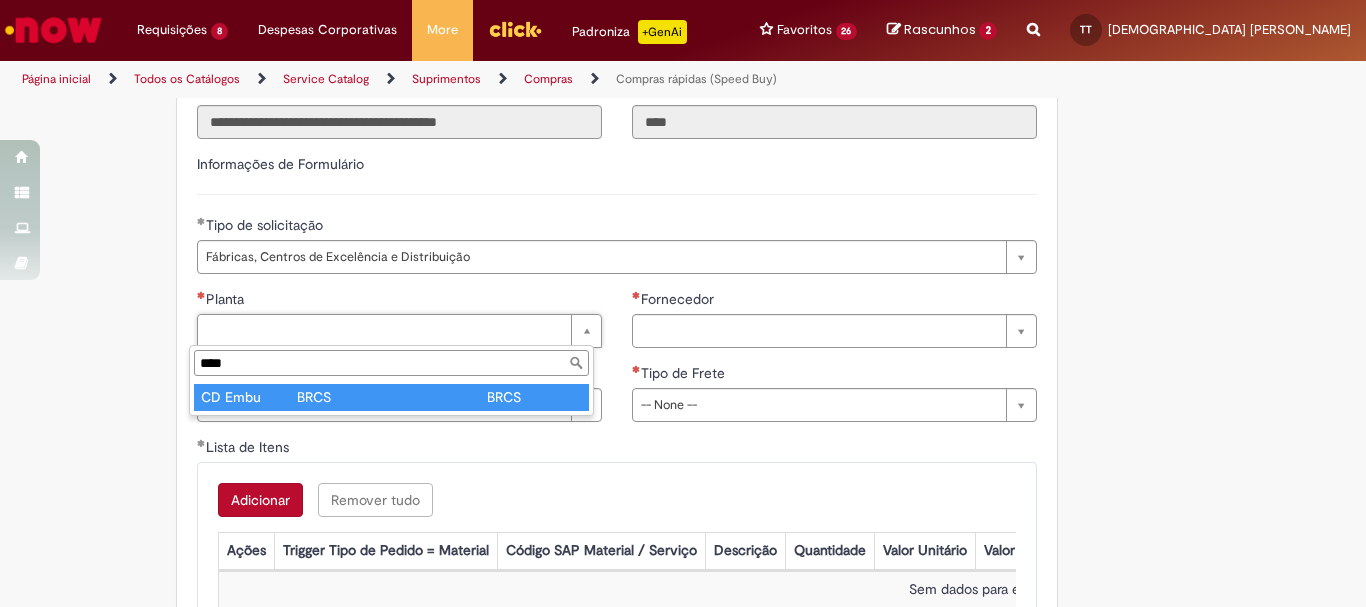type on "*******" 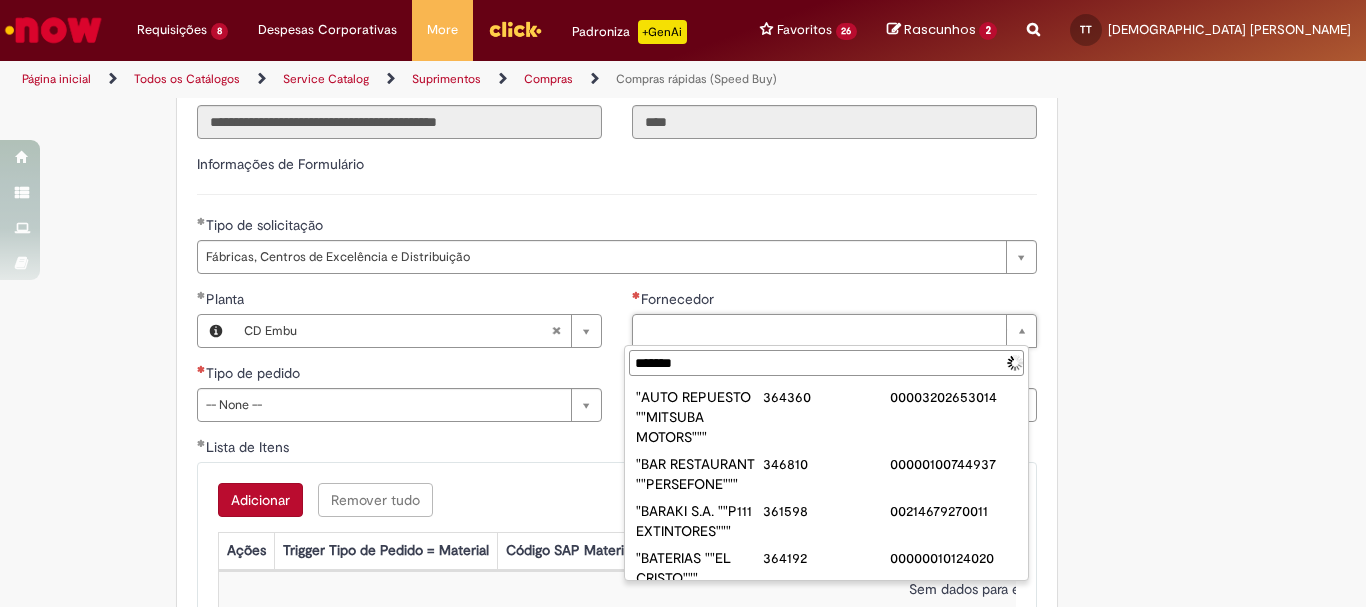 type on "******" 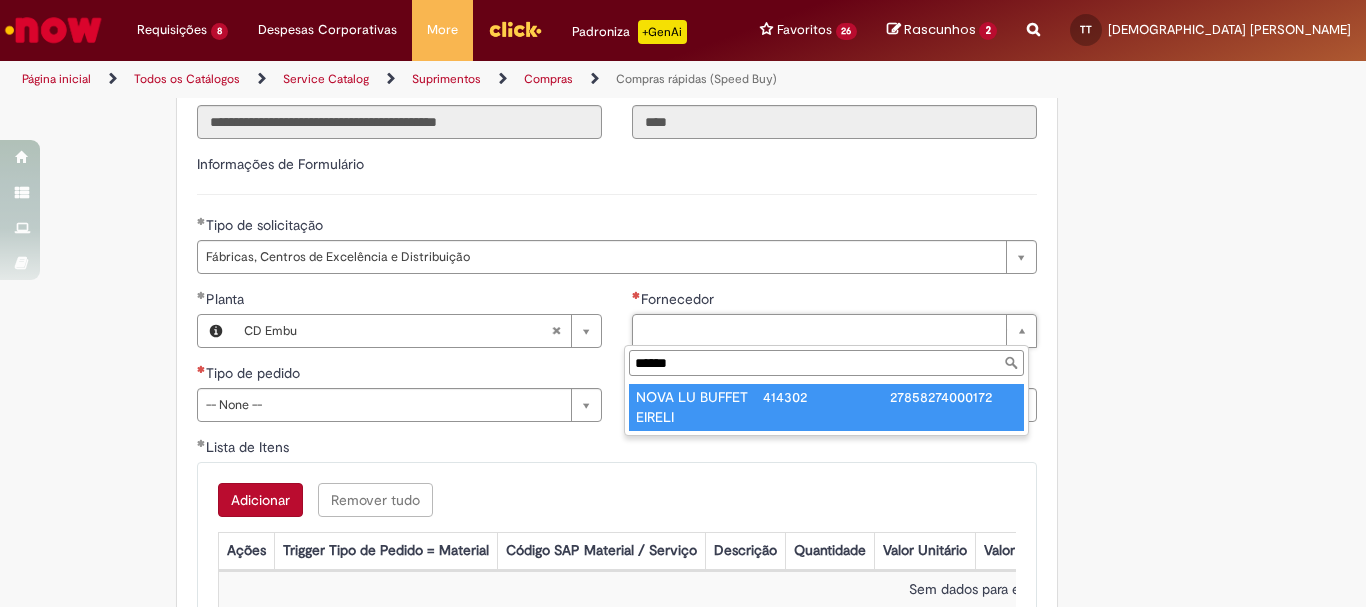 type on "**********" 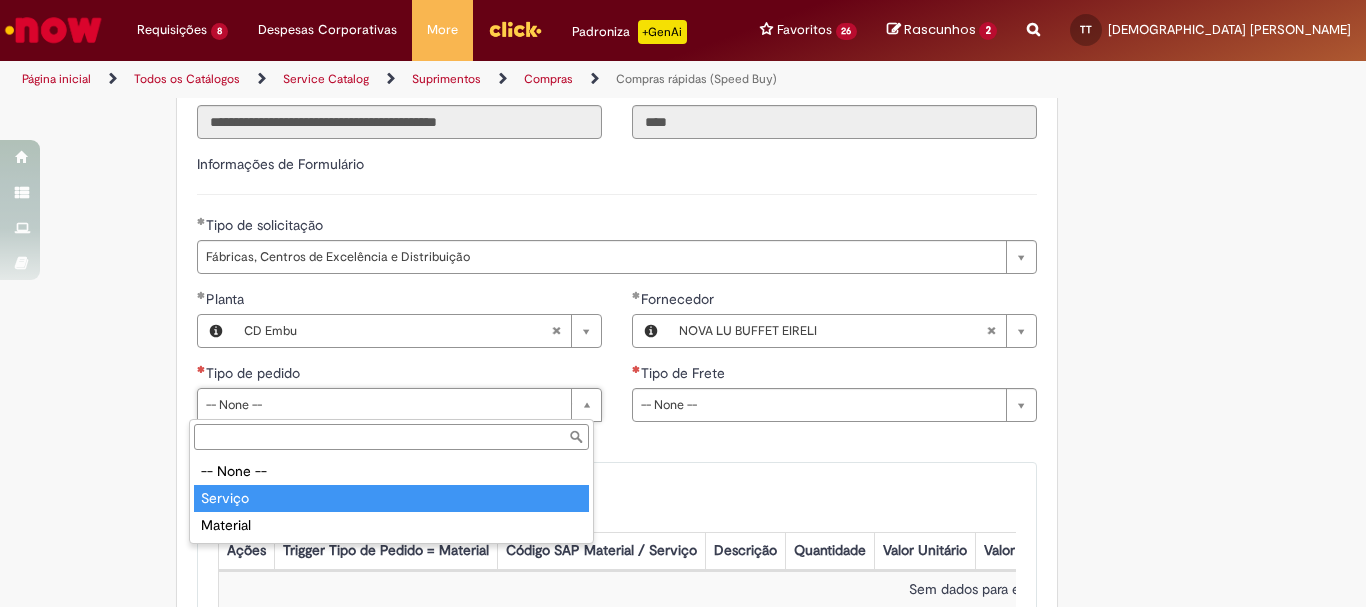 type on "*******" 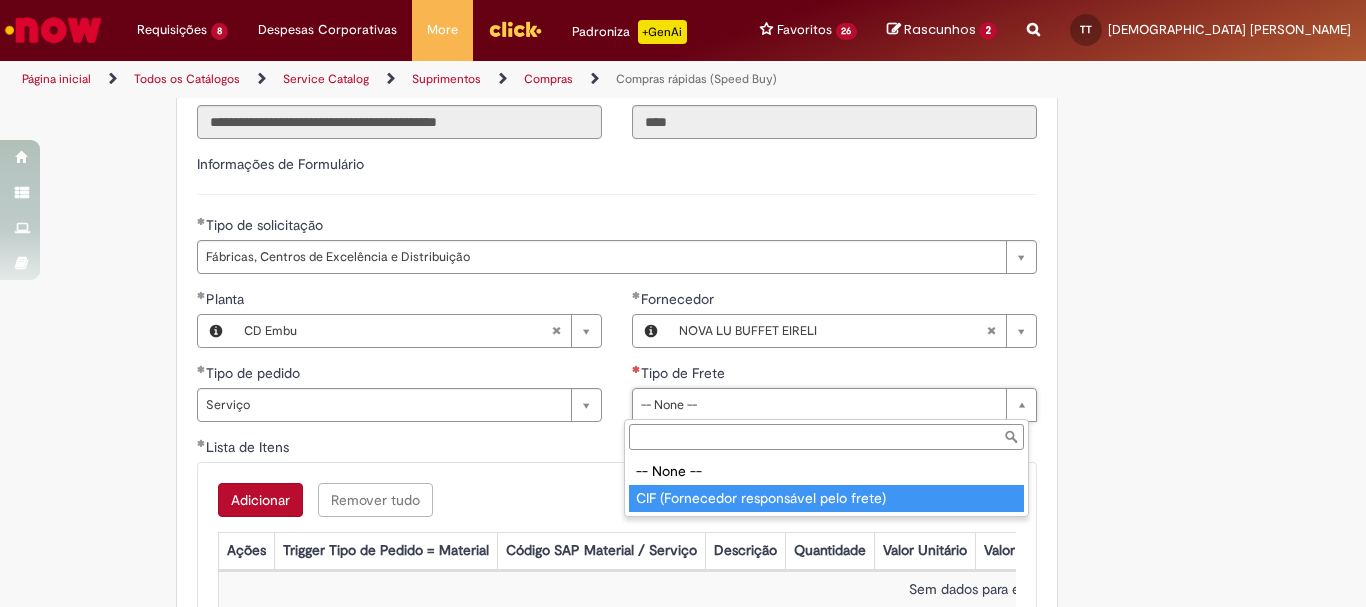 type on "**********" 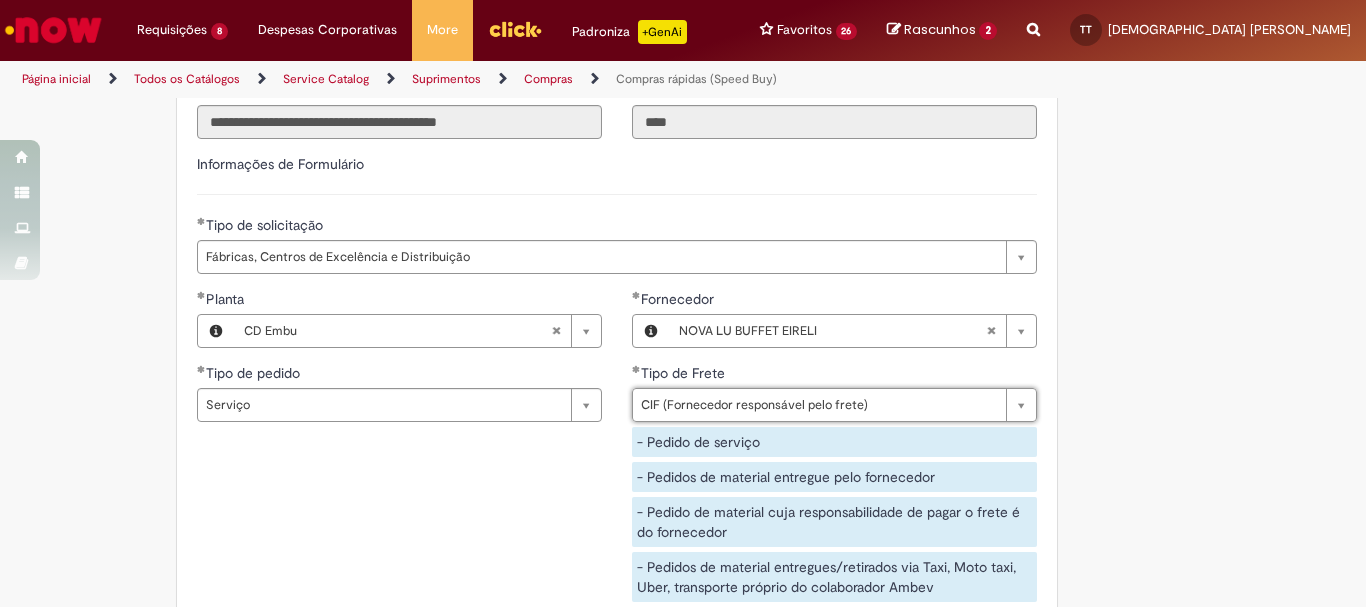 scroll, scrollTop: 3100, scrollLeft: 0, axis: vertical 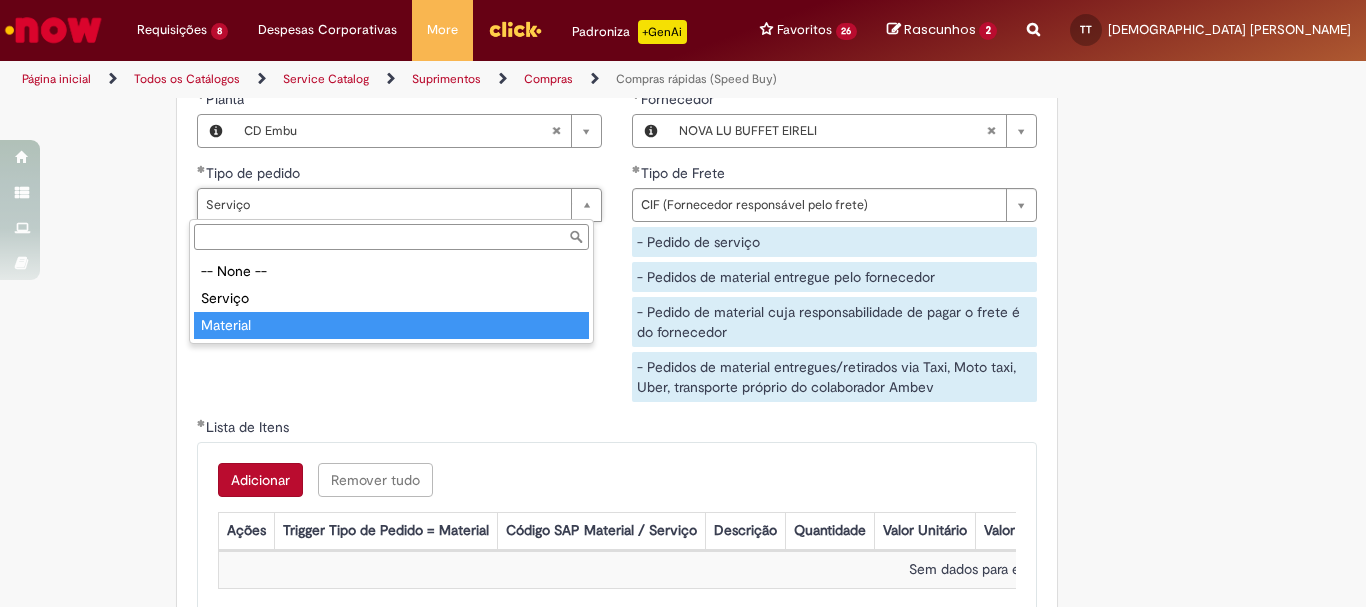 type on "********" 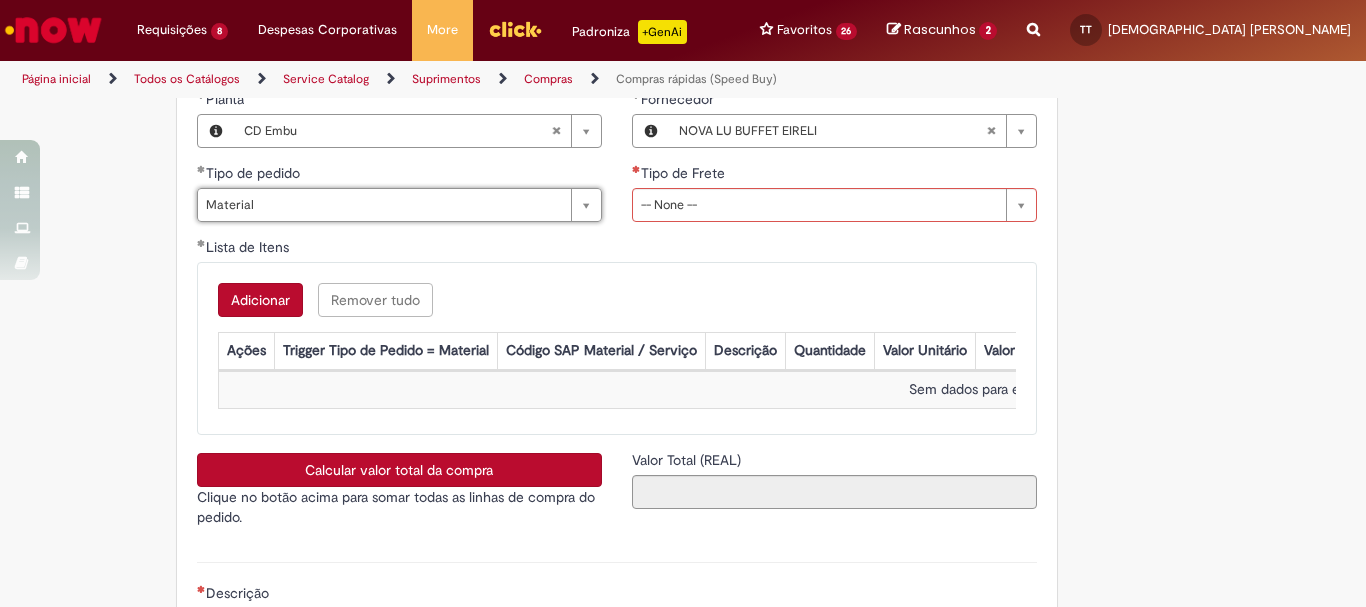 scroll, scrollTop: 0, scrollLeft: 47, axis: horizontal 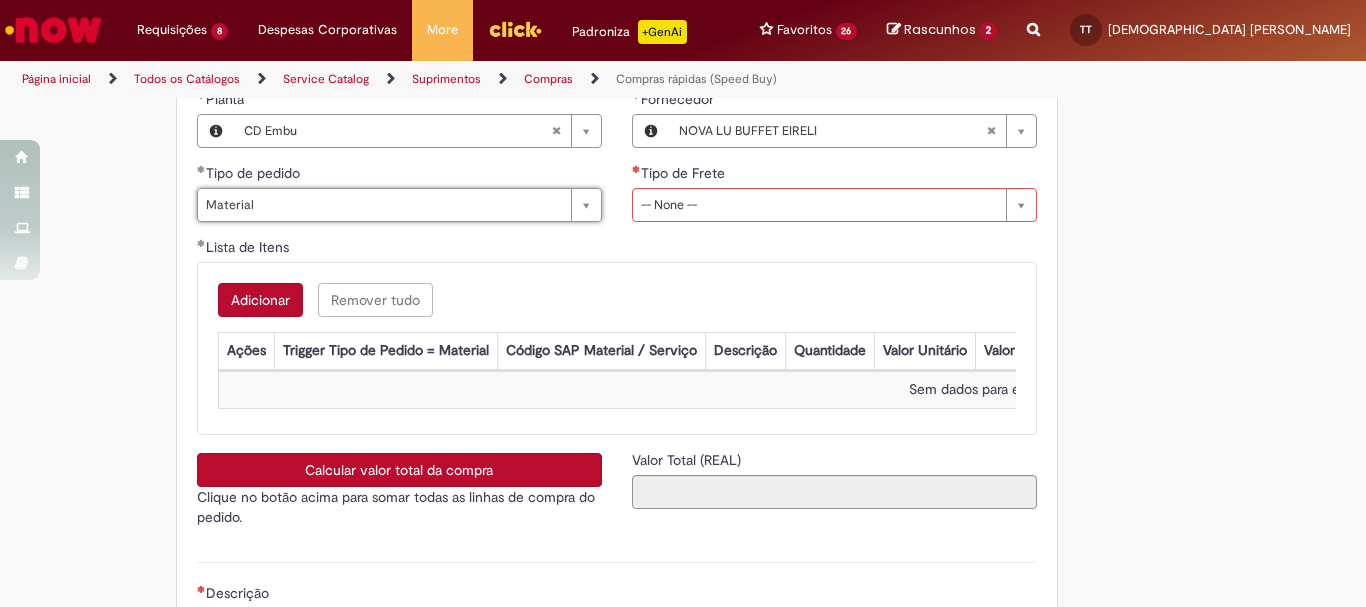click on "Adicionar" at bounding box center (260, 300) 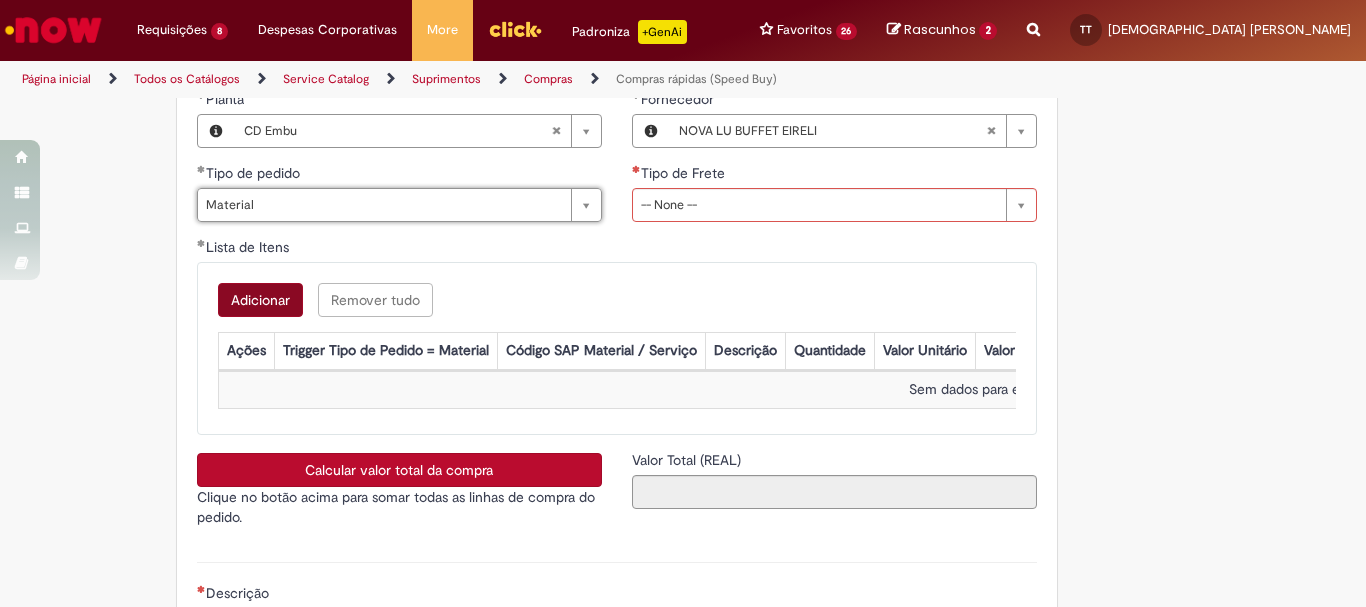 scroll, scrollTop: 0, scrollLeft: 0, axis: both 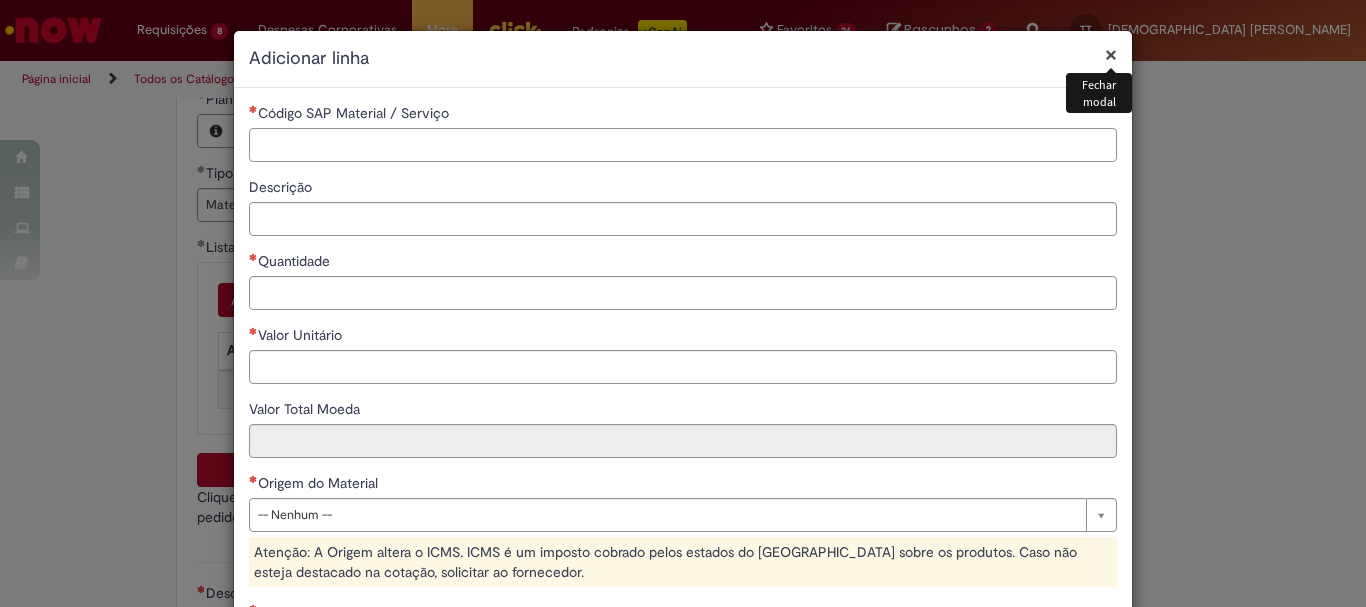 click on "Código SAP Material / Serviço" at bounding box center (683, 145) 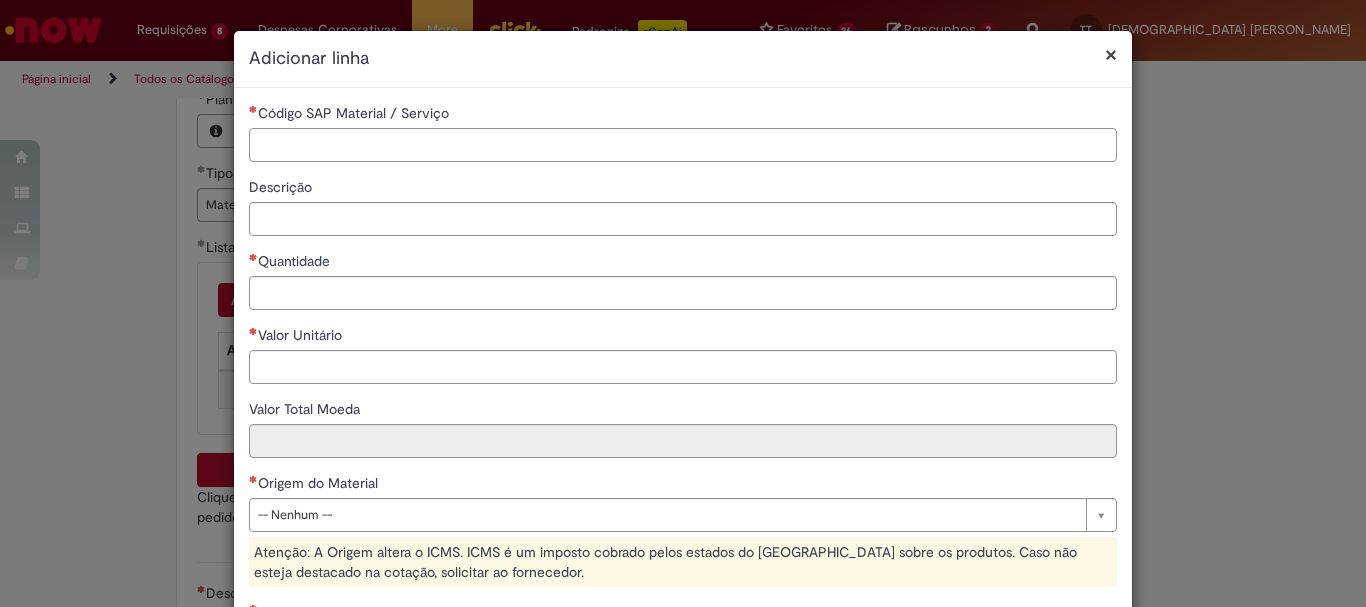 paste on "********" 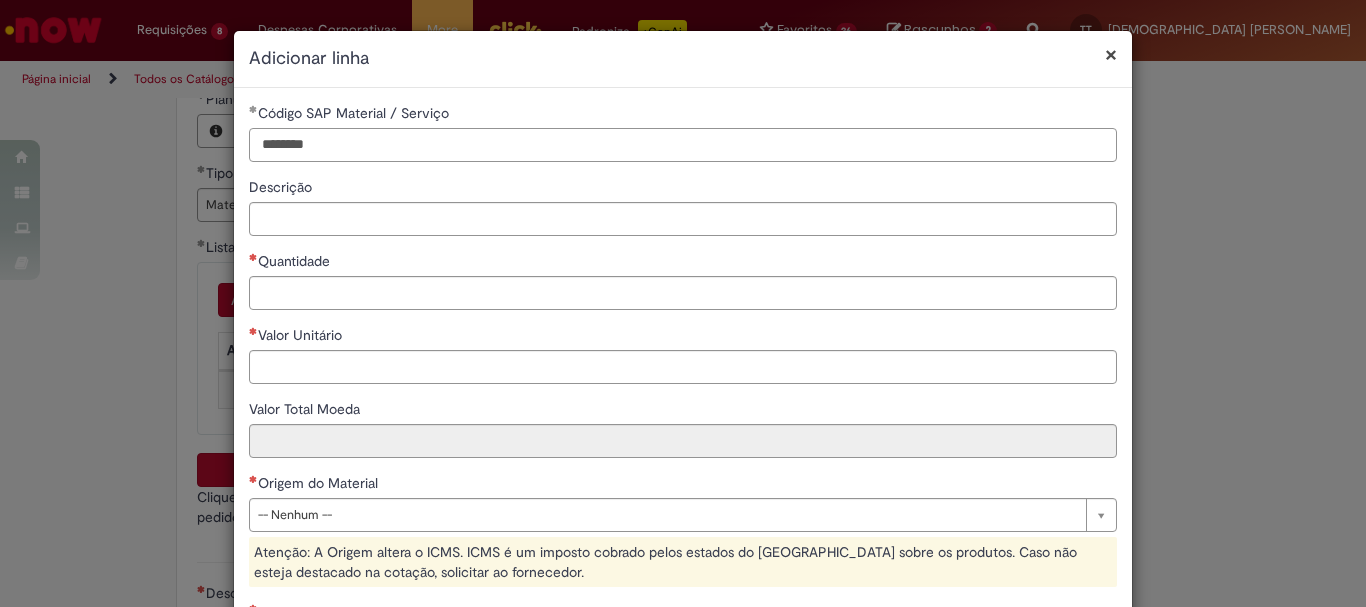 type on "********" 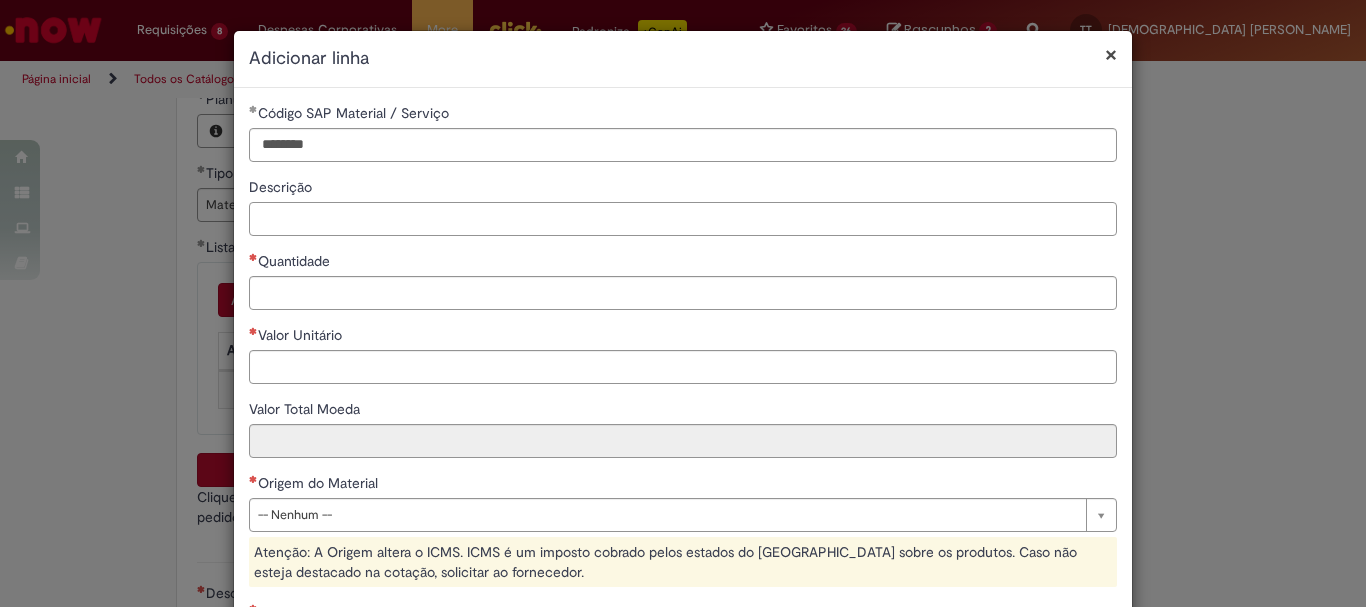 click on "Descrição" at bounding box center [683, 219] 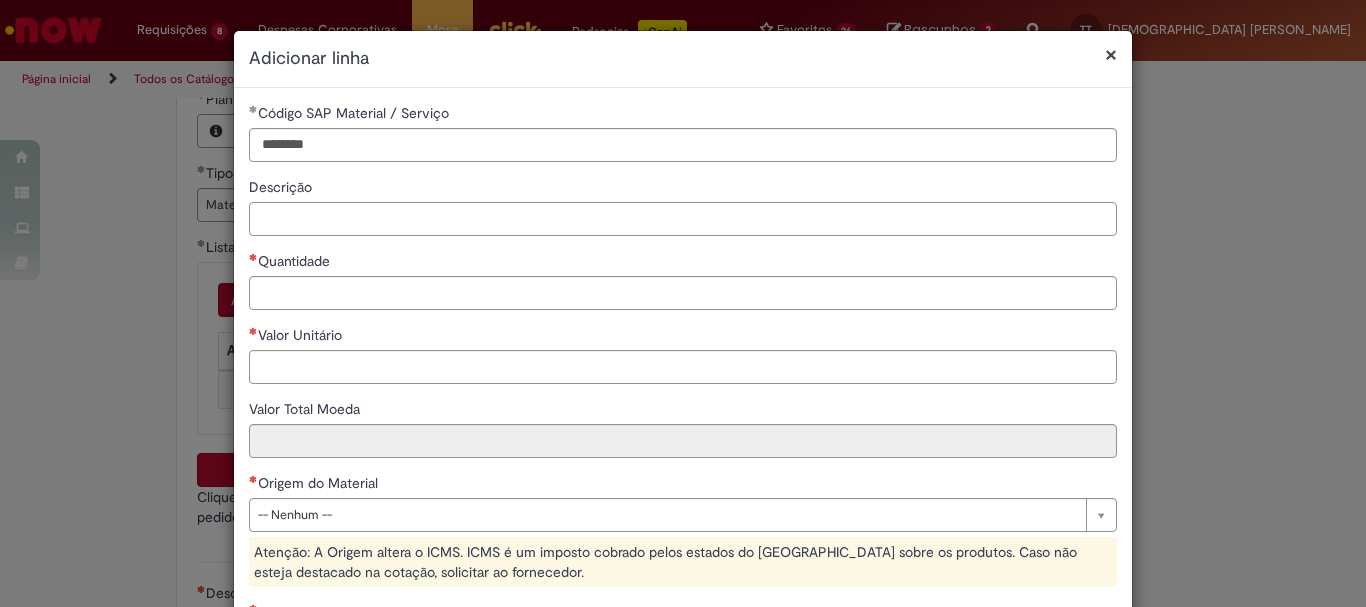 paste on "**********" 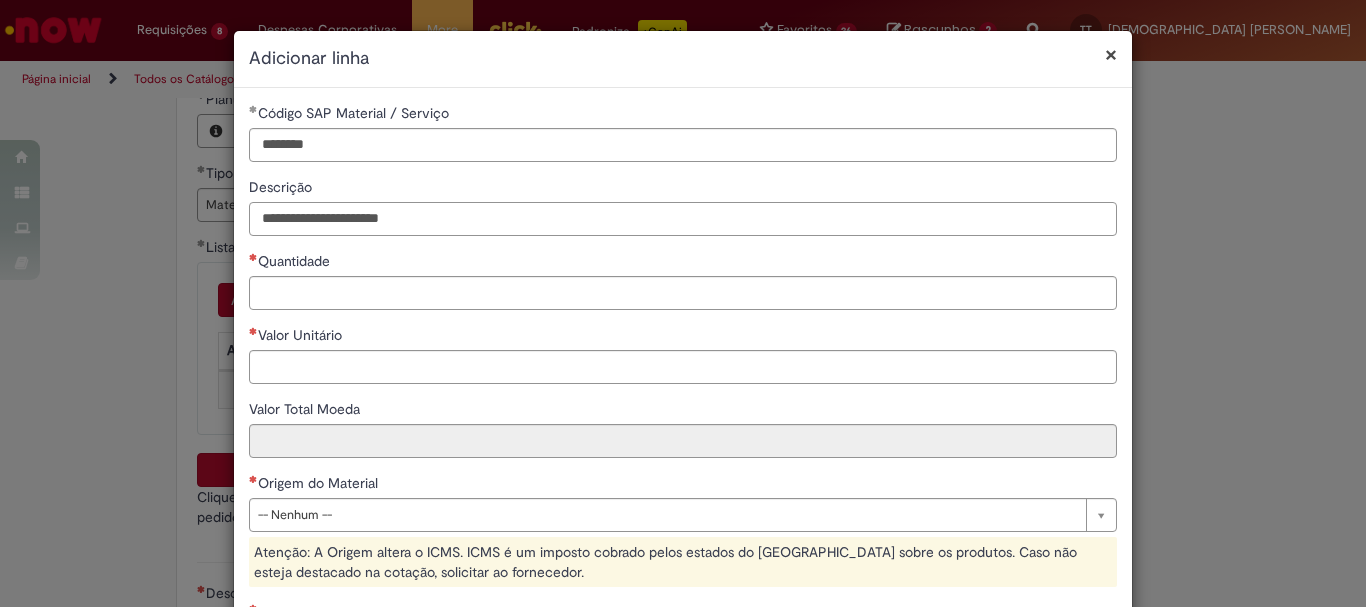 type on "**********" 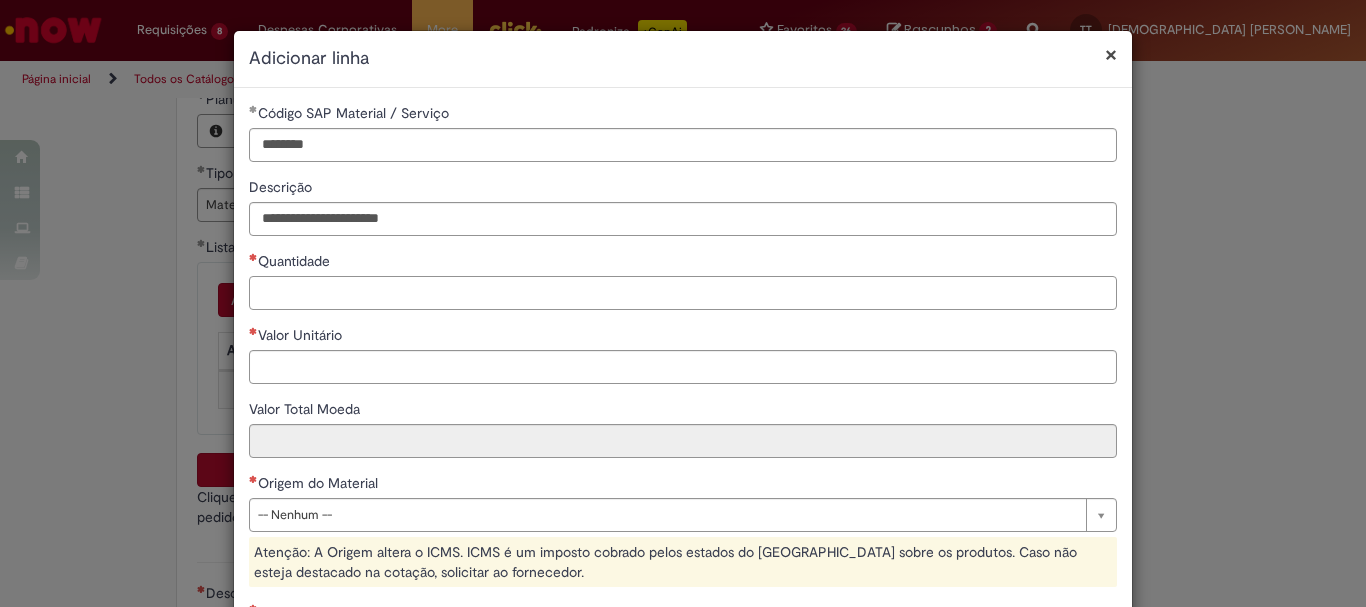 click on "Quantidade" at bounding box center (683, 293) 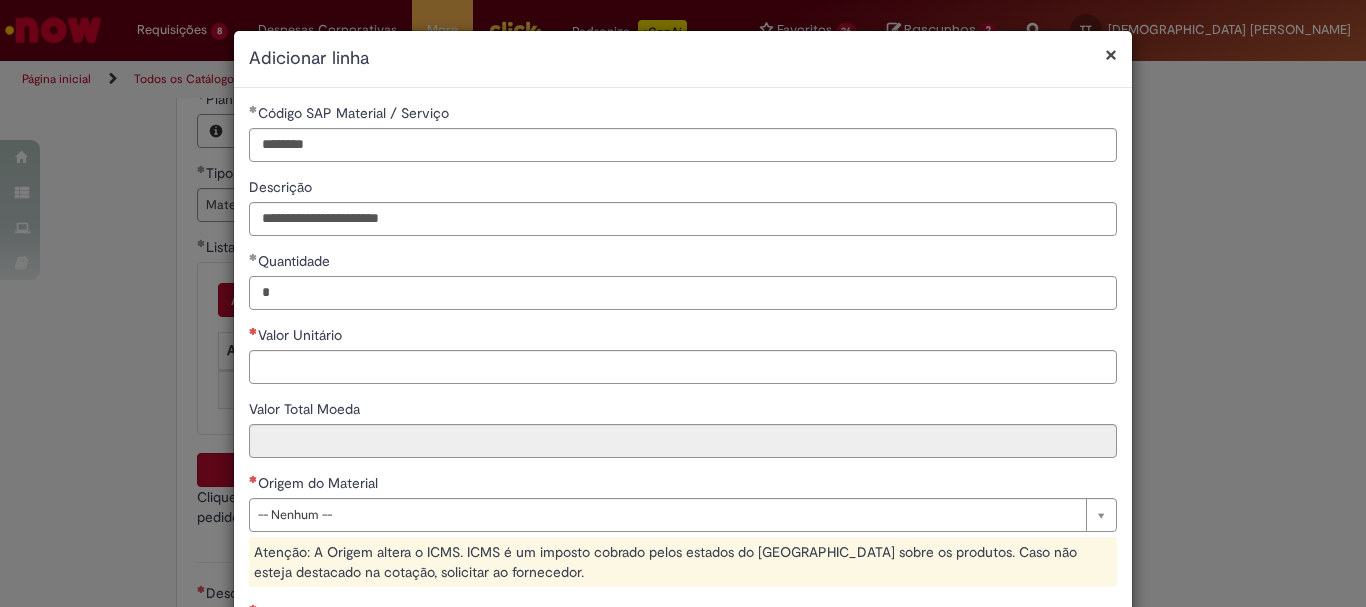 type on "*" 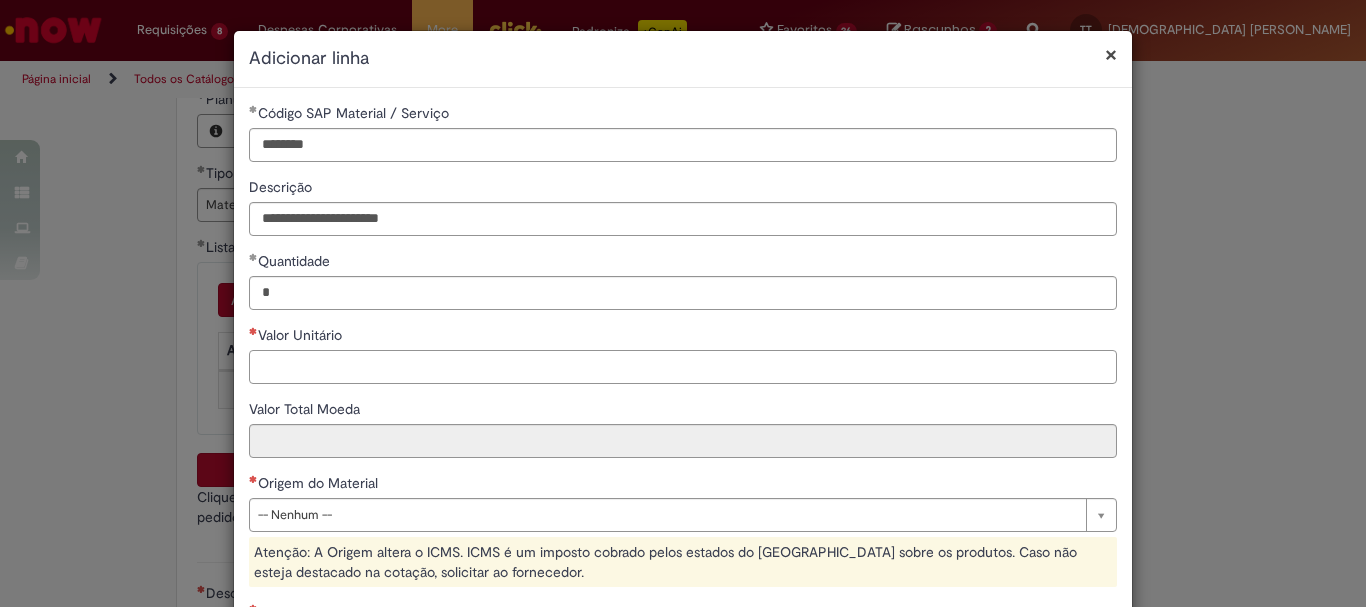 paste on "********" 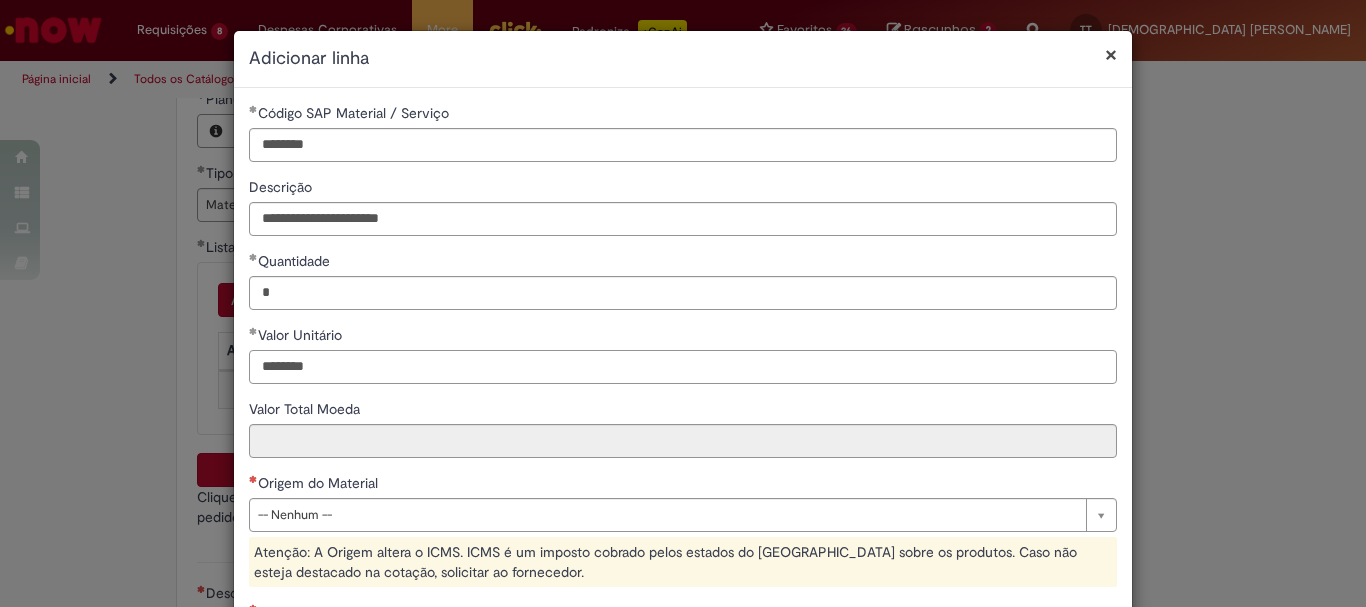 click on "********" at bounding box center (683, 367) 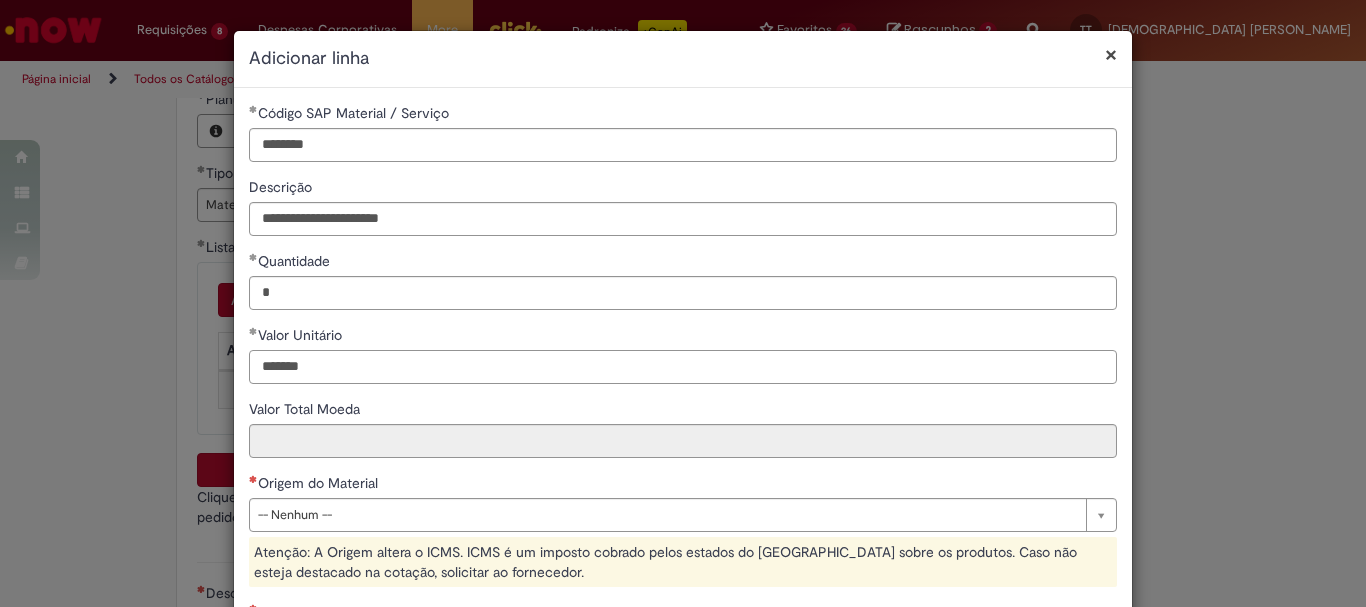 click on "*******" at bounding box center [683, 367] 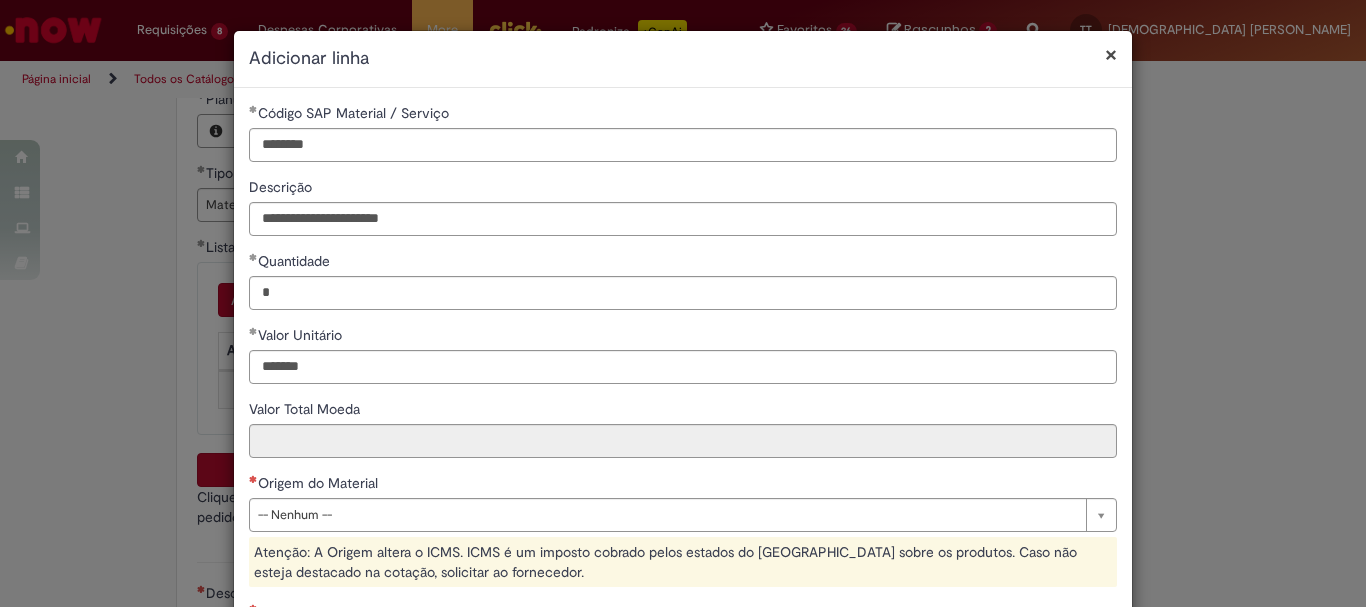 type on "********" 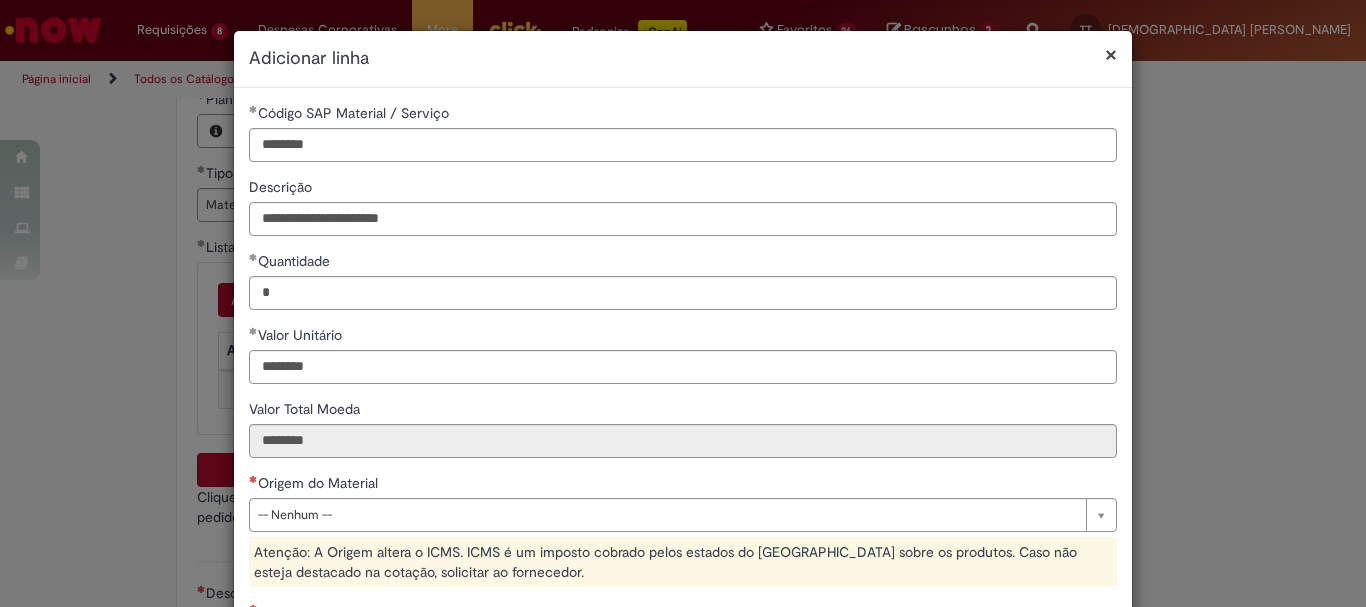 click on "Valor Total Moeda" at bounding box center [683, 411] 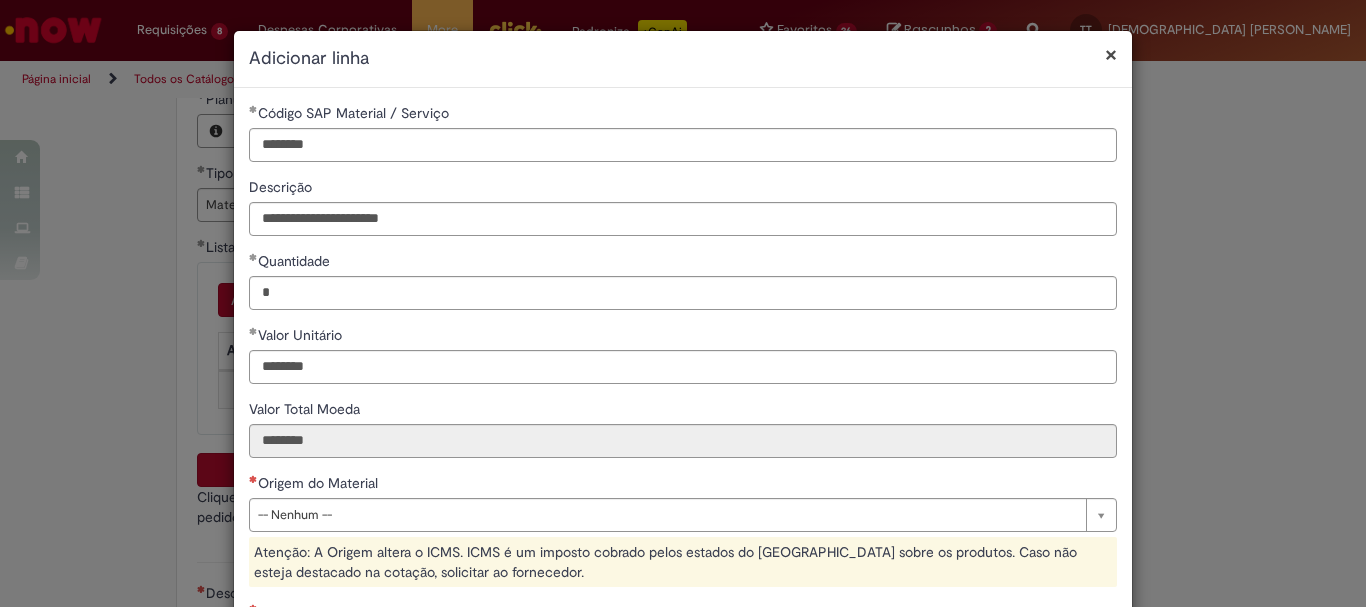 scroll, scrollTop: 300, scrollLeft: 0, axis: vertical 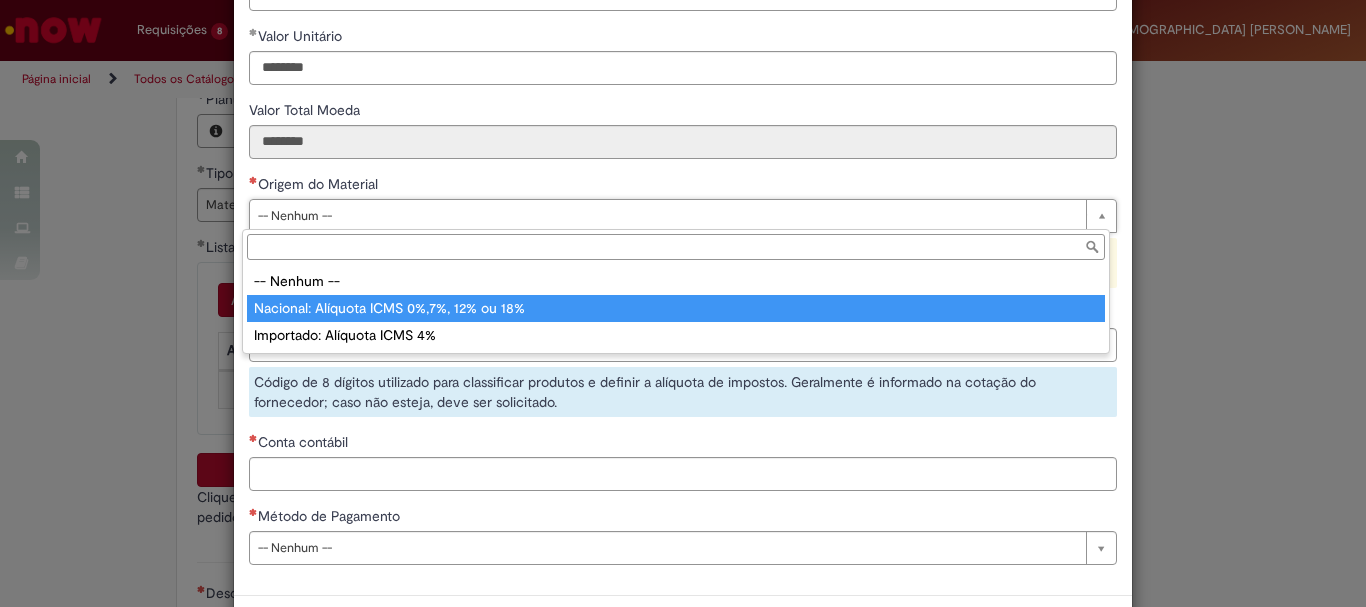 type on "**********" 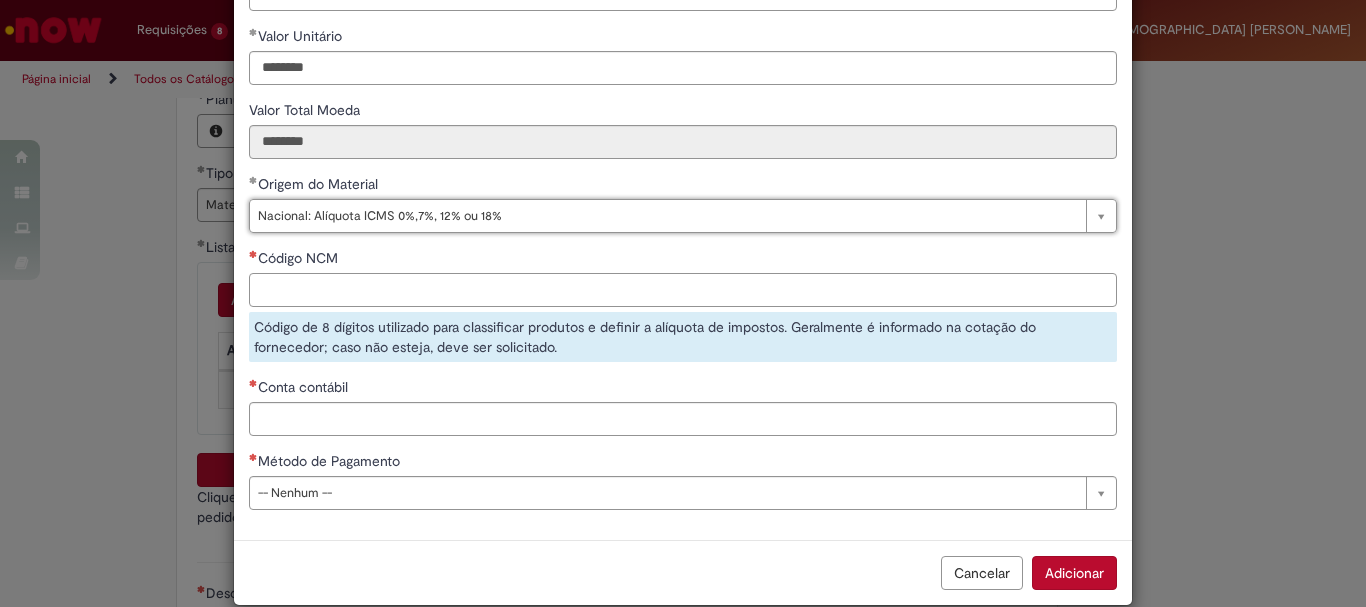 click on "Código NCM" at bounding box center (683, 290) 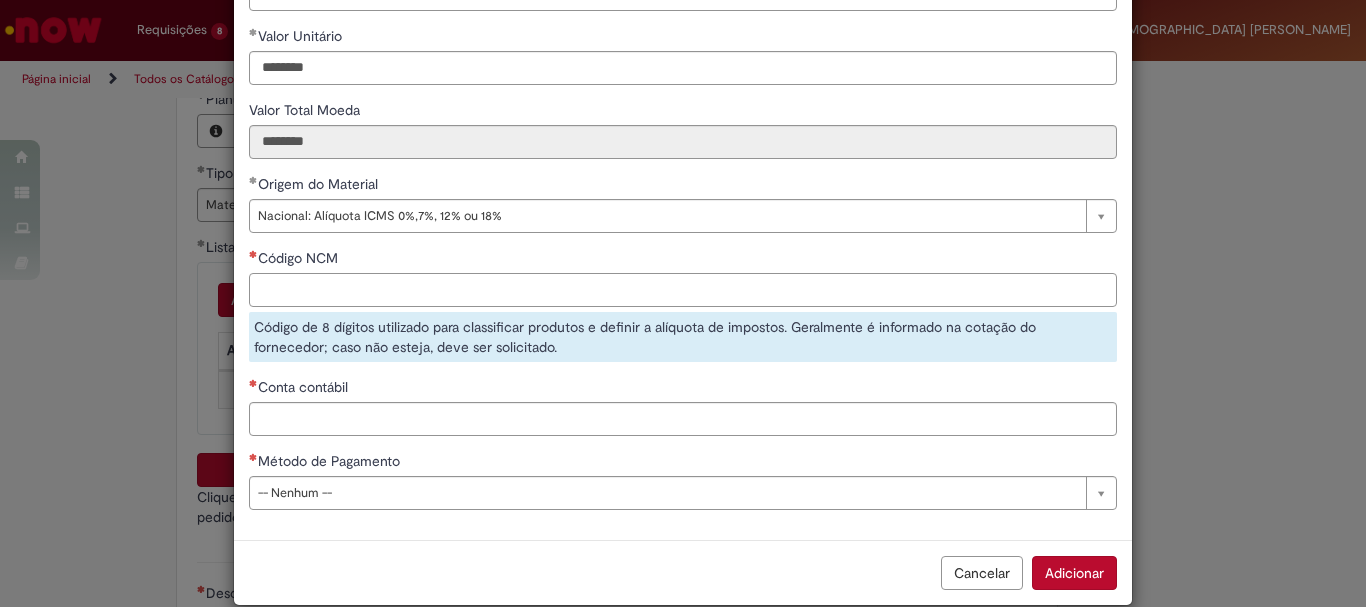 paste on "********" 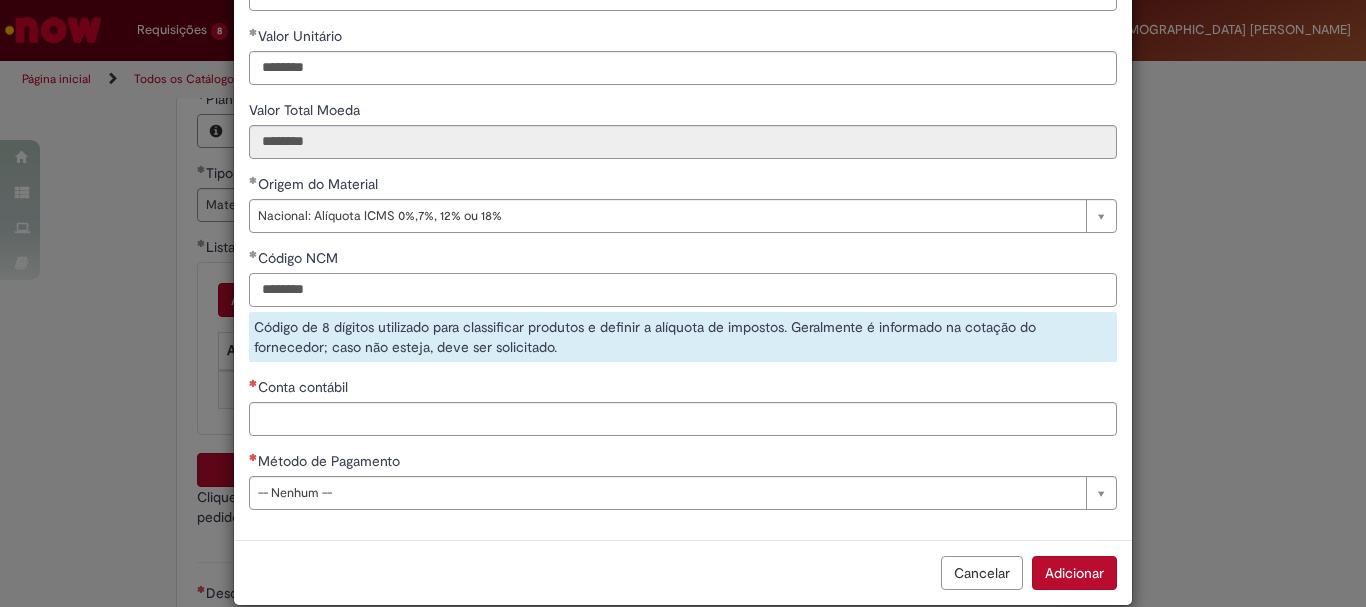 type on "********" 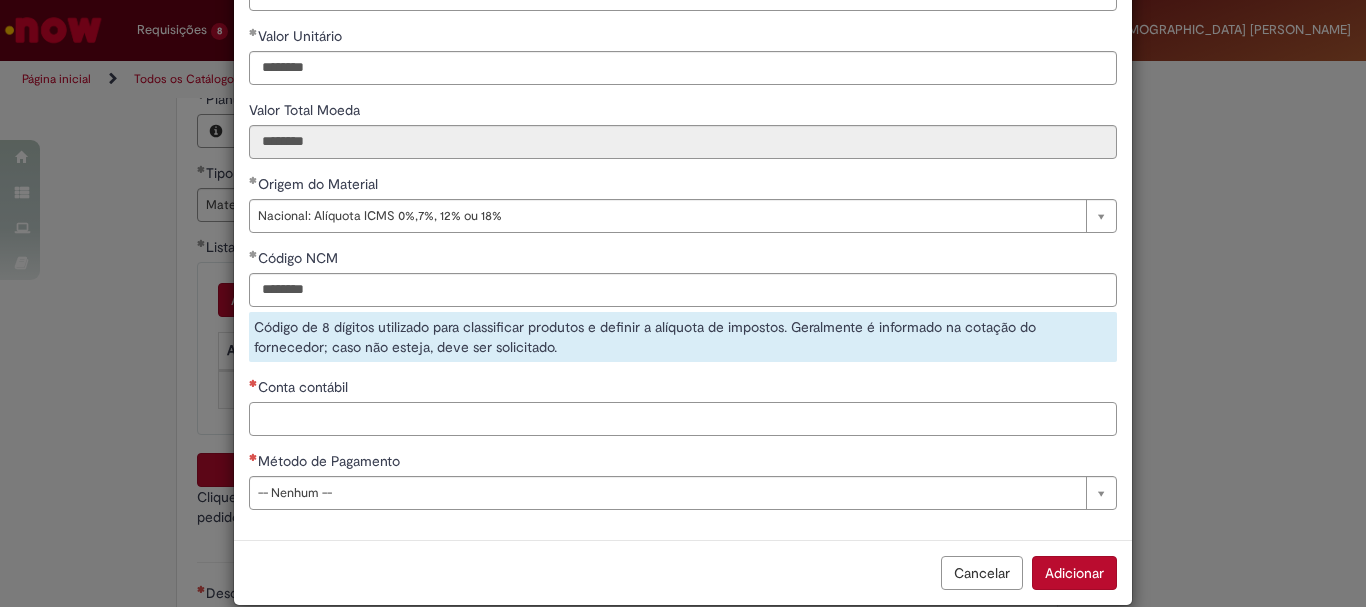 click on "**********" at bounding box center [683, 164] 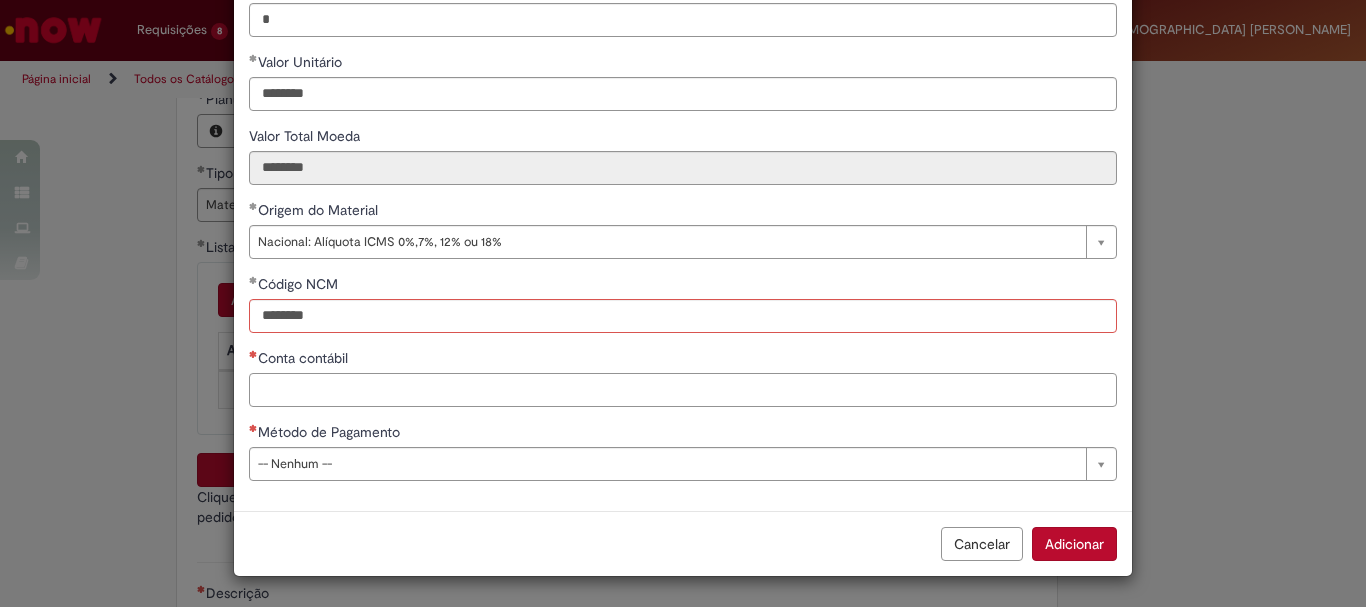 scroll, scrollTop: 273, scrollLeft: 0, axis: vertical 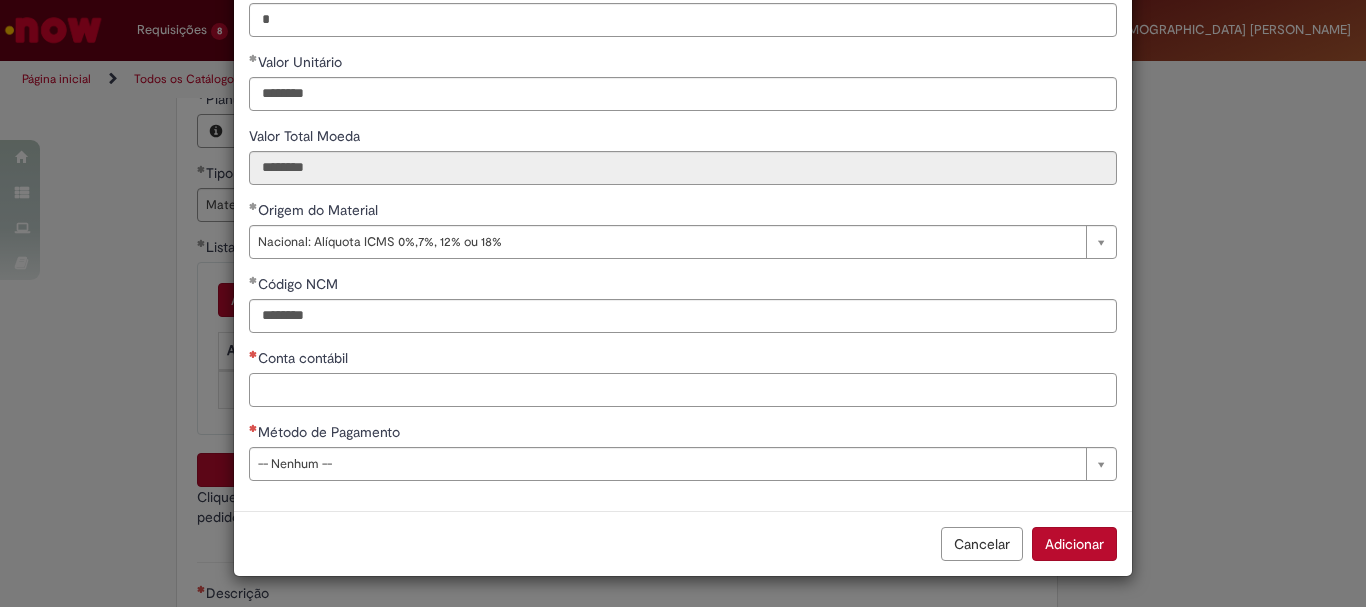 paste on "********" 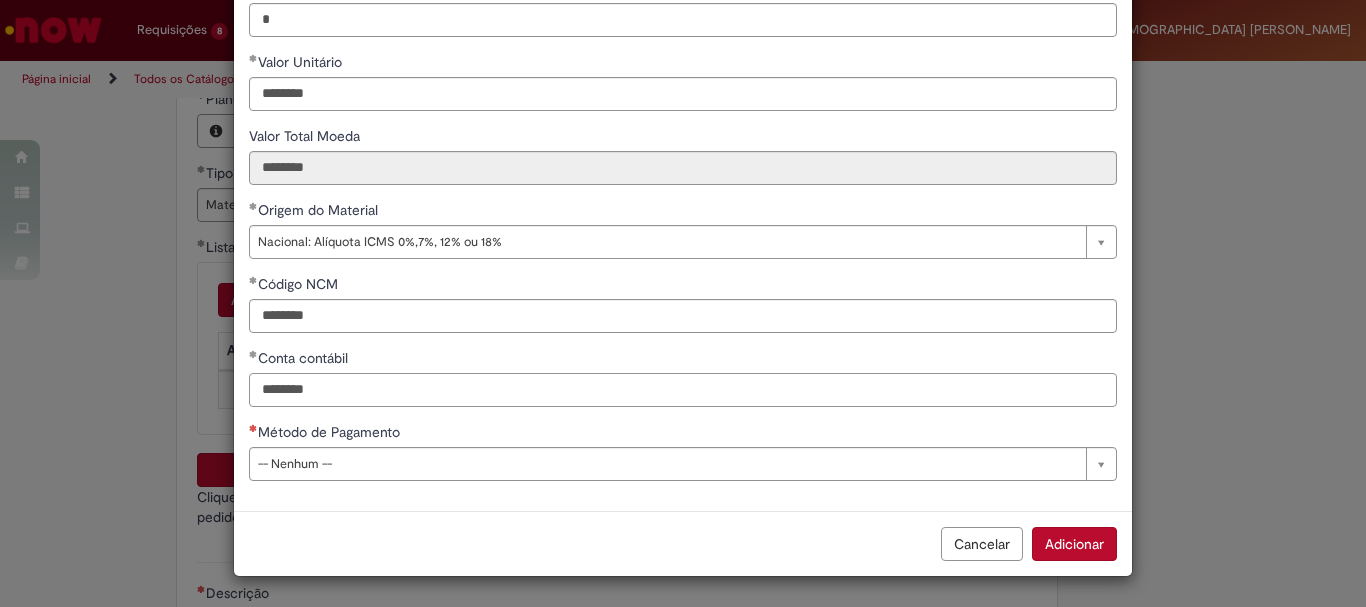 type on "********" 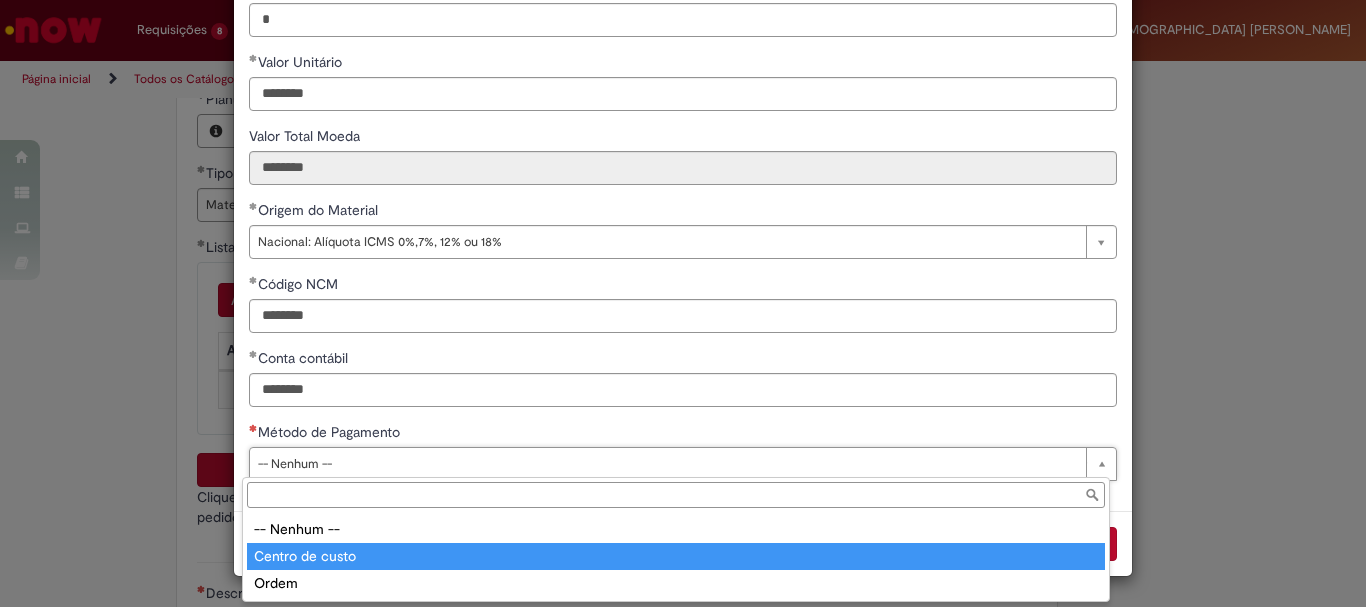 type on "**********" 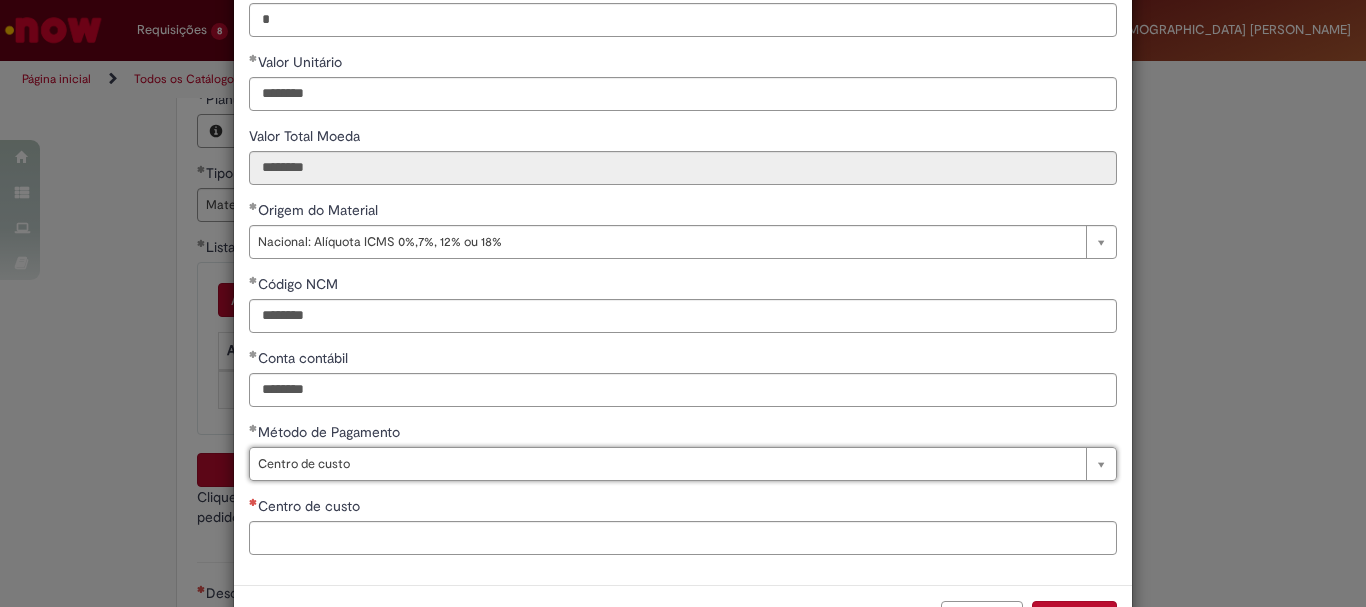 scroll, scrollTop: 347, scrollLeft: 0, axis: vertical 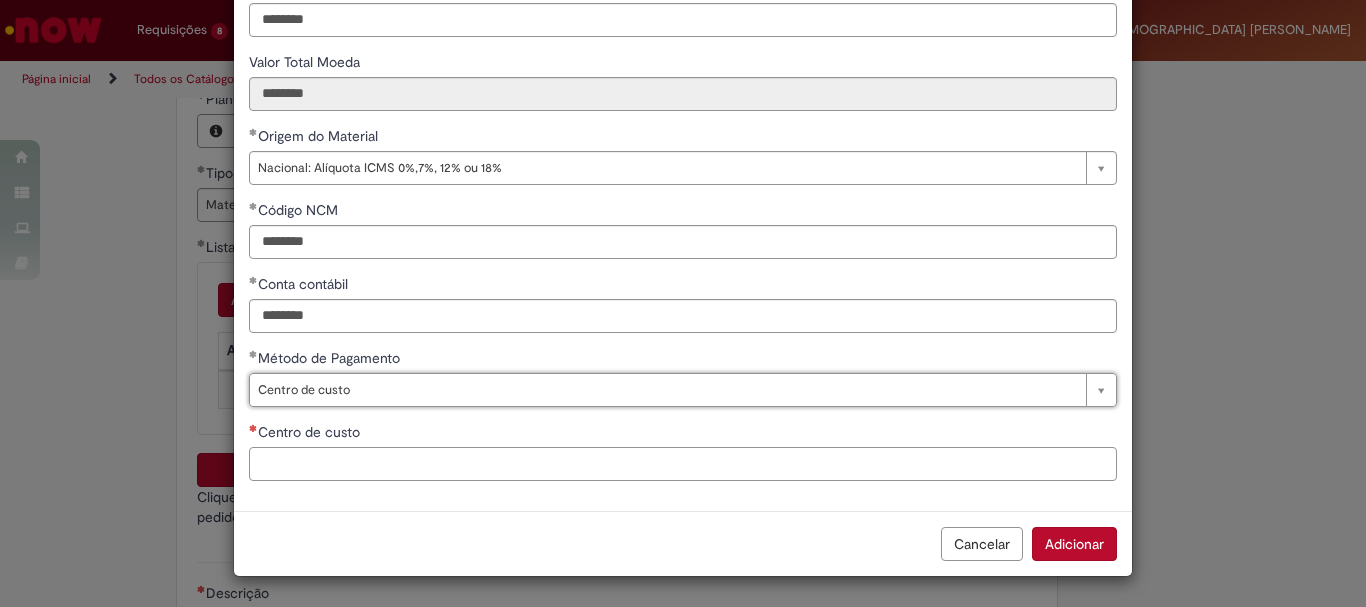 click on "Centro de custo" at bounding box center (683, 464) 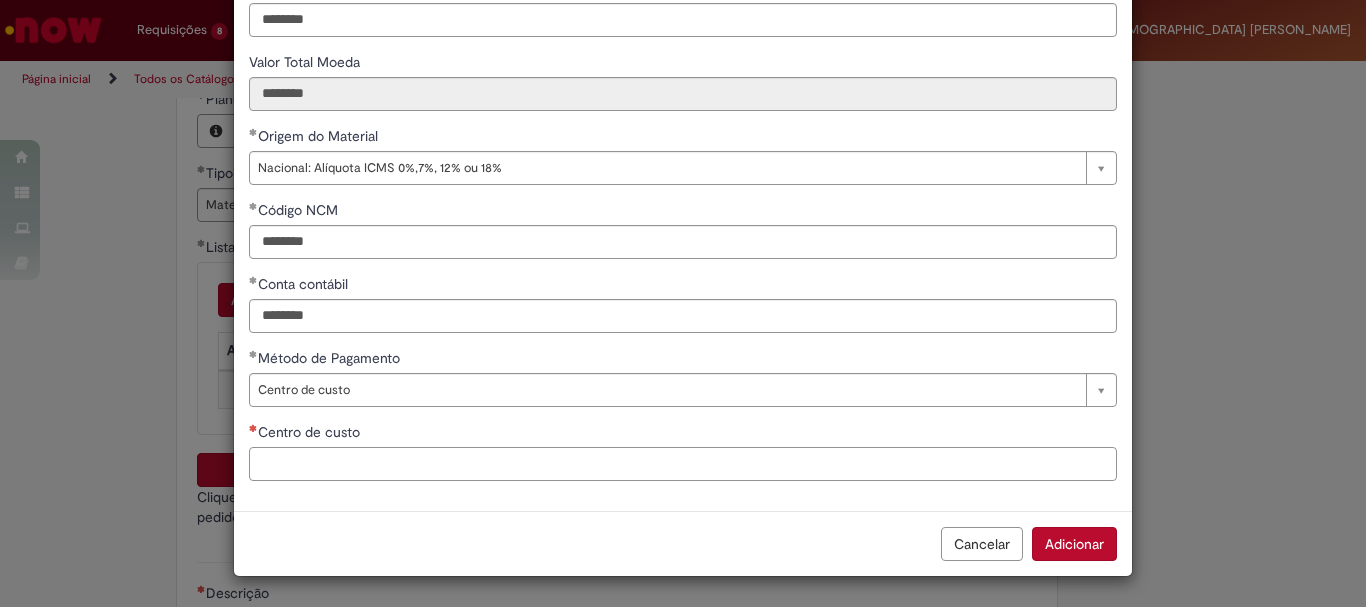 paste on "**********" 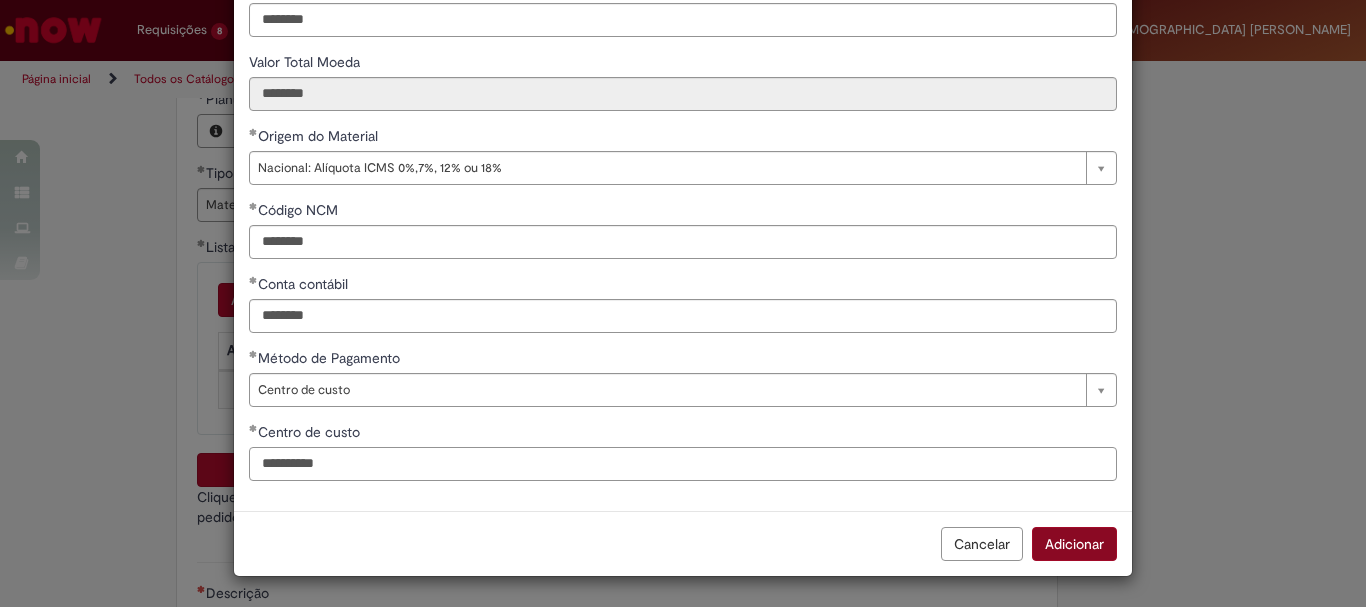 type on "**********" 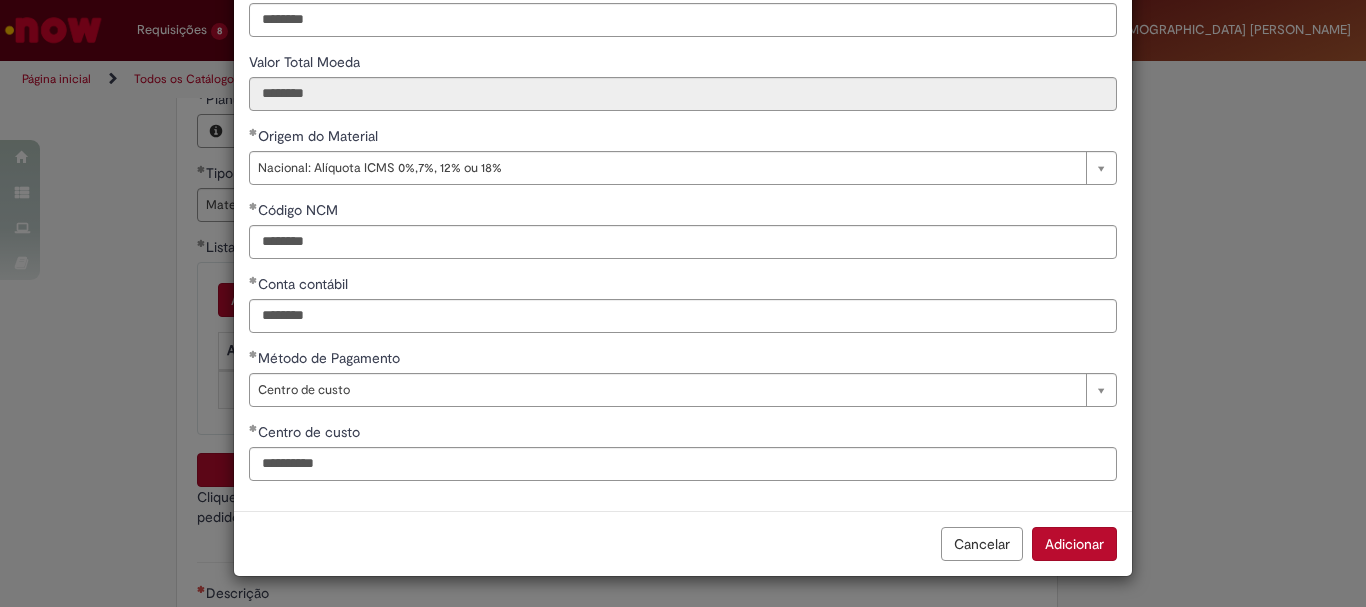 click on "Adicionar" at bounding box center [1074, 544] 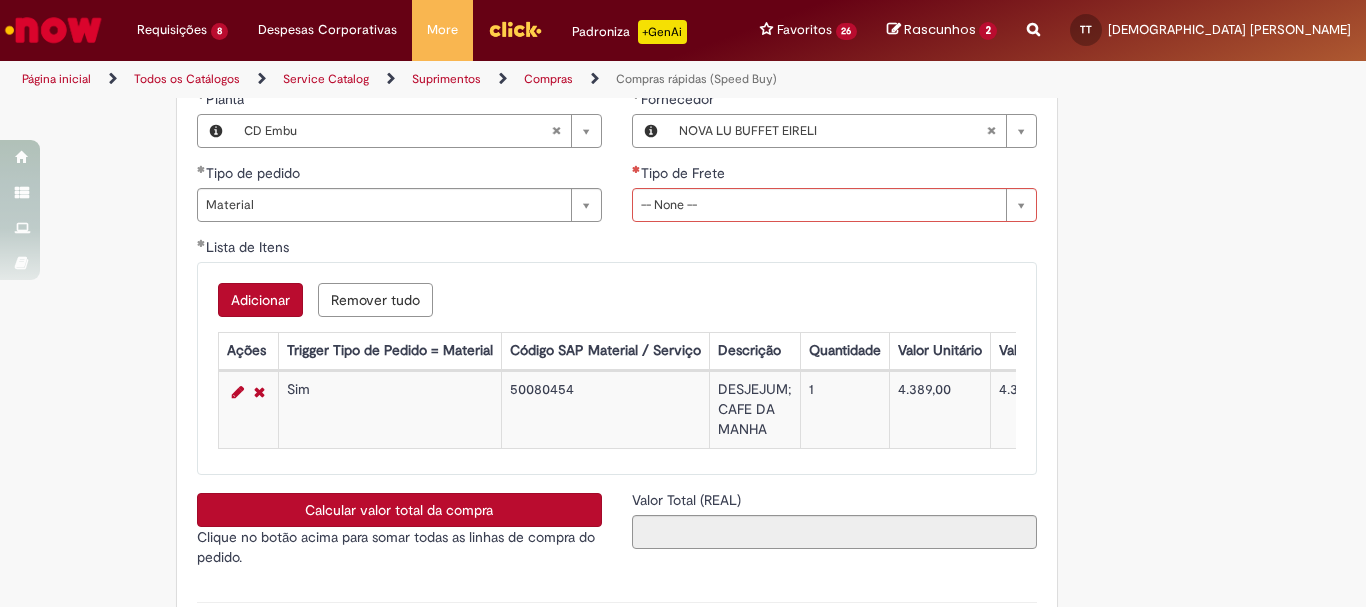 scroll, scrollTop: 3200, scrollLeft: 0, axis: vertical 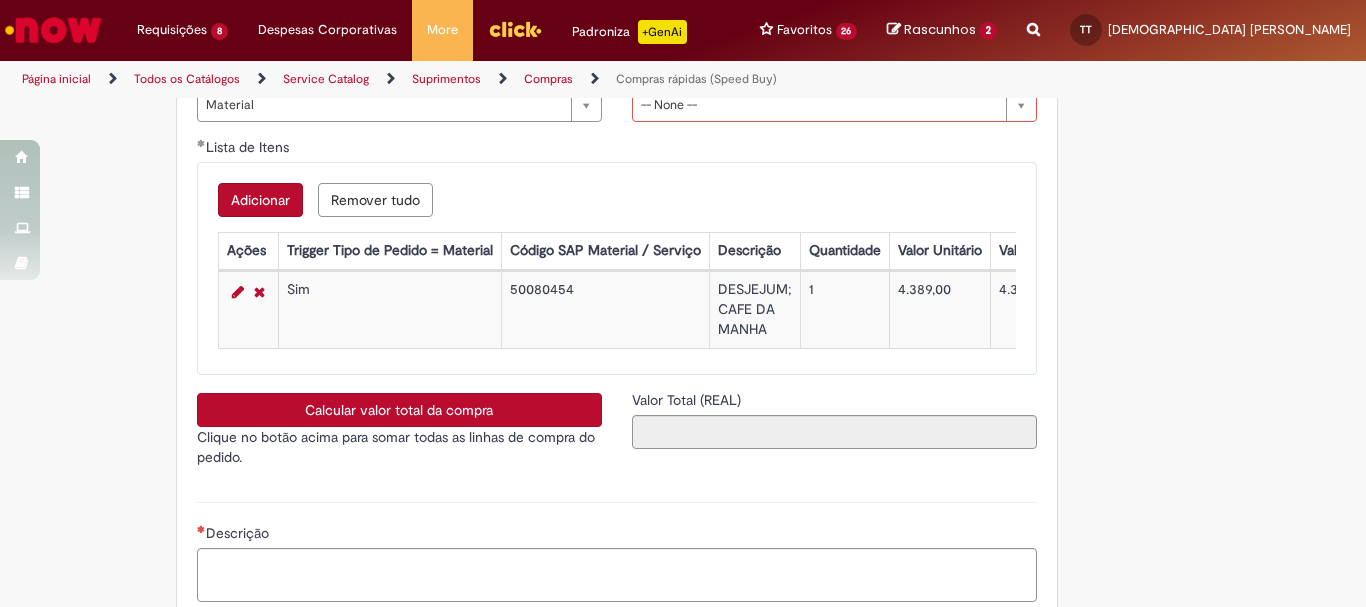 click on "Calcular valor total da compra" at bounding box center (399, 410) 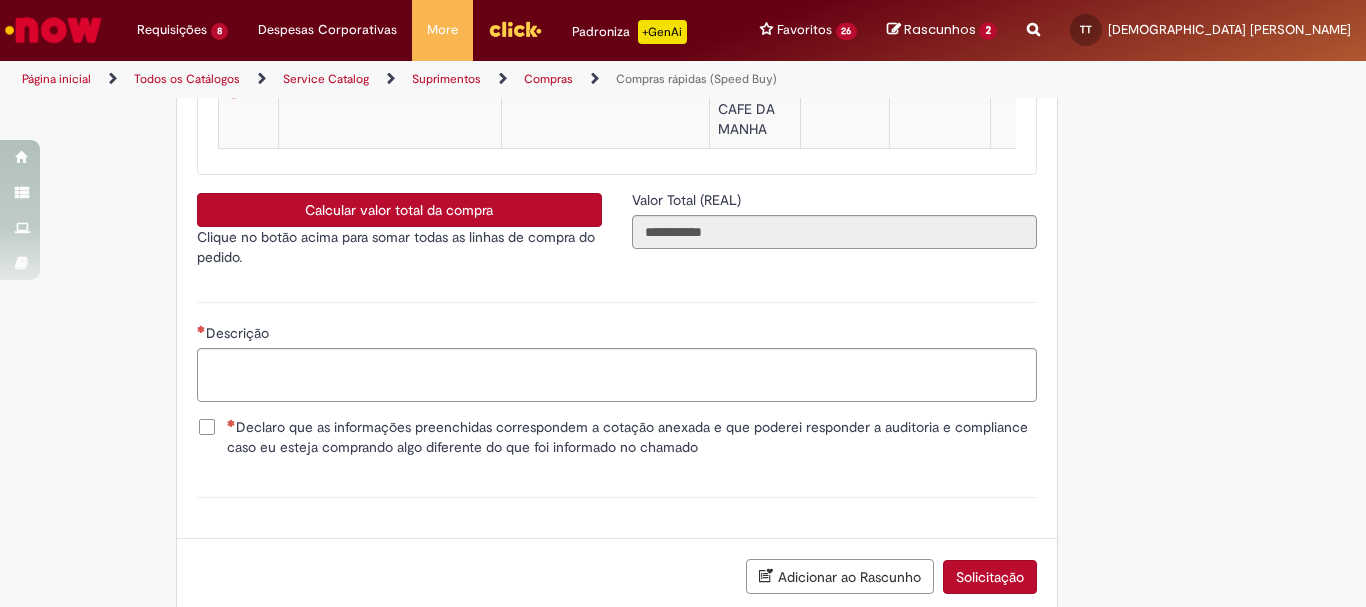 type 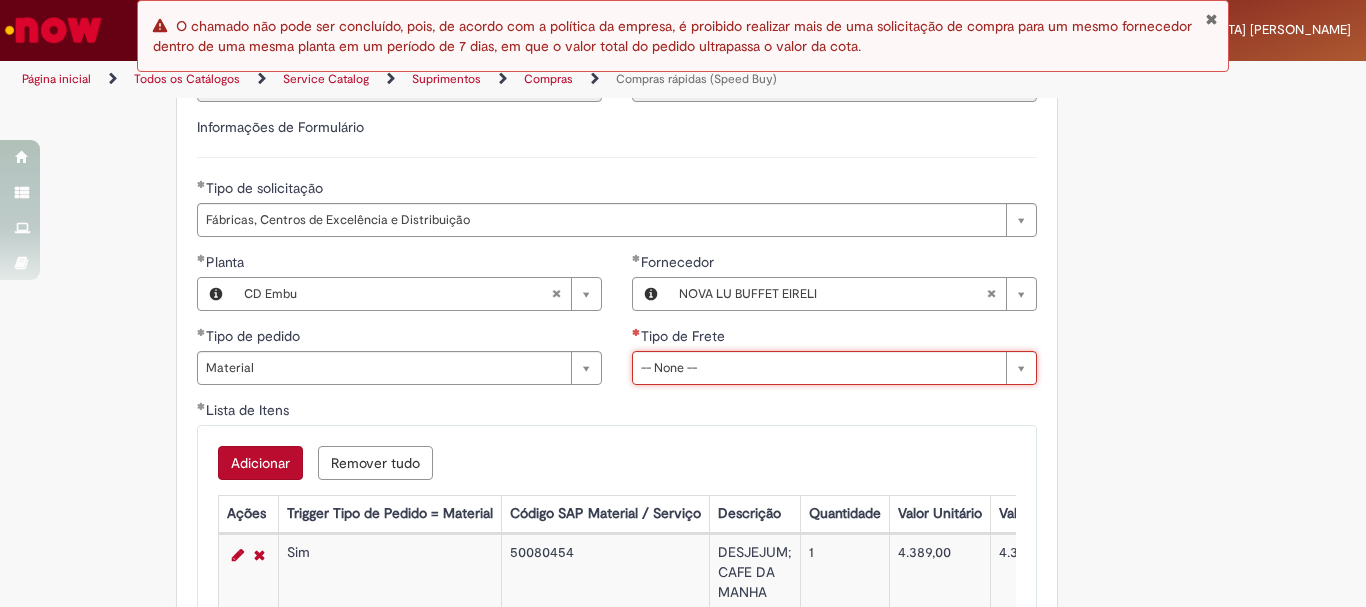 scroll, scrollTop: 3037, scrollLeft: 0, axis: vertical 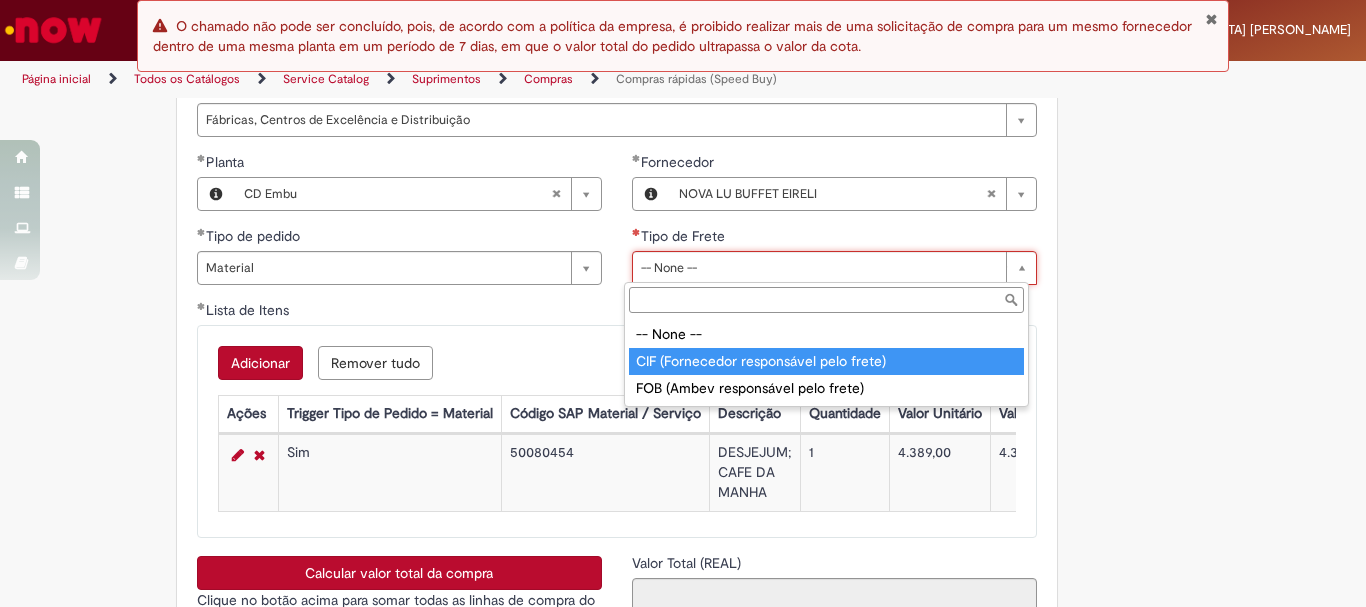 type on "**********" 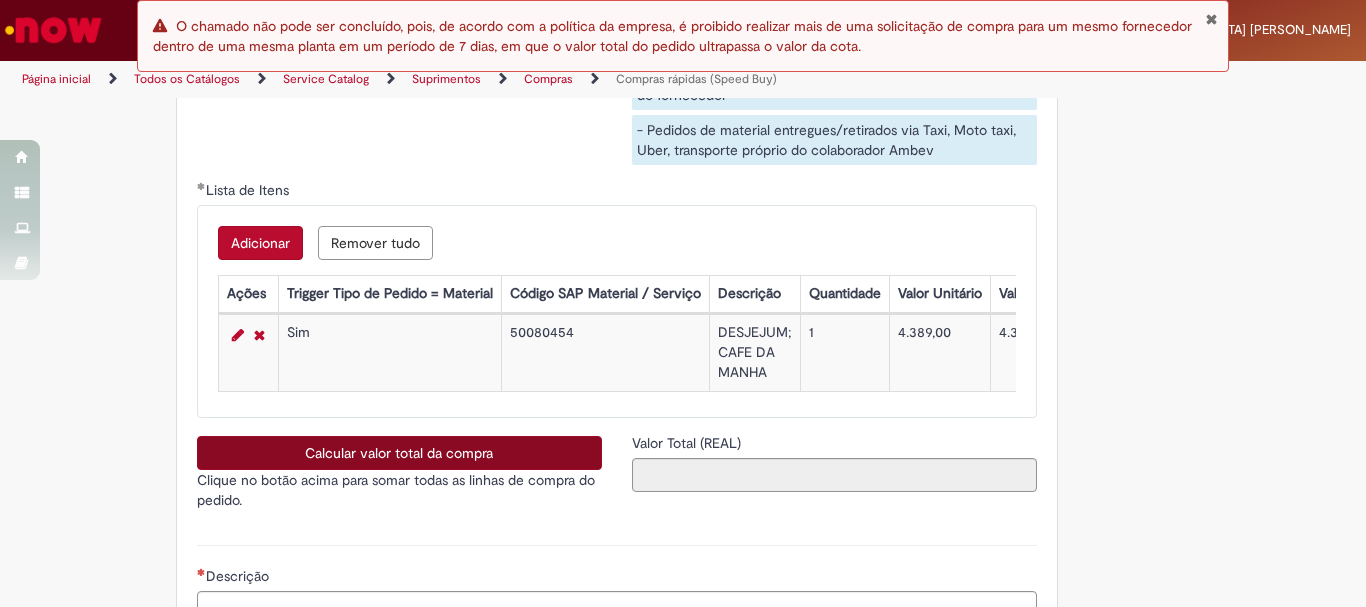 scroll, scrollTop: 3437, scrollLeft: 0, axis: vertical 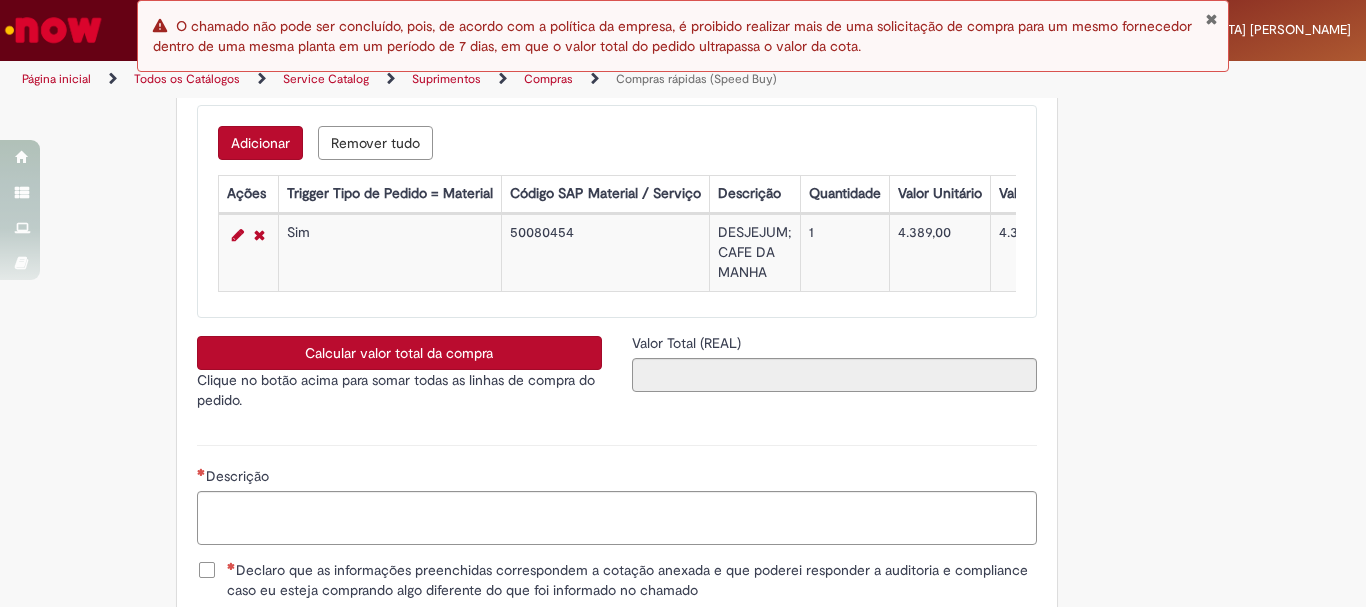 click on "Calcular valor total da compra" at bounding box center [399, 353] 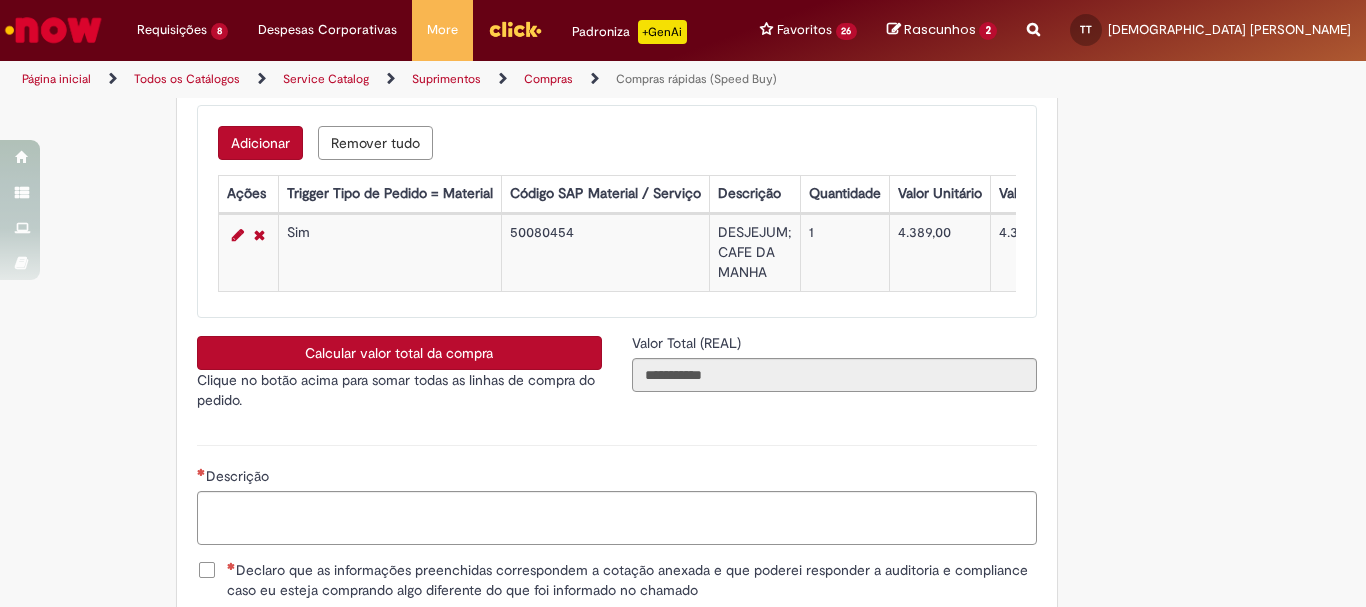 scroll, scrollTop: 3537, scrollLeft: 0, axis: vertical 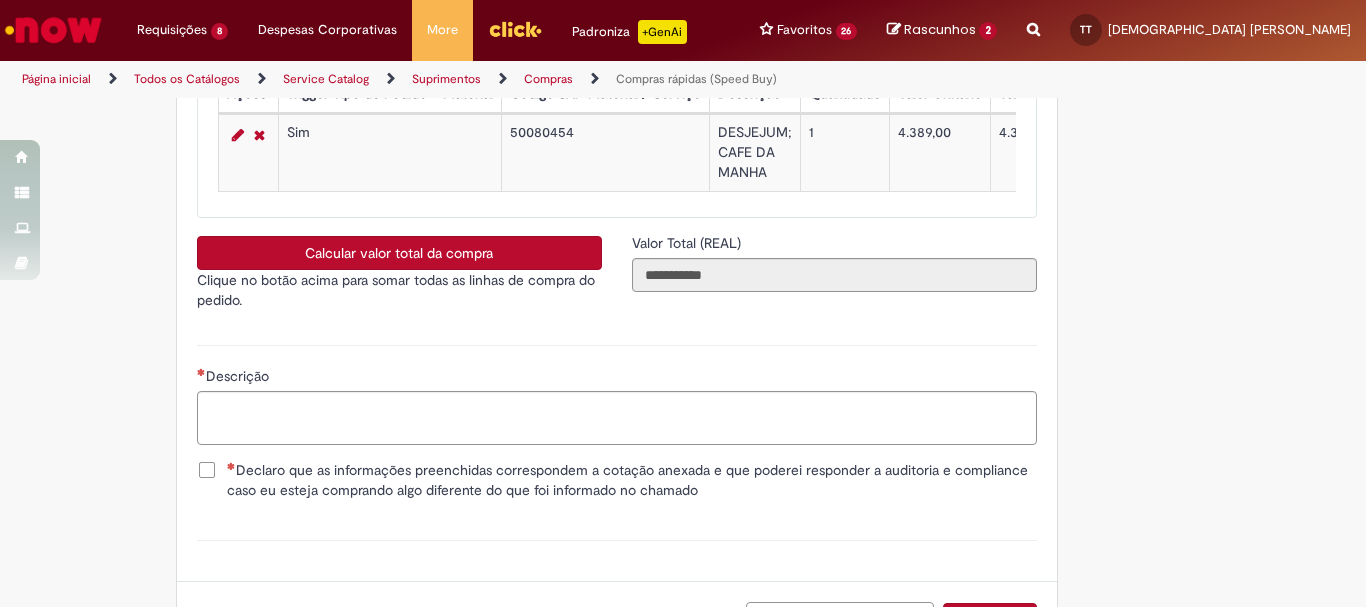 type 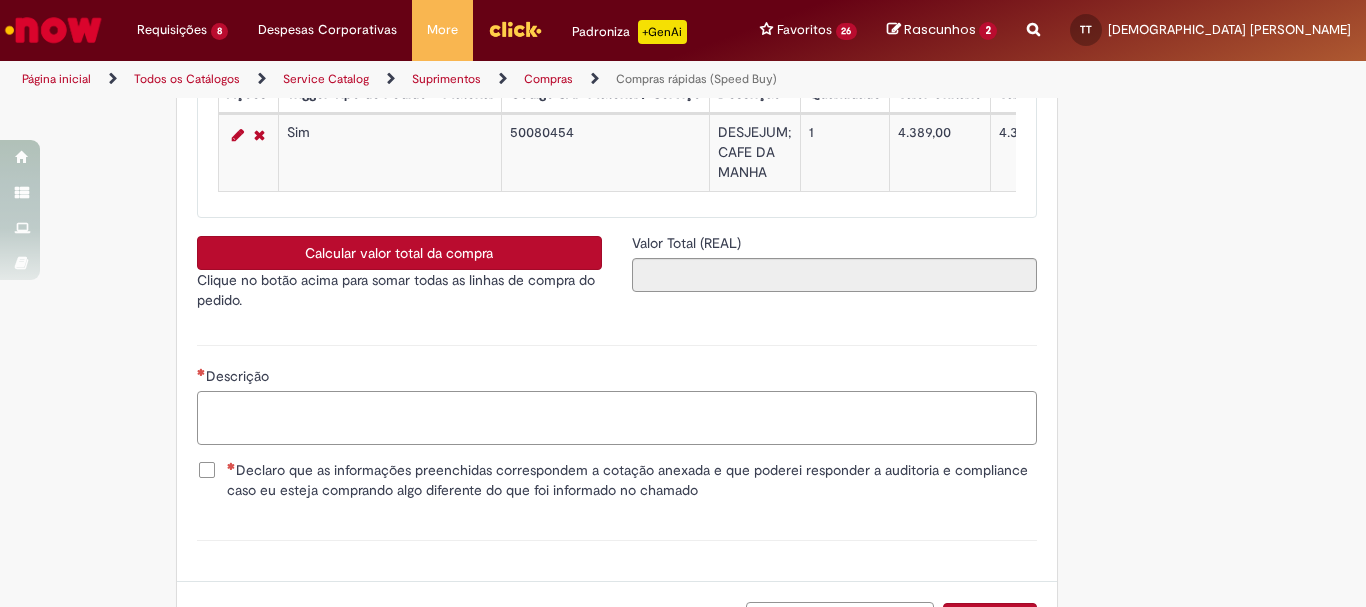 click on "Descrição" at bounding box center [617, 418] 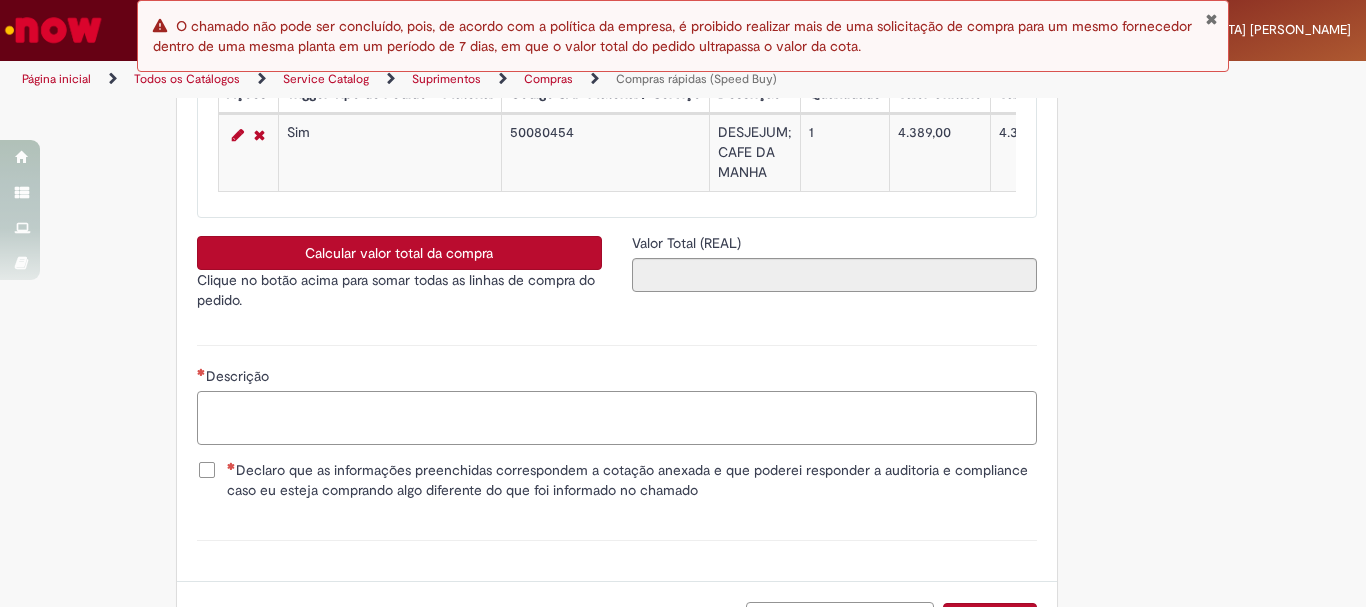 paste on "**********" 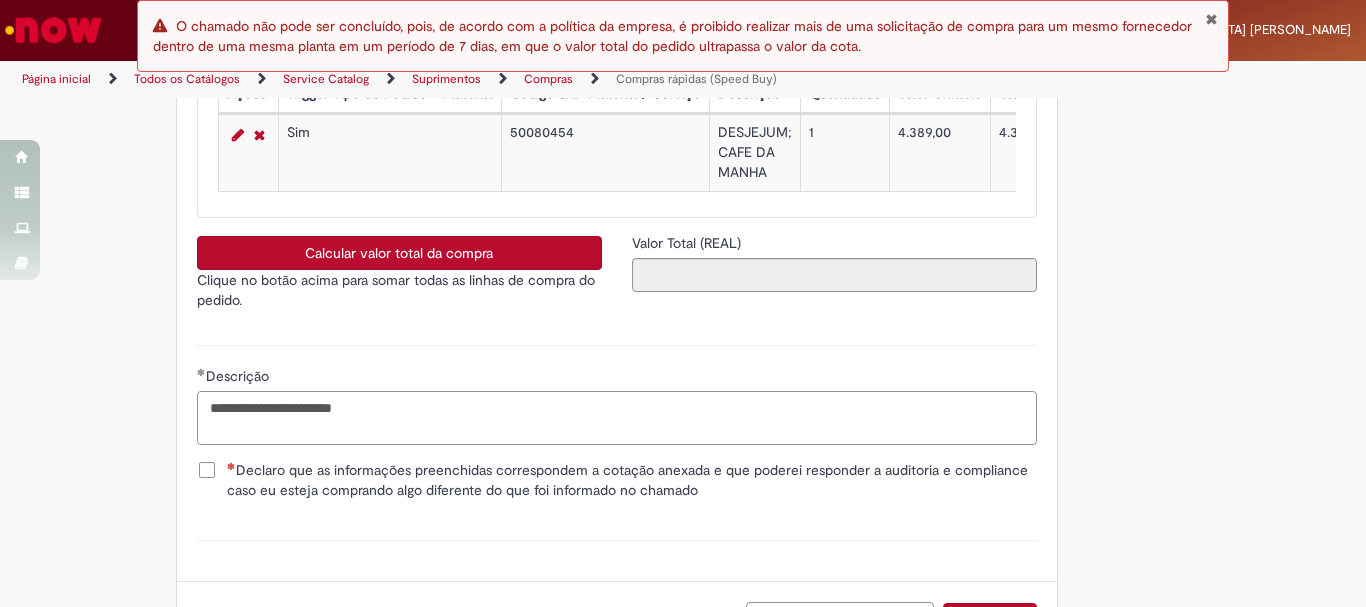 scroll, scrollTop: 3713, scrollLeft: 0, axis: vertical 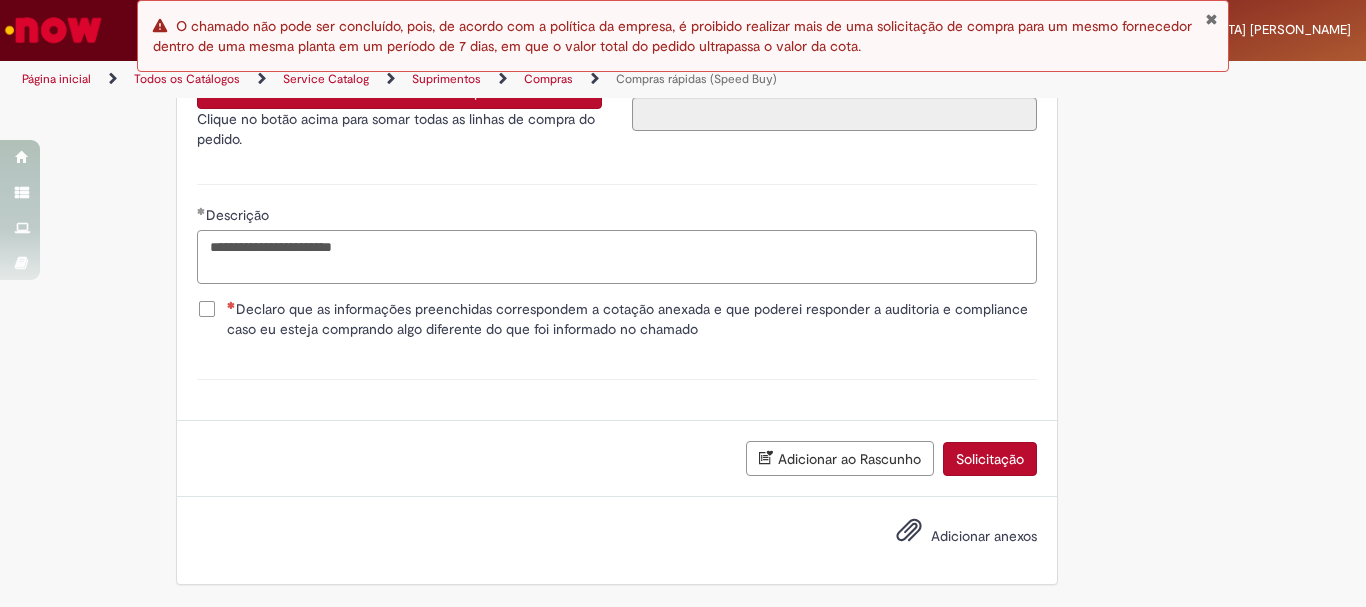 type on "**********" 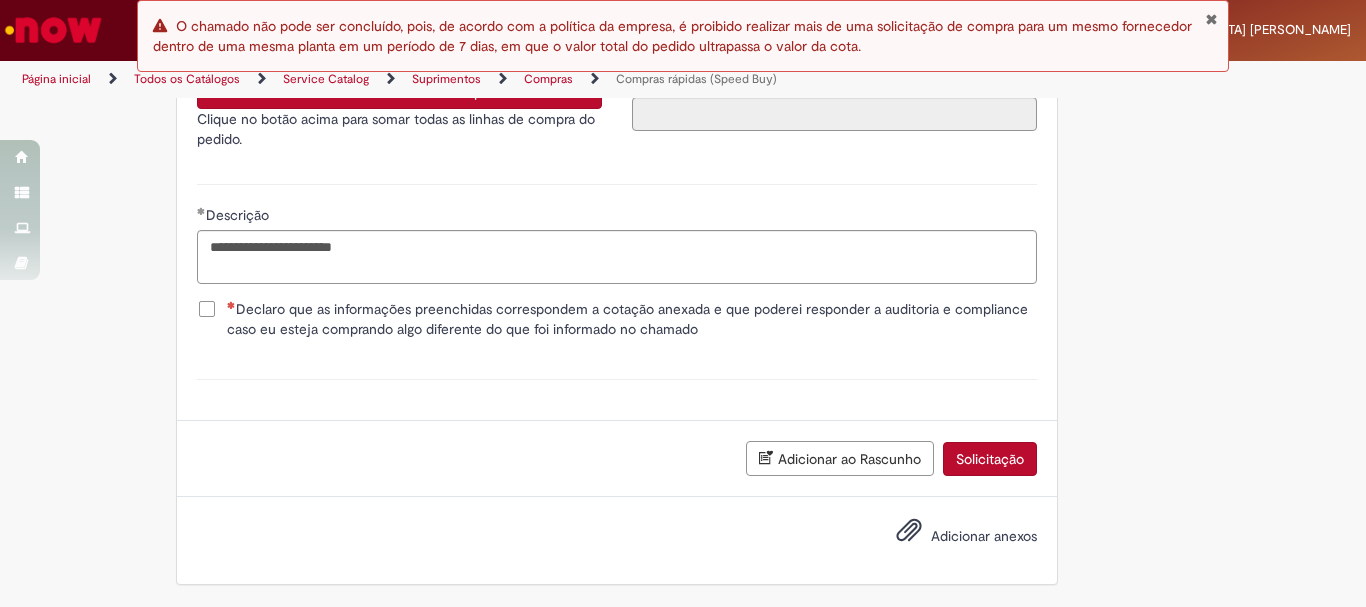 click on "Declaro que as informações preenchidas correspondem a cotação anexada e que poderei responder a auditoria e compliance caso eu esteja comprando algo diferente do que foi informado no chamado" at bounding box center [632, 319] 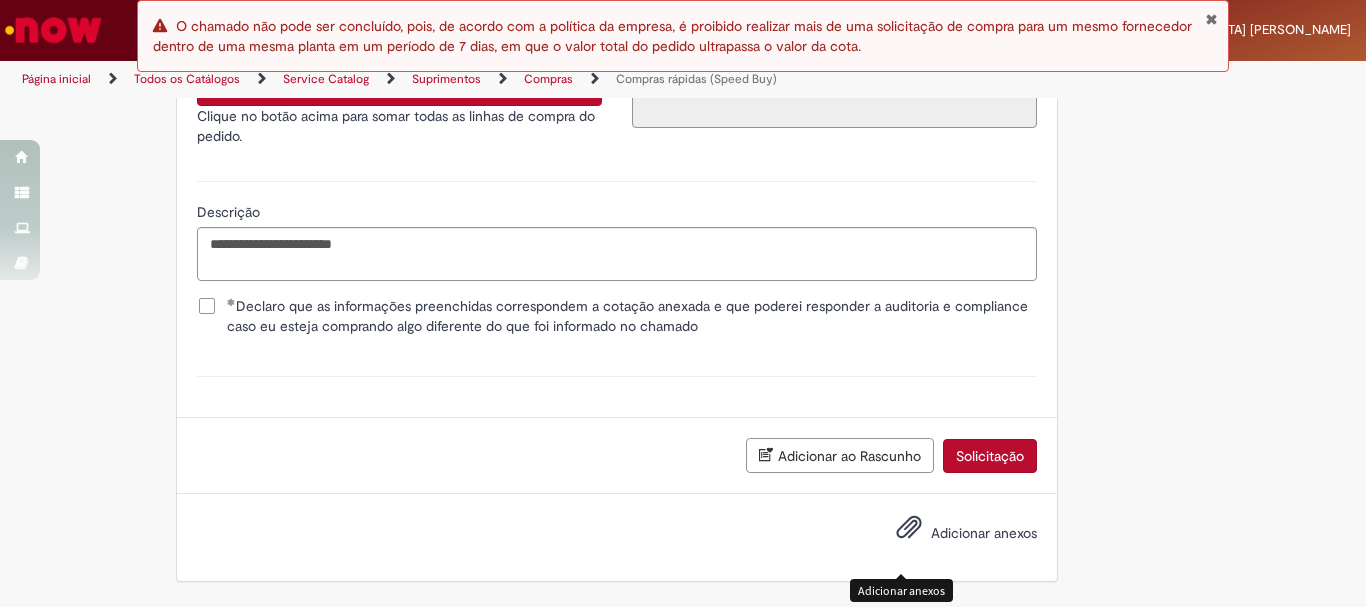 click at bounding box center (909, 528) 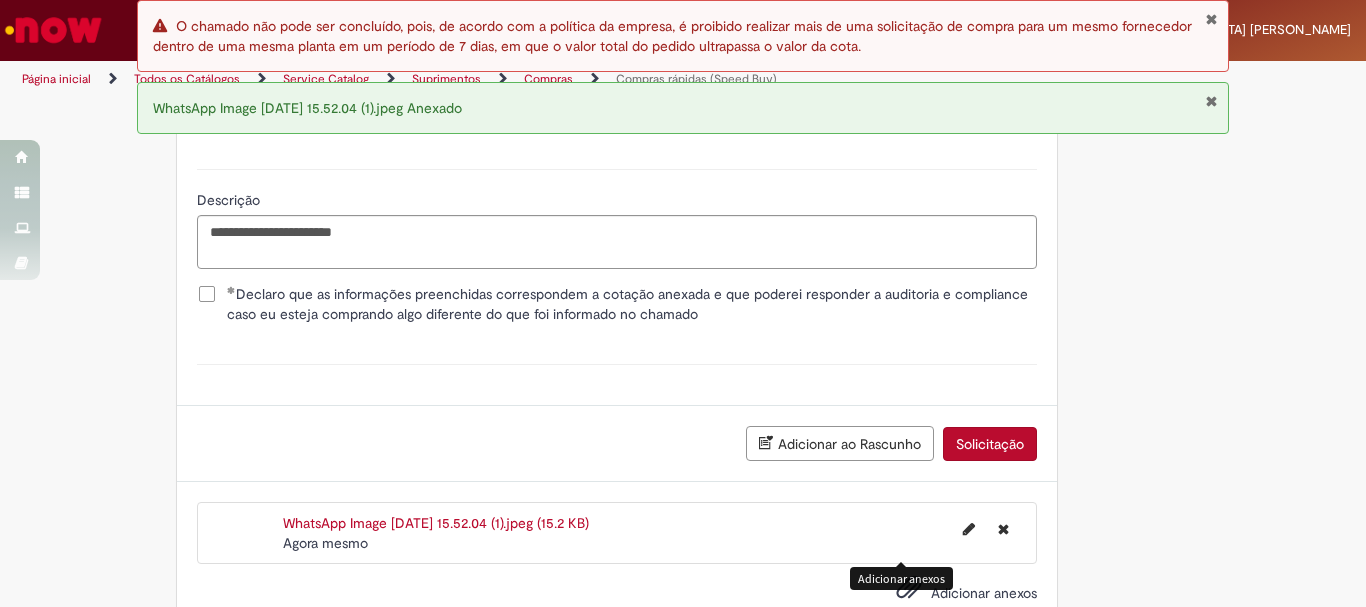 scroll, scrollTop: 3785, scrollLeft: 0, axis: vertical 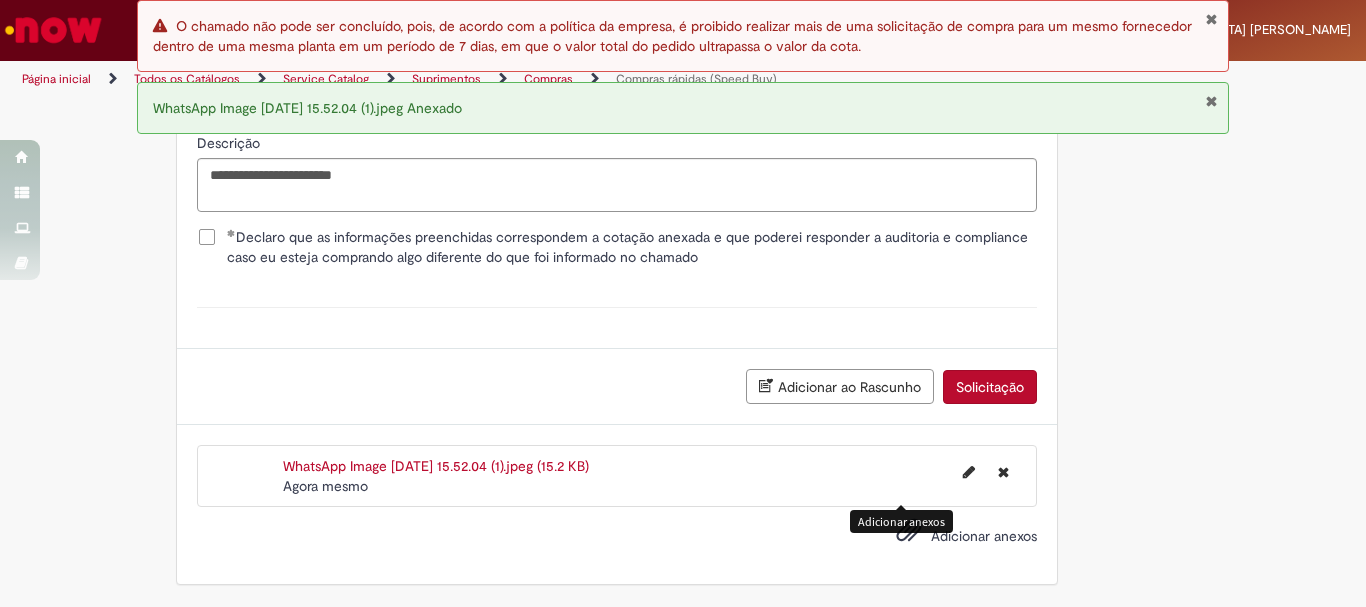 click on "Solicitação" at bounding box center [990, 387] 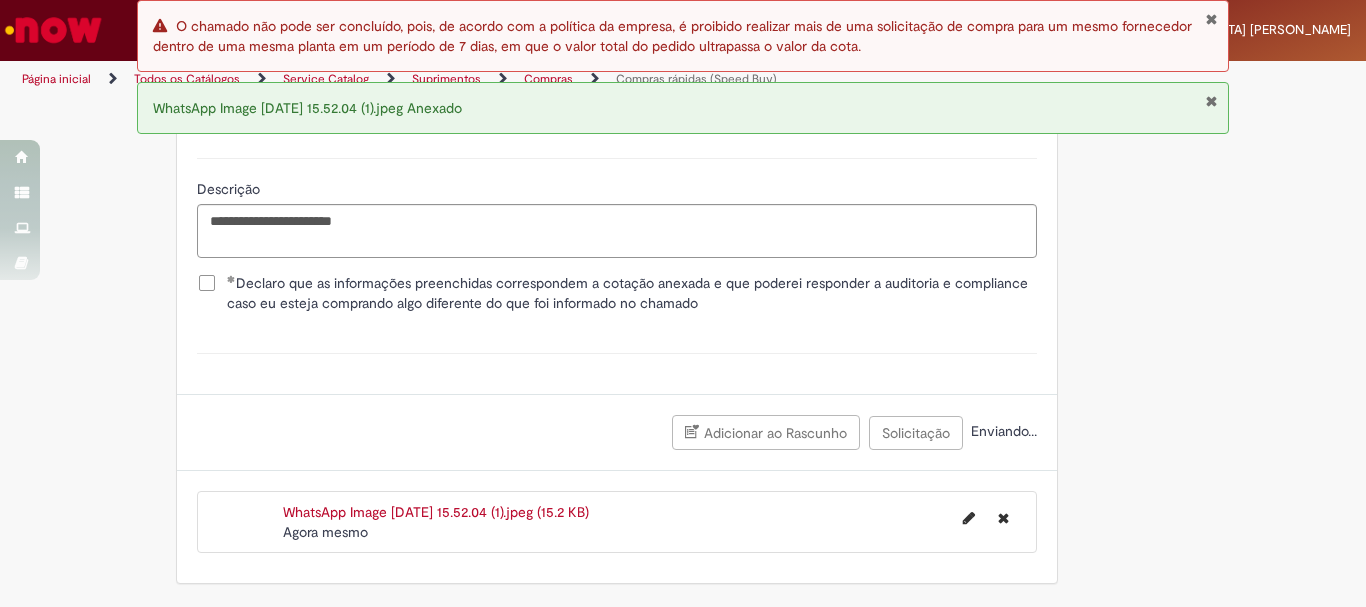 click at bounding box center [1211, 19] 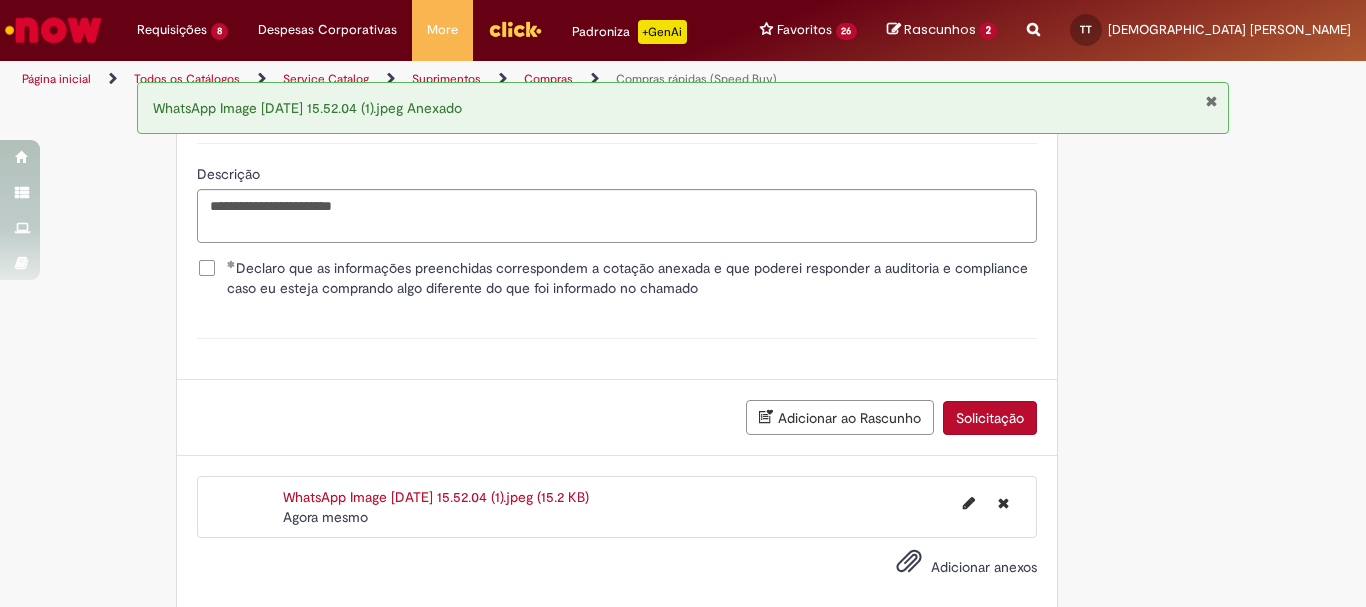 scroll, scrollTop: 3785, scrollLeft: 0, axis: vertical 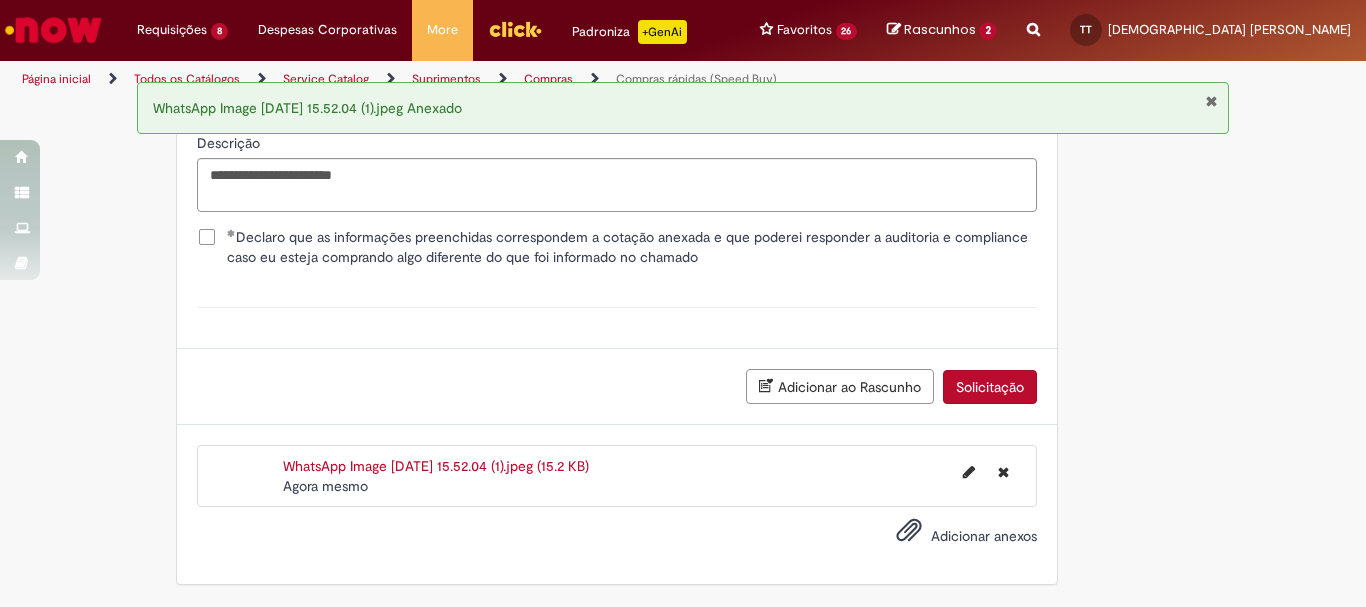 click at bounding box center (1211, 101) 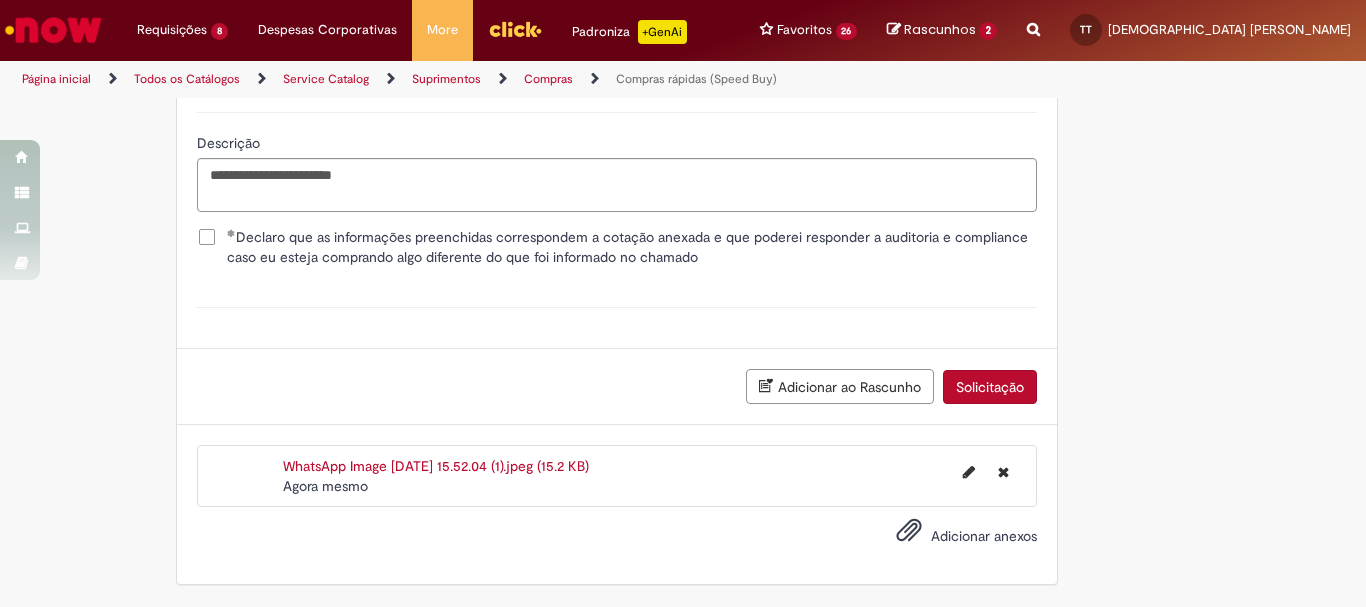 click on "Solicitação" at bounding box center [990, 387] 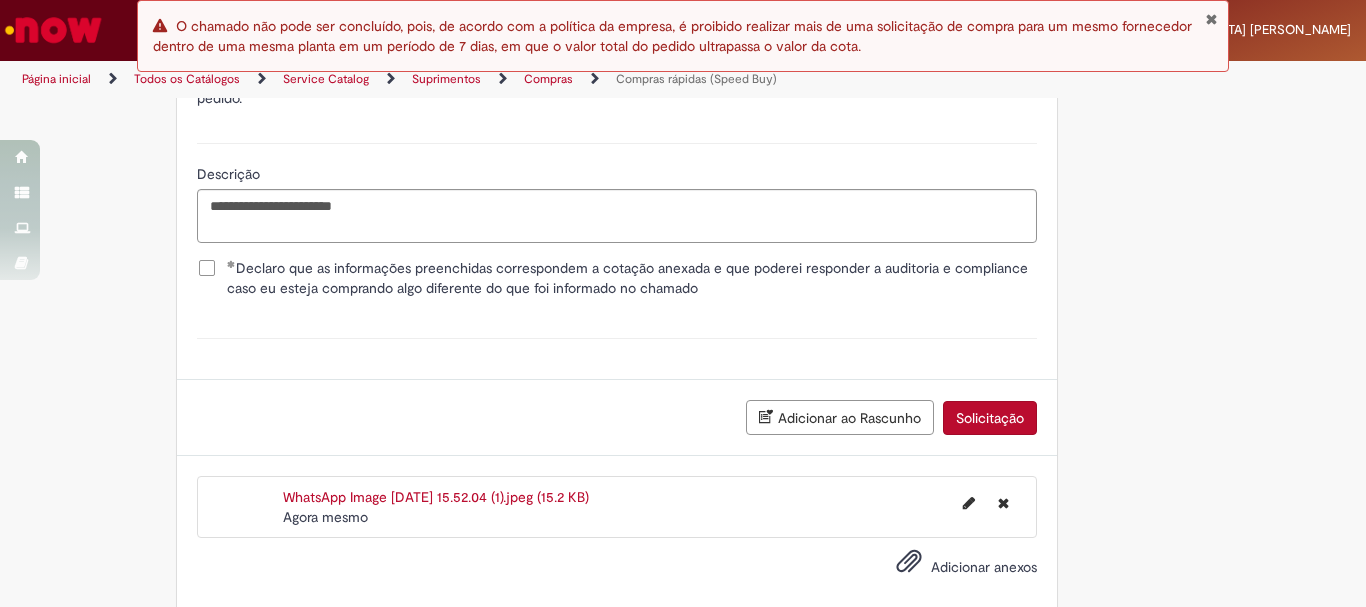 scroll, scrollTop: 3785, scrollLeft: 0, axis: vertical 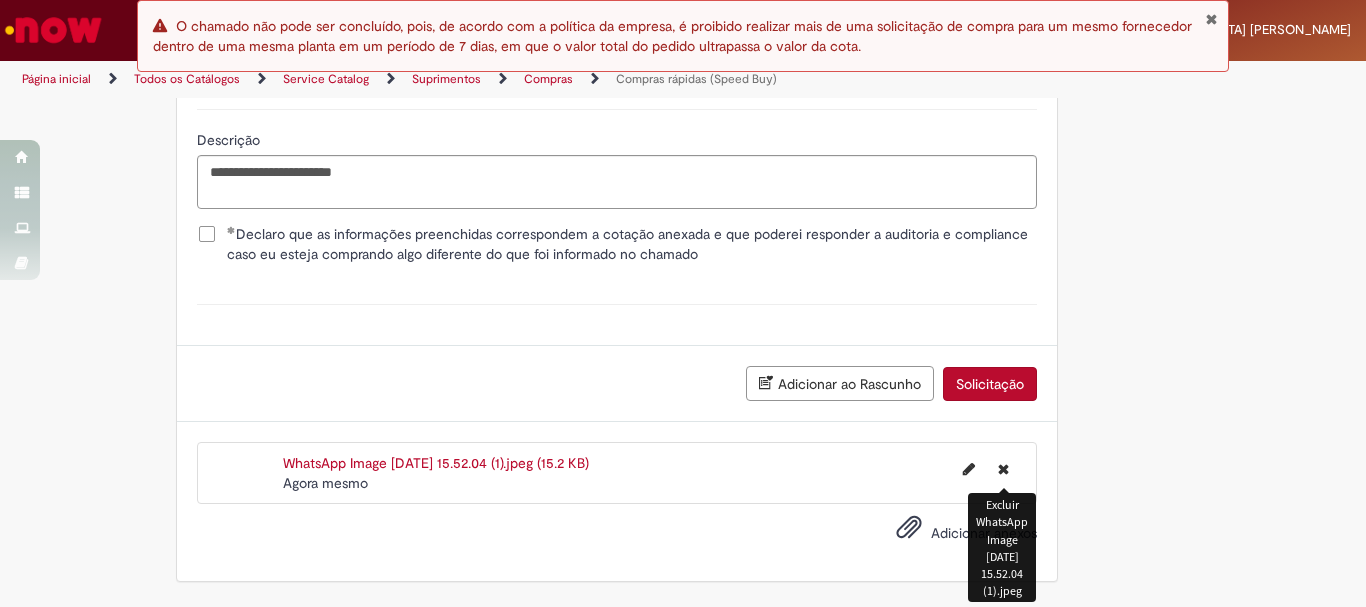 click at bounding box center (1003, 469) 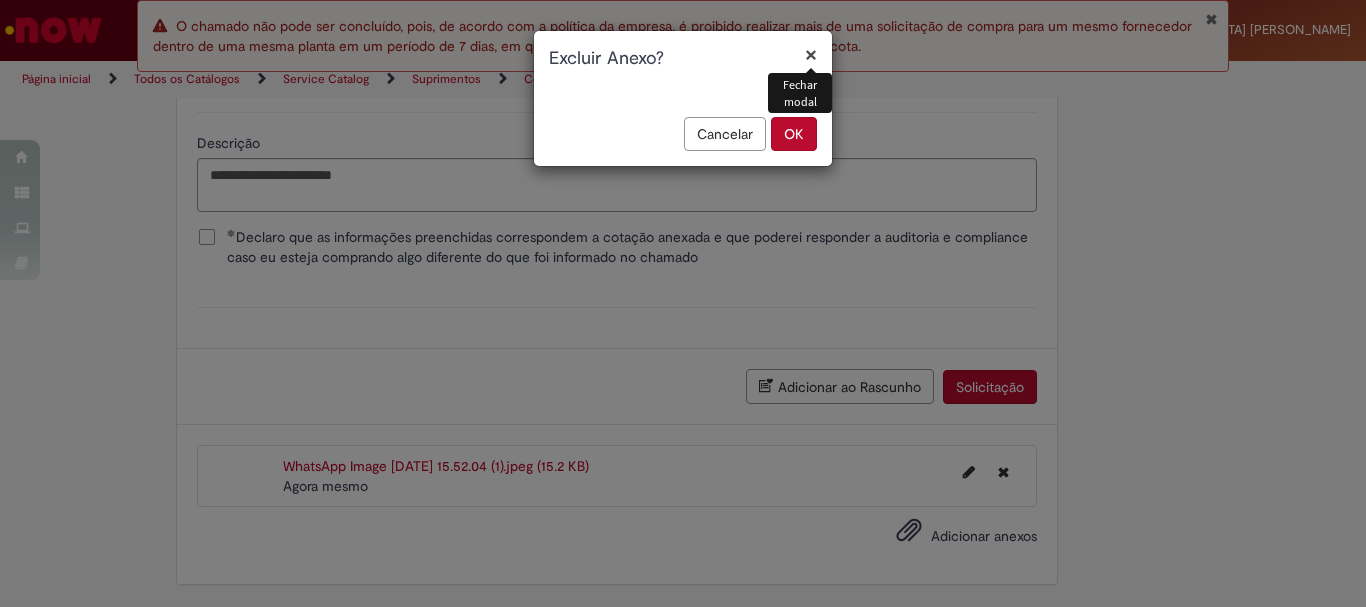 click on "OK" at bounding box center (794, 134) 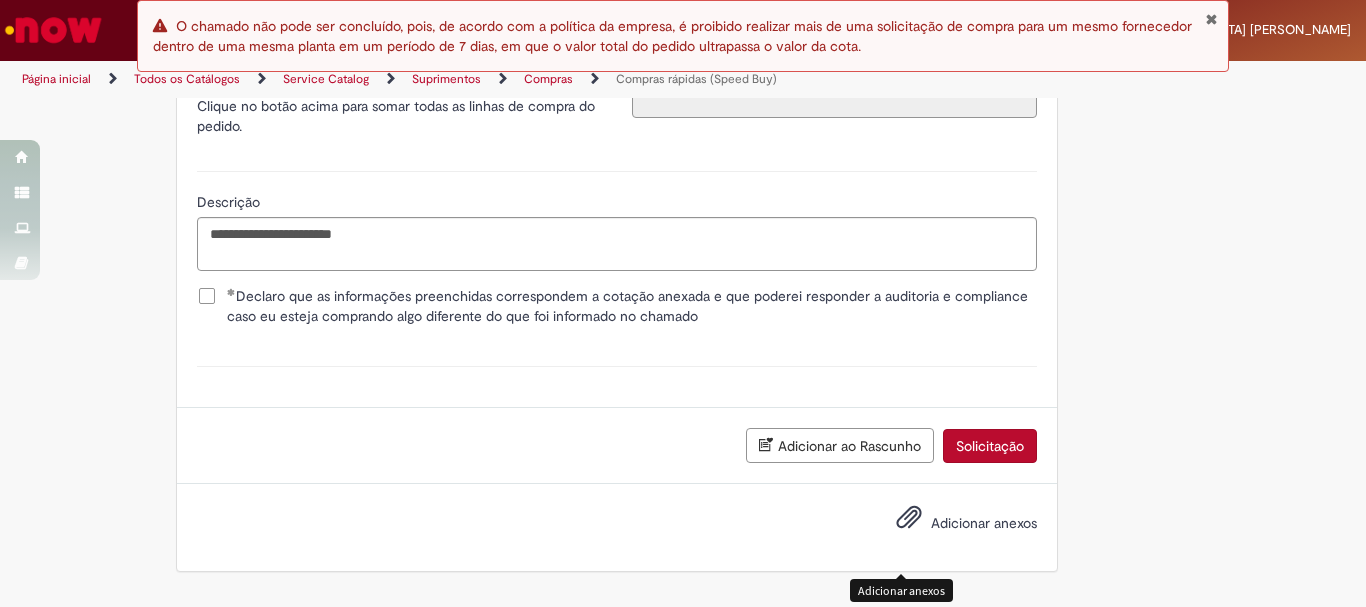 scroll, scrollTop: 3713, scrollLeft: 0, axis: vertical 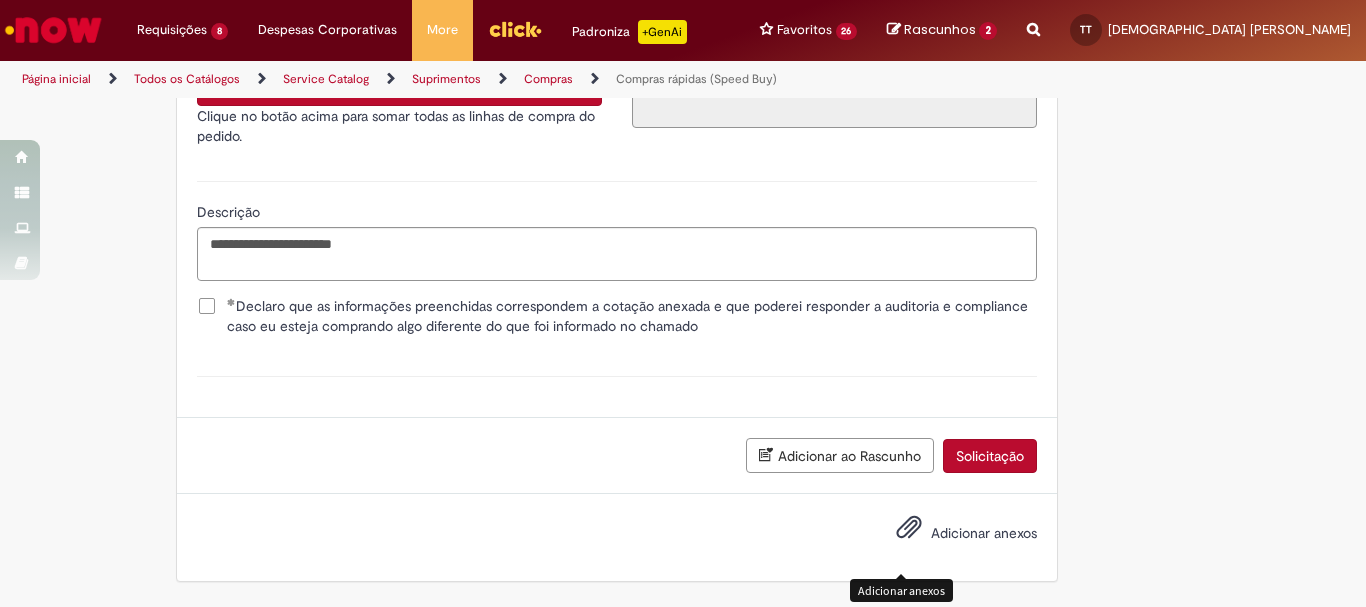 click at bounding box center (909, 528) 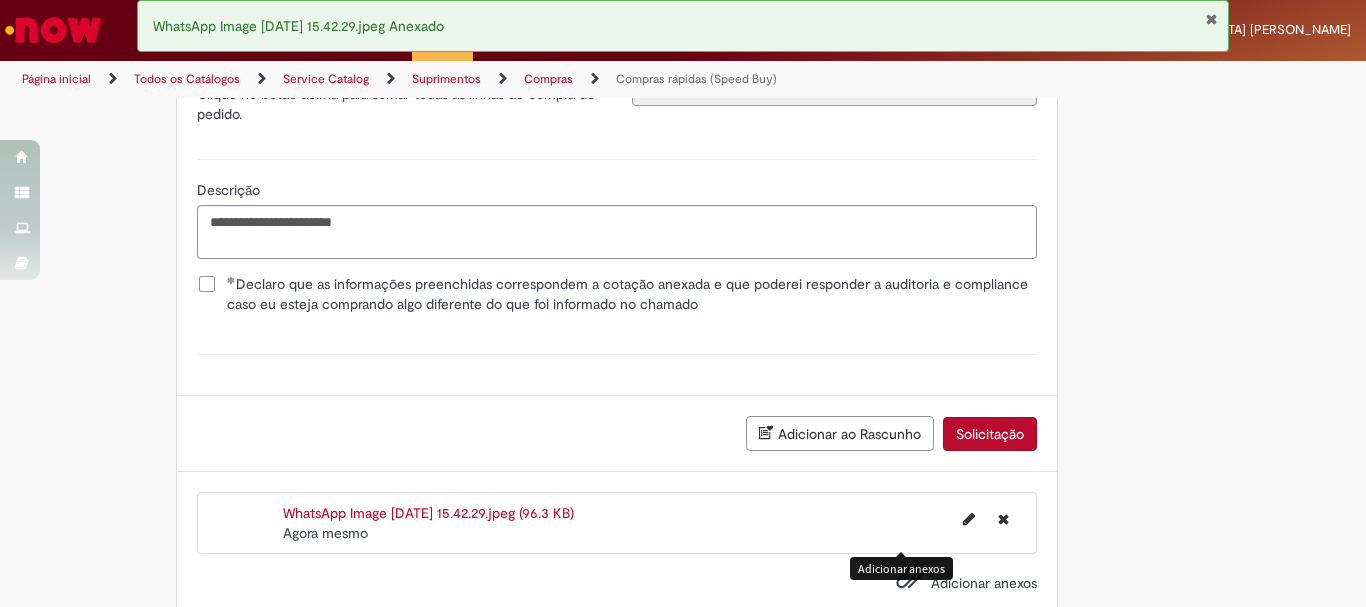 scroll, scrollTop: 3785, scrollLeft: 0, axis: vertical 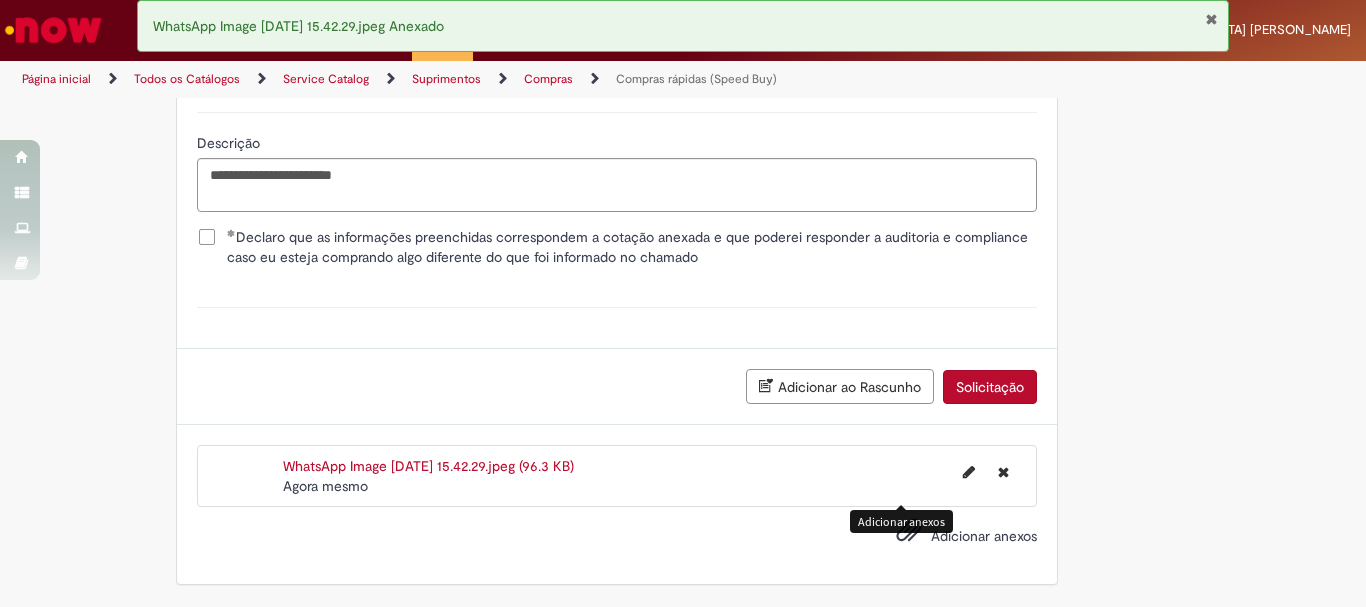 click on "Solicitação" at bounding box center (990, 387) 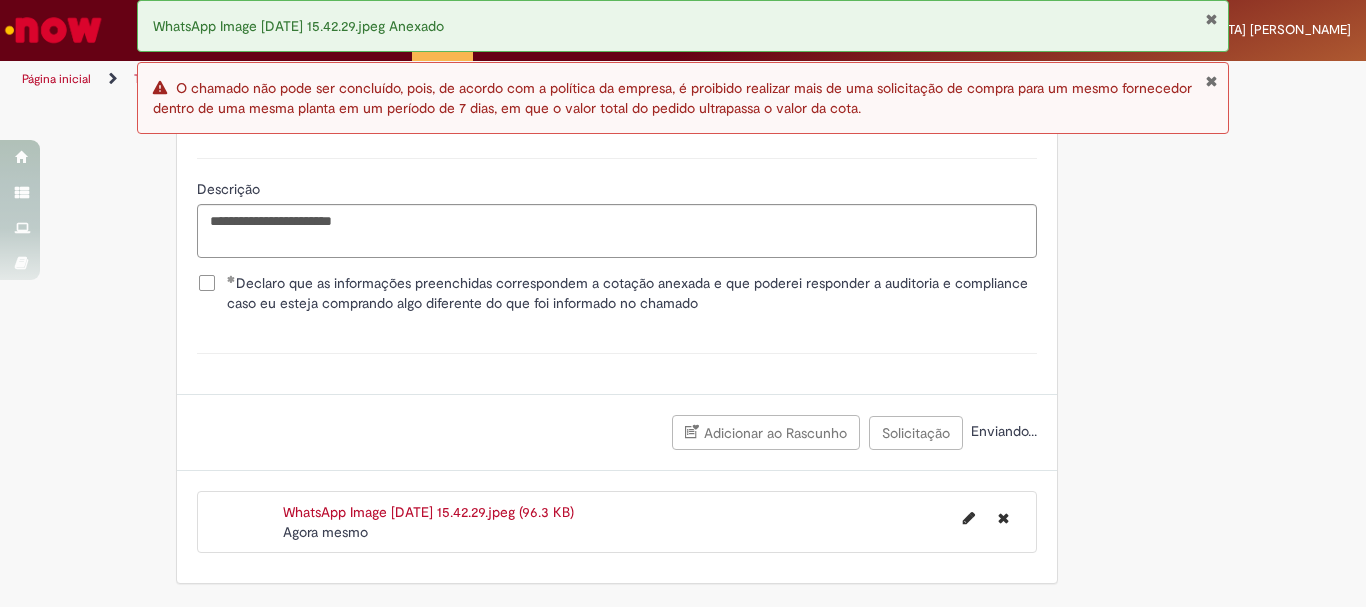 scroll, scrollTop: 3785, scrollLeft: 0, axis: vertical 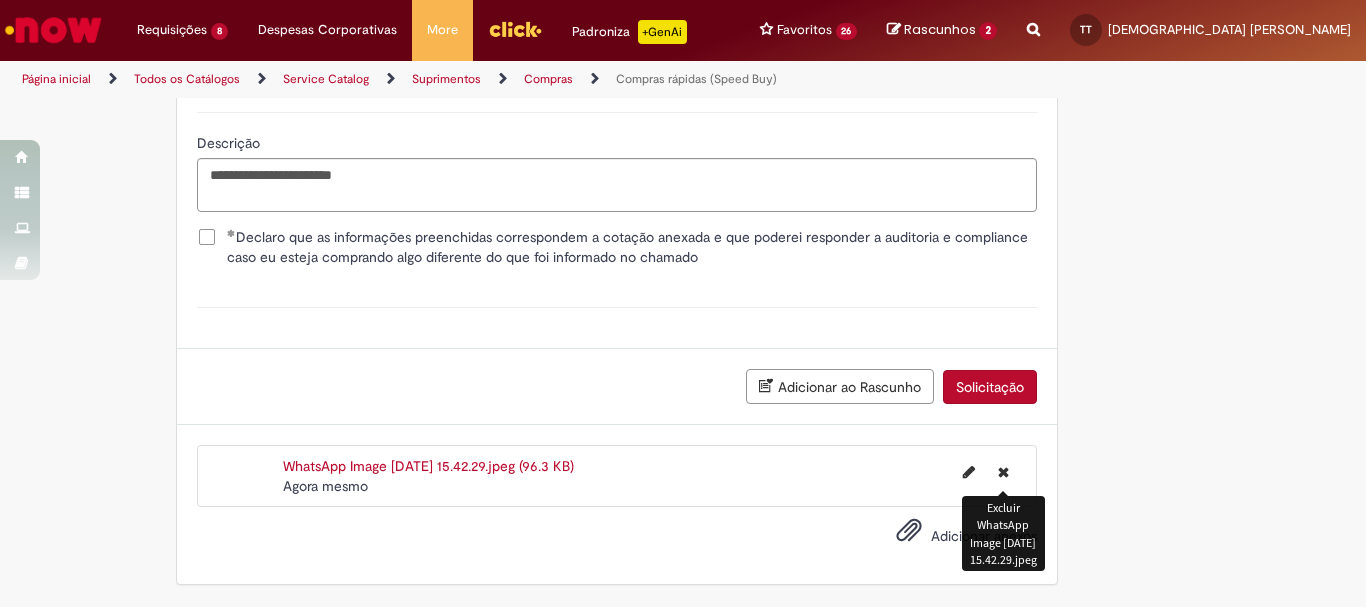 click at bounding box center [1003, 472] 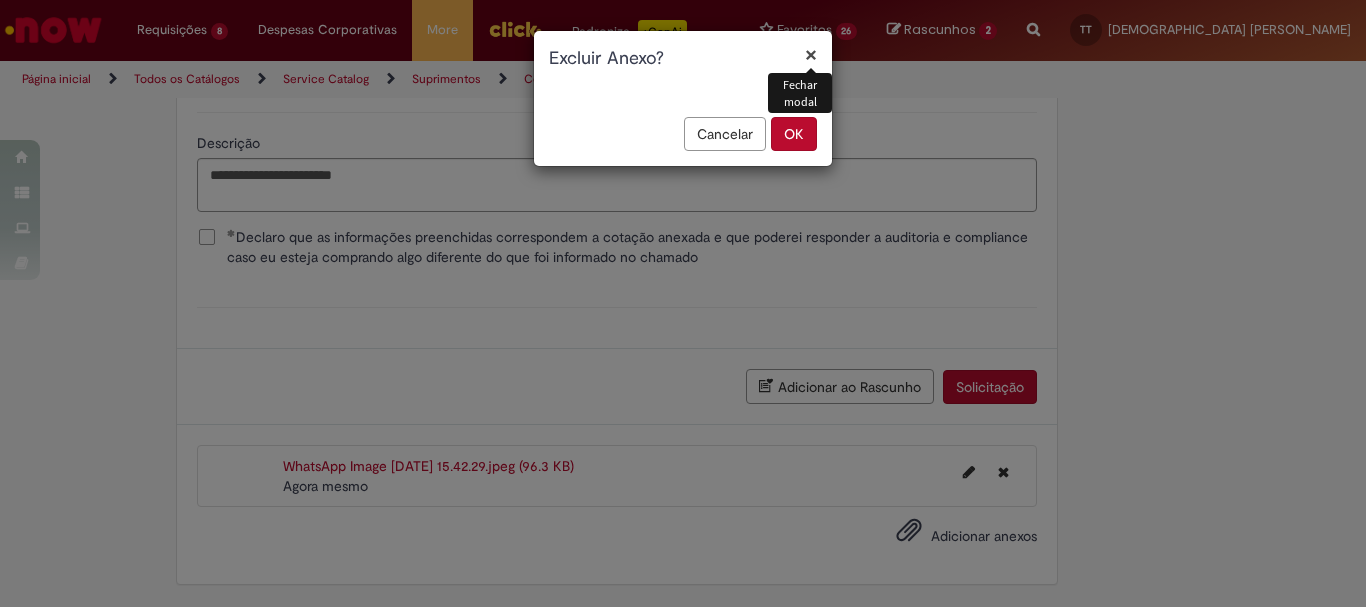 click on "OK" at bounding box center [794, 134] 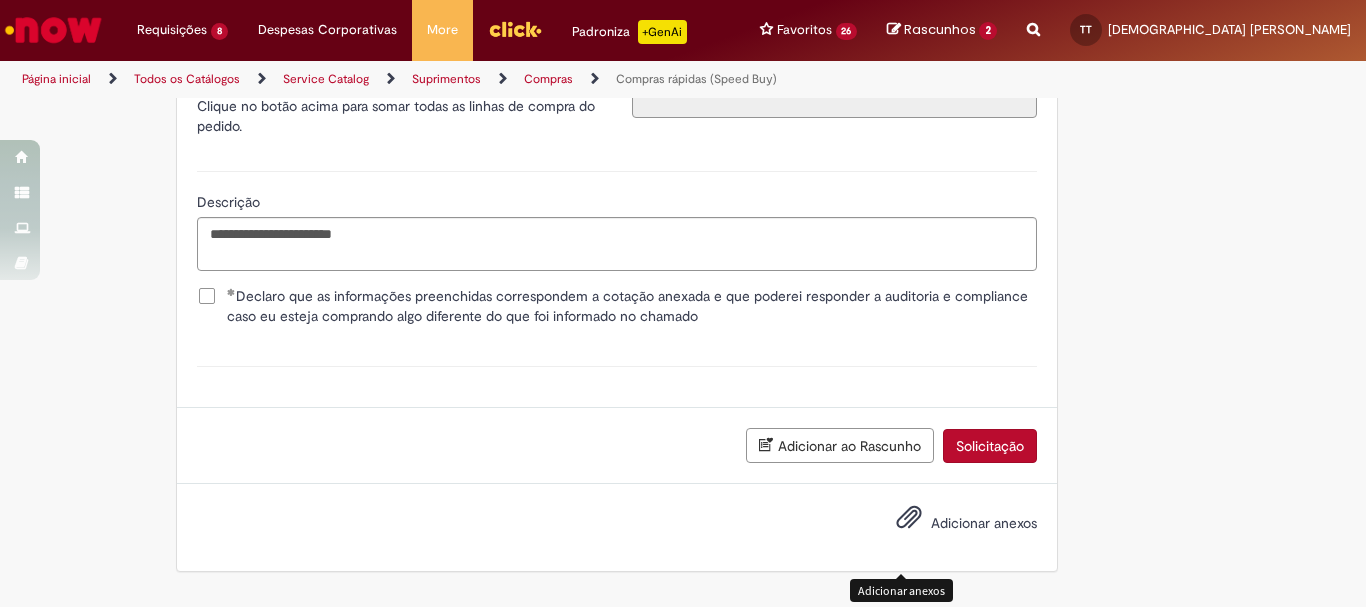scroll, scrollTop: 3713, scrollLeft: 0, axis: vertical 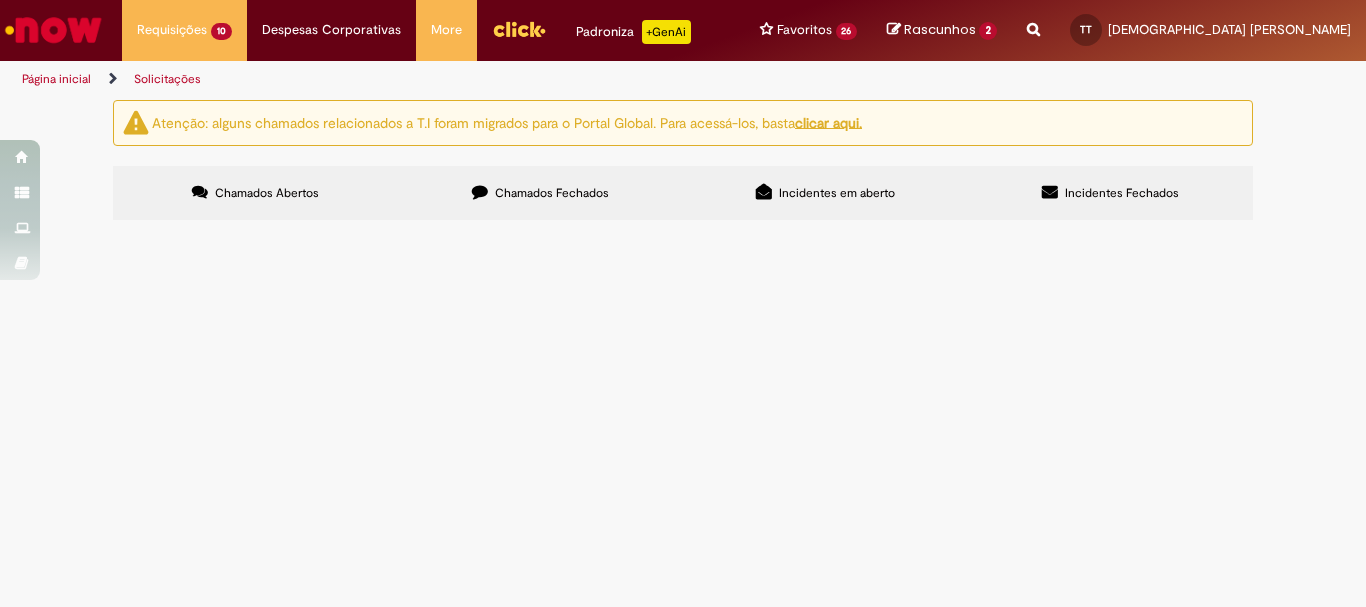 drag, startPoint x: 278, startPoint y: 351, endPoint x: 243, endPoint y: 349, distance: 35.057095 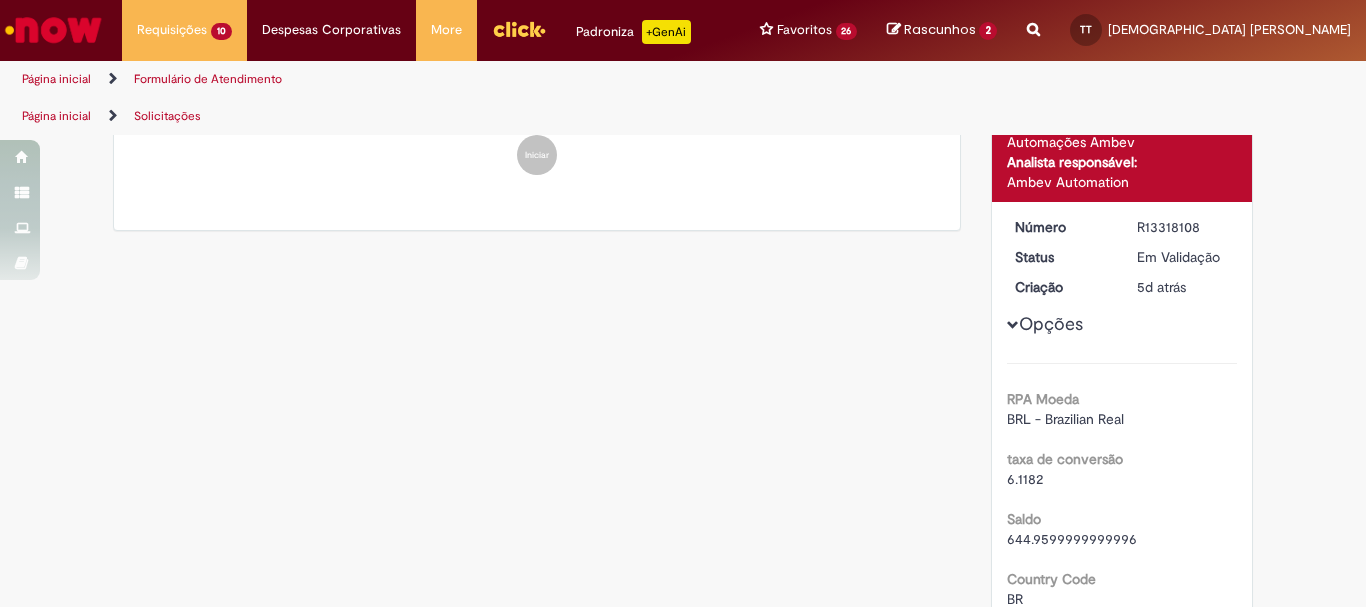 scroll, scrollTop: 0, scrollLeft: 0, axis: both 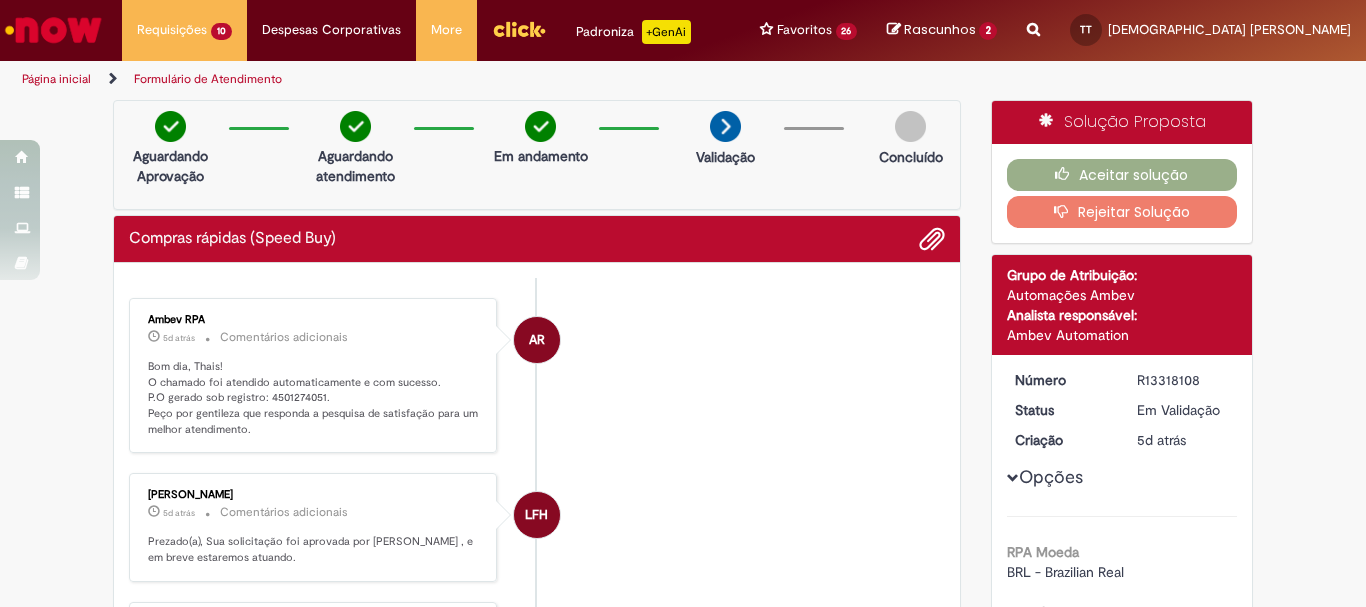 click on "Bom dia, Thais!
O chamado foi atendido automaticamente e com sucesso.
P.O gerado sob registro: 4501274051.
Peço por gentileza que responda a pesquisa de satisfação para um melhor atendimento." at bounding box center (314, 398) 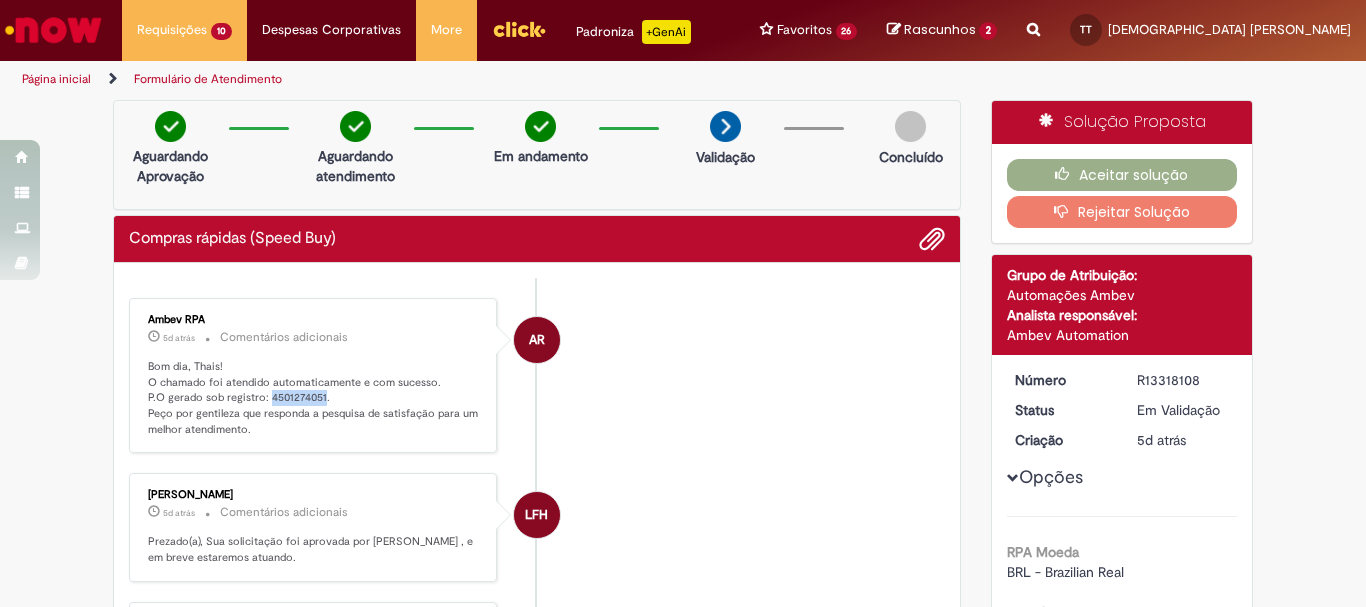 click on "Bom dia, Thais!
O chamado foi atendido automaticamente e com sucesso.
P.O gerado sob registro: 4501274051.
Peço por gentileza que responda a pesquisa de satisfação para um melhor atendimento." at bounding box center [314, 398] 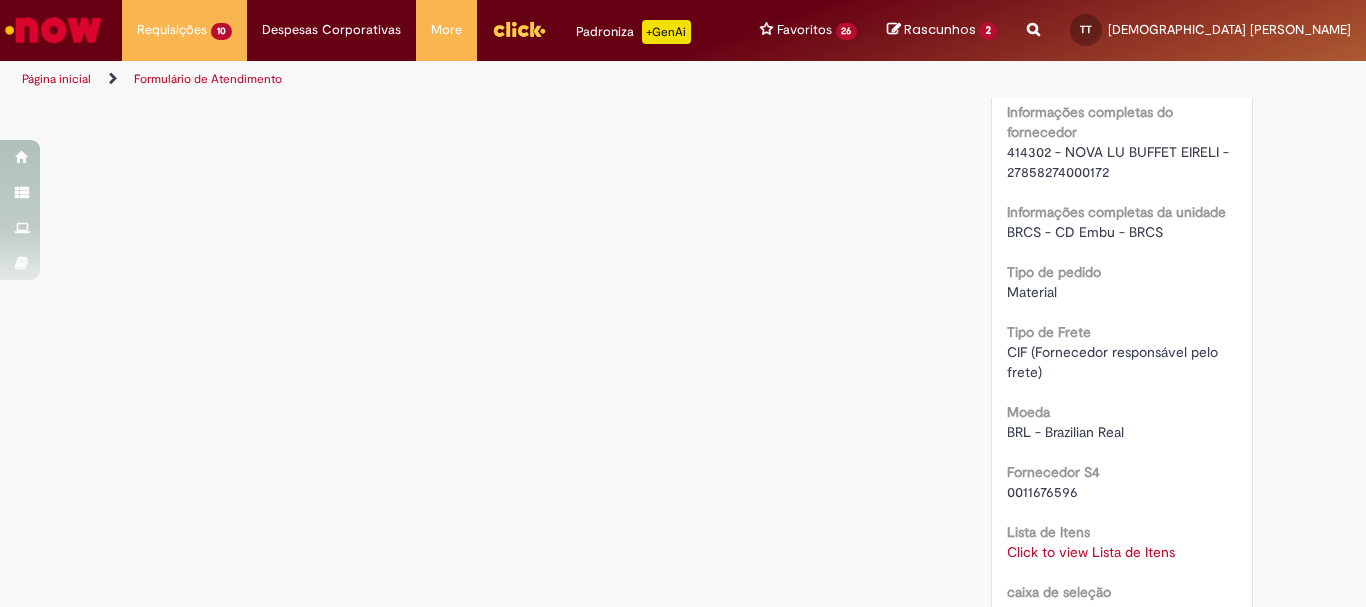 scroll, scrollTop: 1900, scrollLeft: 0, axis: vertical 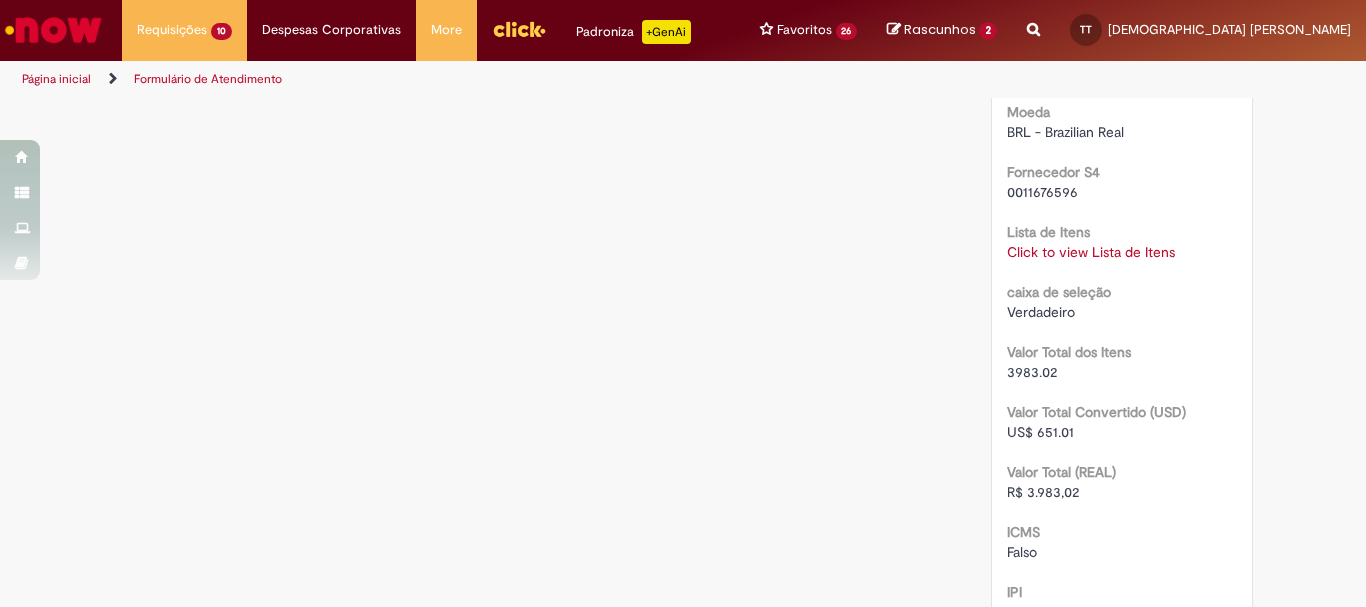 click on "Click to view Lista de Itens" at bounding box center [1091, 252] 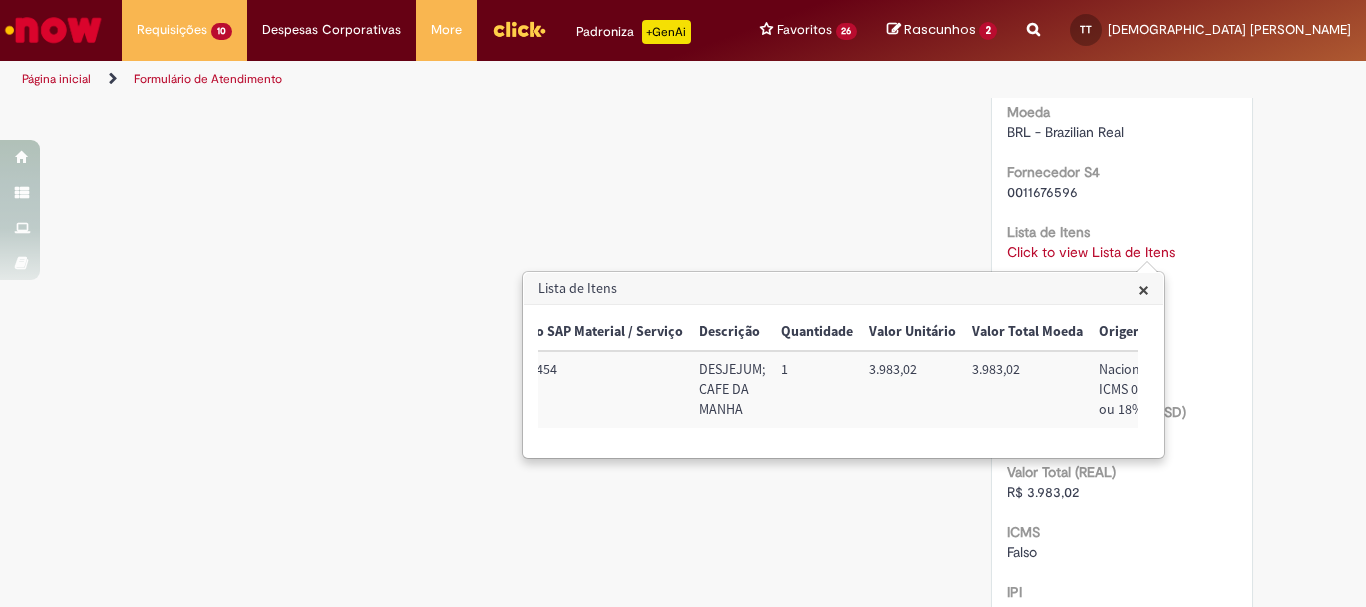 scroll, scrollTop: 0, scrollLeft: 171, axis: horizontal 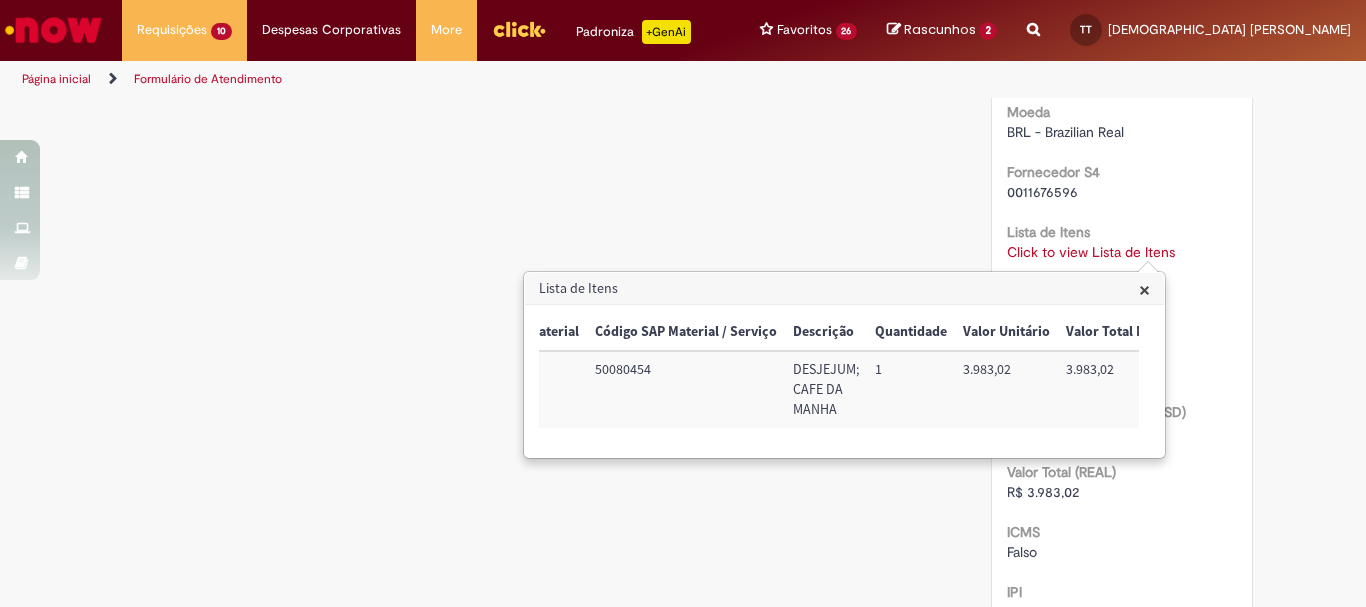 click on "×" at bounding box center [1144, 289] 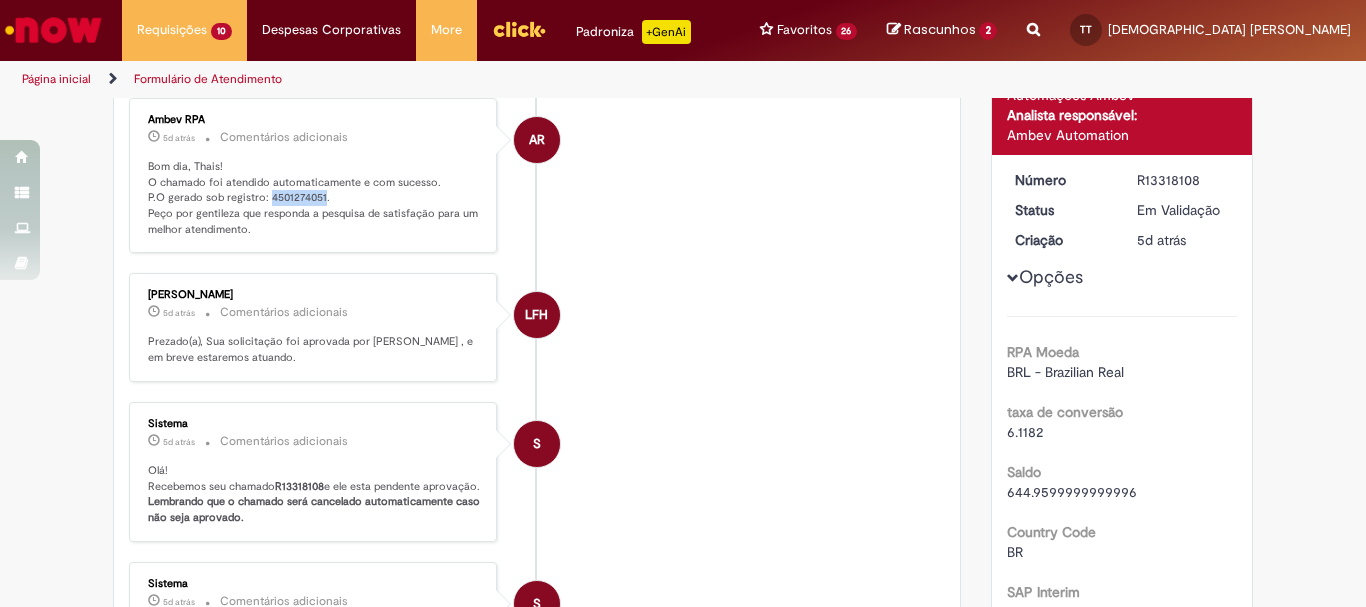 scroll, scrollTop: 0, scrollLeft: 0, axis: both 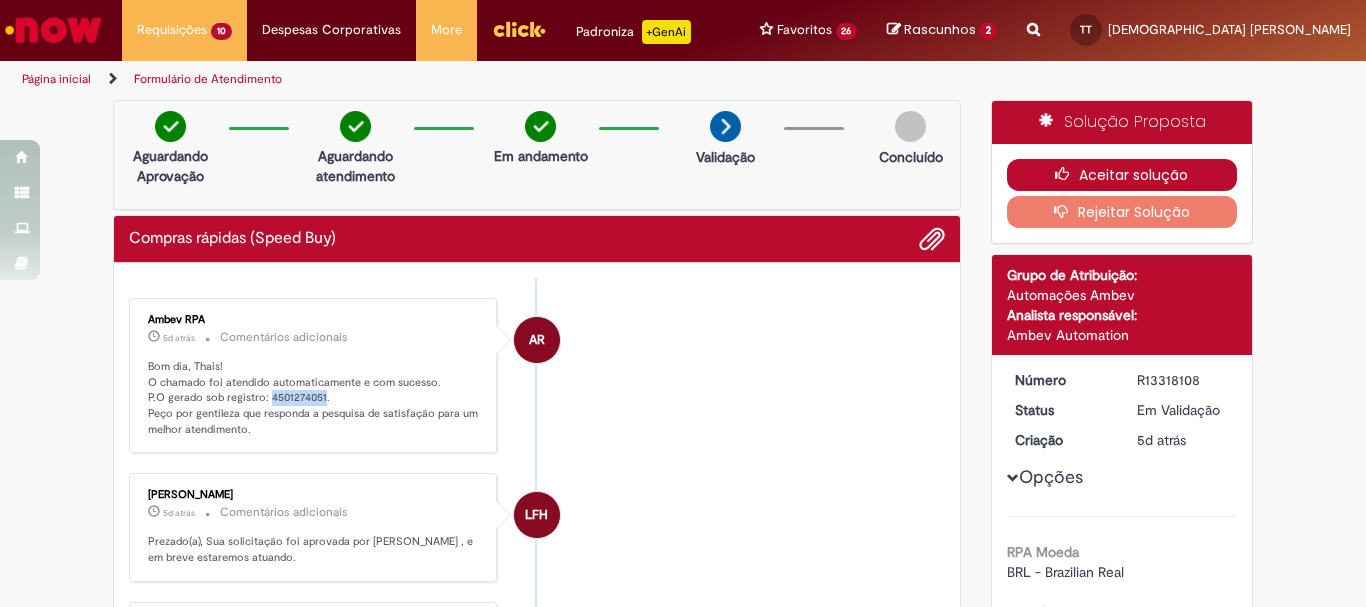 click on "Aceitar solução" at bounding box center [1122, 175] 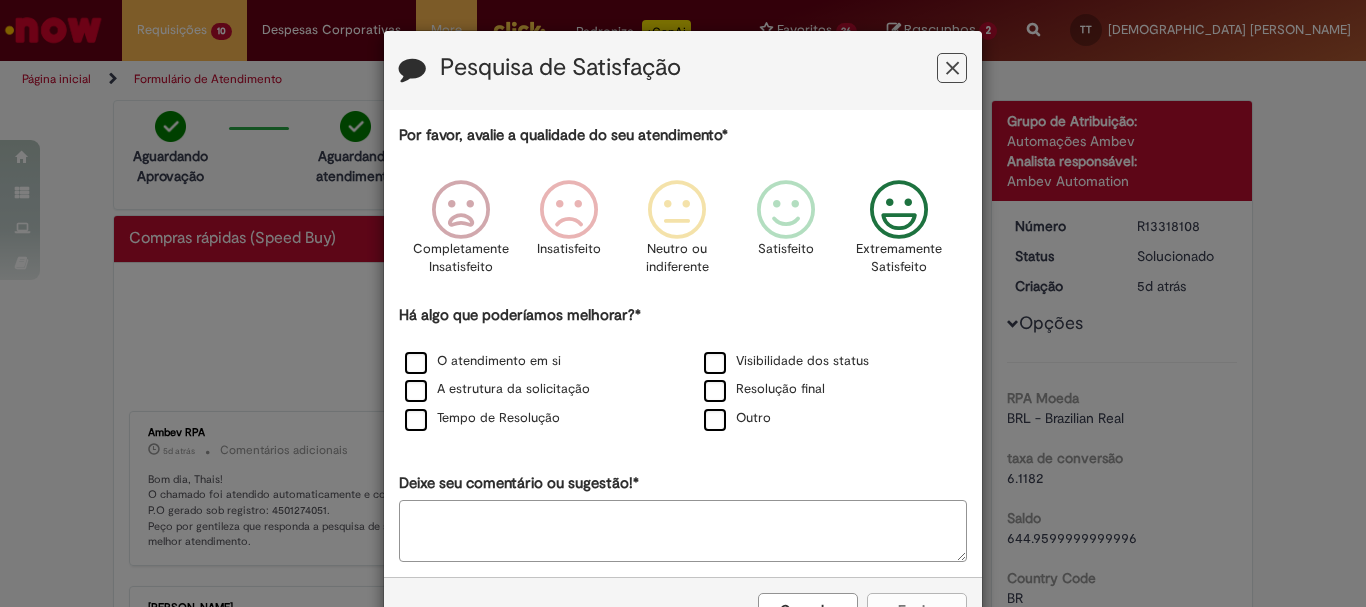 click at bounding box center [899, 210] 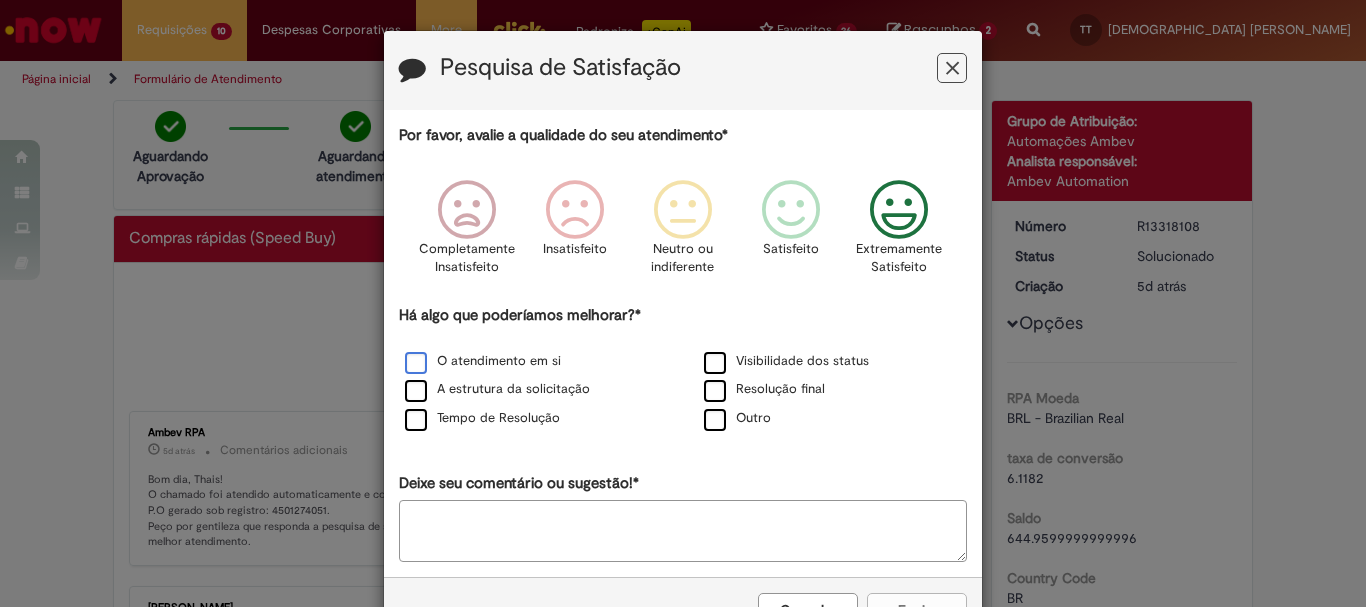 drag, startPoint x: 481, startPoint y: 359, endPoint x: 657, endPoint y: 385, distance: 177.9101 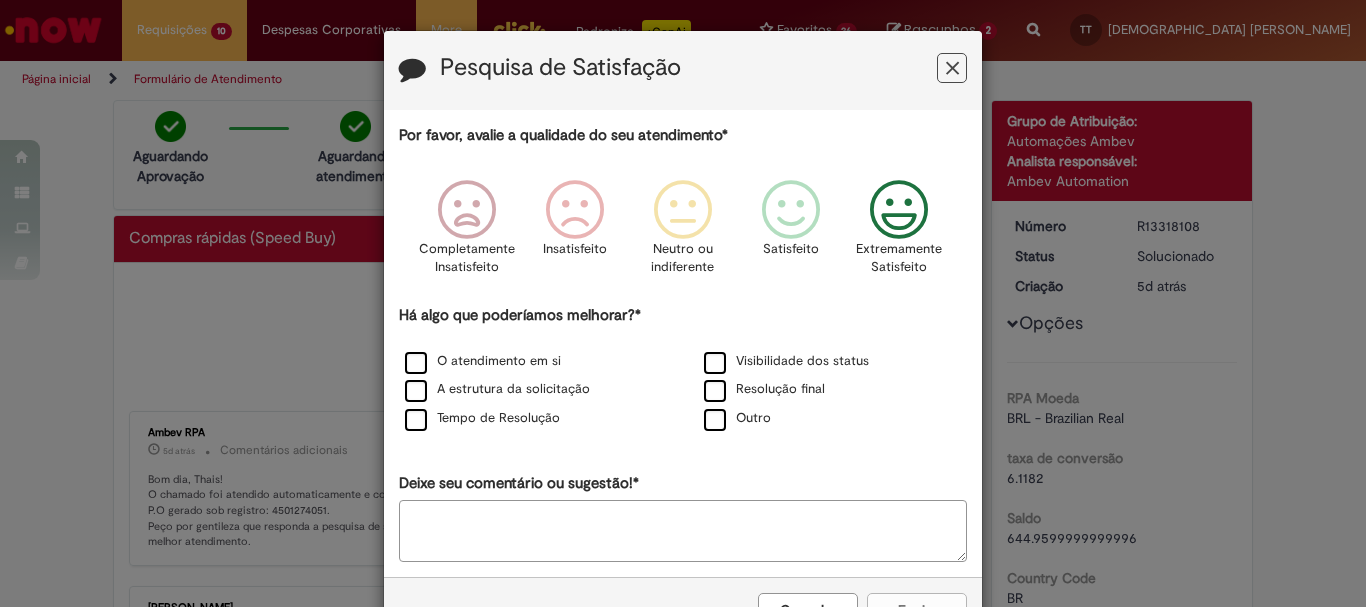 click on "O atendimento em si" at bounding box center [483, 361] 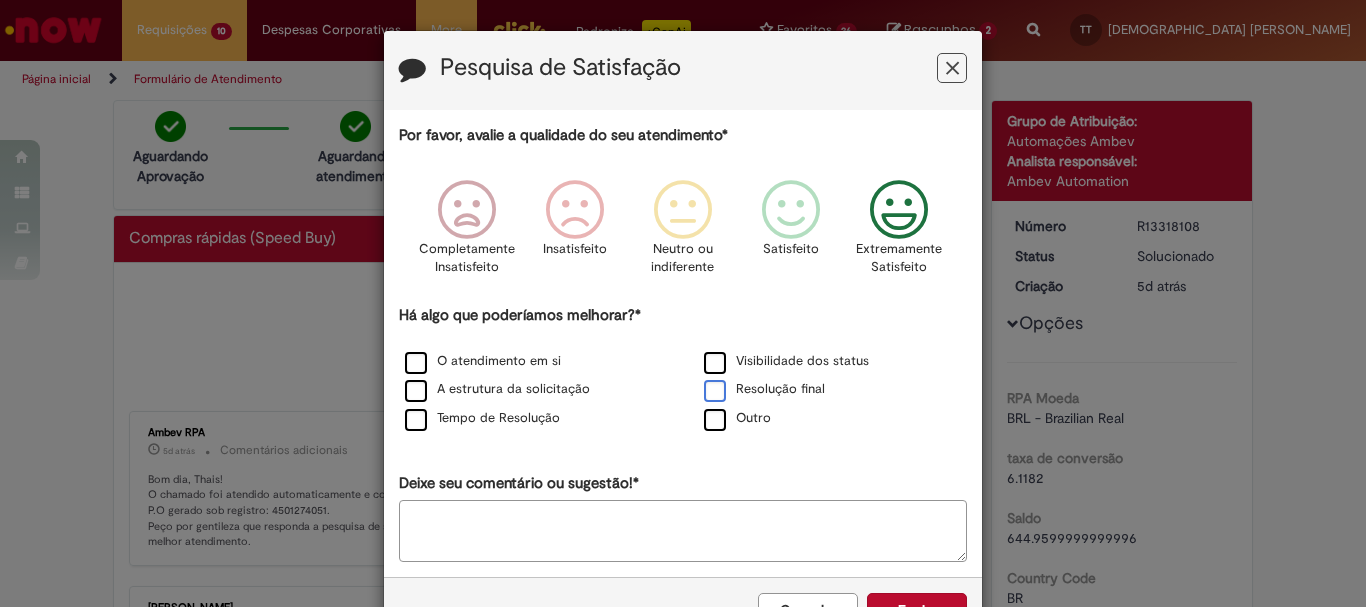 click on "Resolução final" at bounding box center [764, 389] 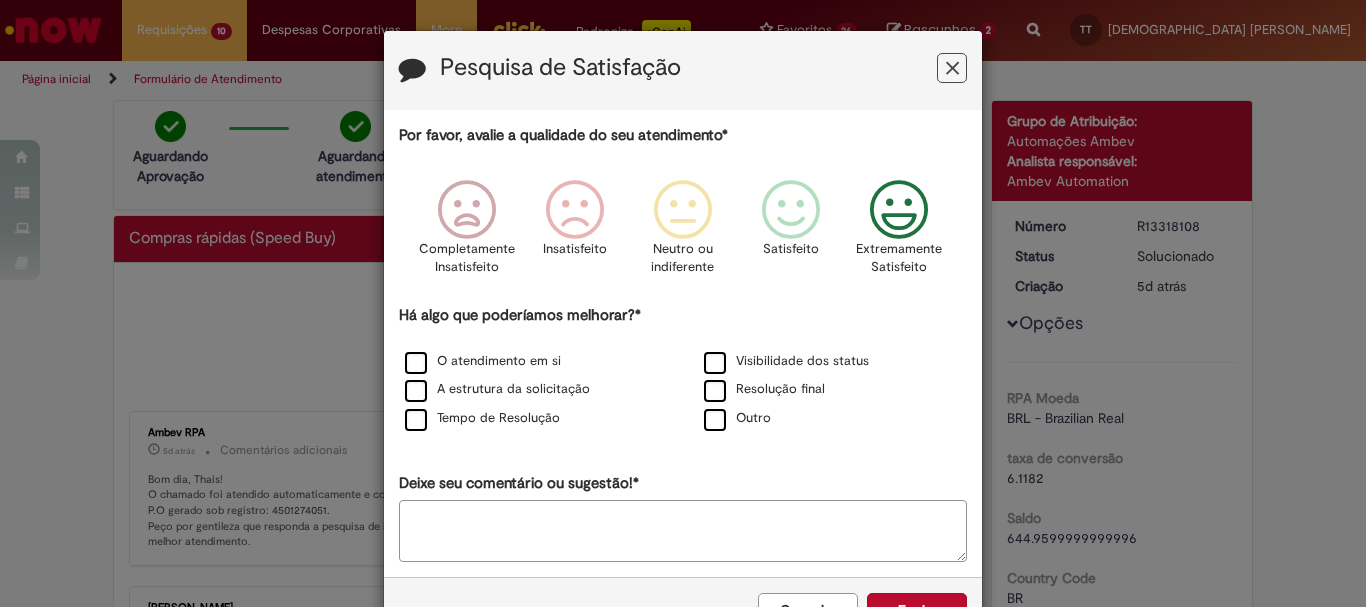 scroll, scrollTop: 66, scrollLeft: 0, axis: vertical 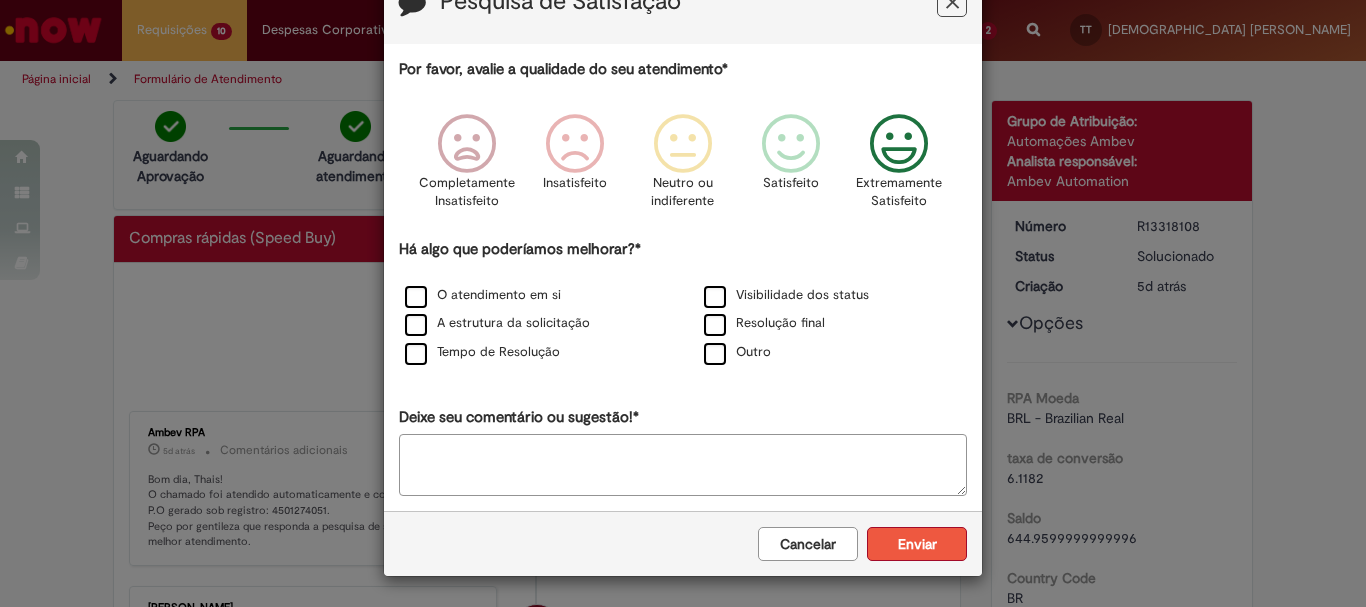 click on "Enviar" at bounding box center [917, 544] 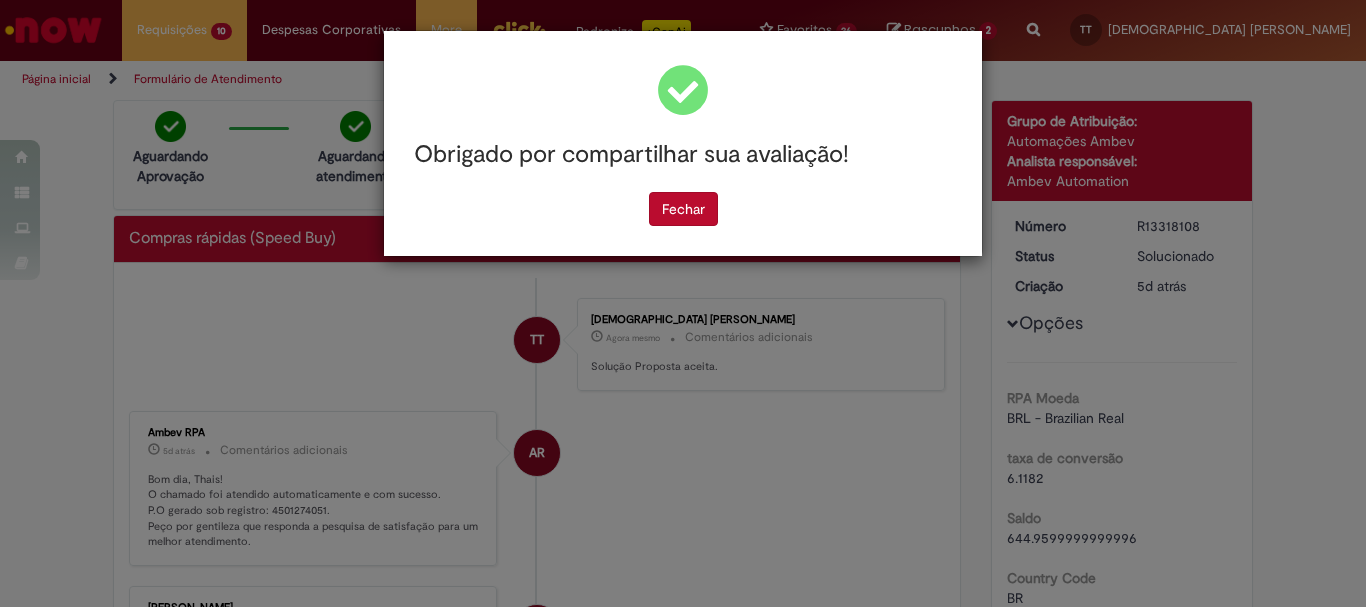 scroll, scrollTop: 0, scrollLeft: 0, axis: both 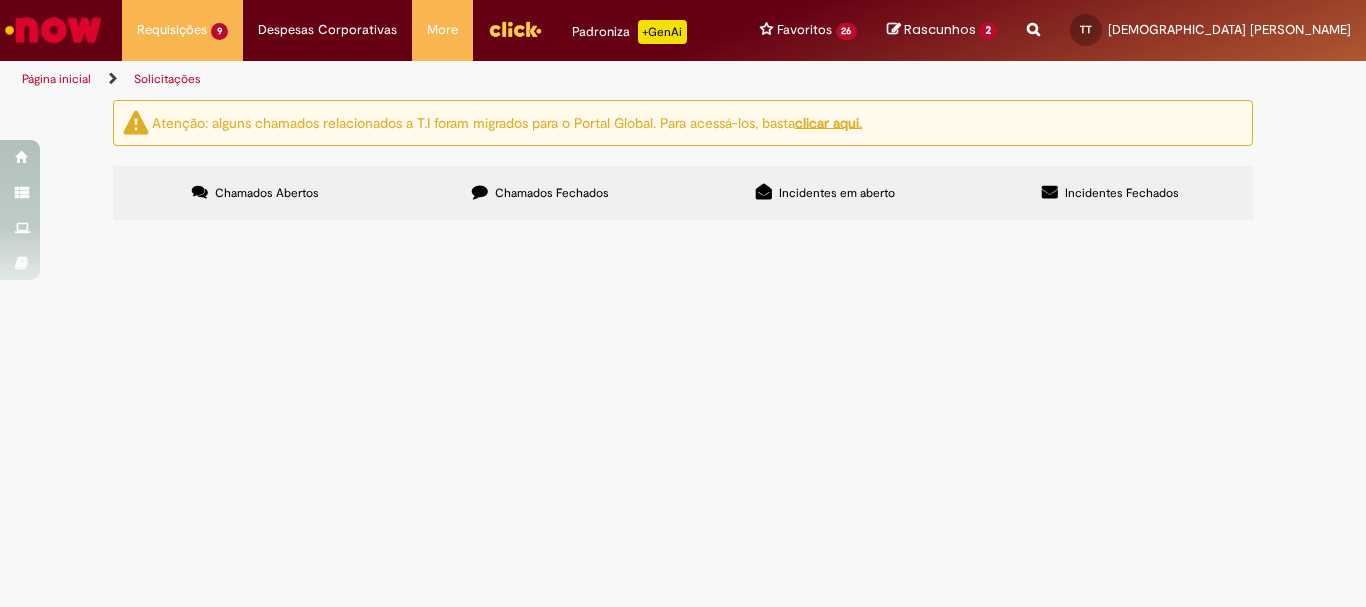 click on "Chamados Fechados" at bounding box center (552, 193) 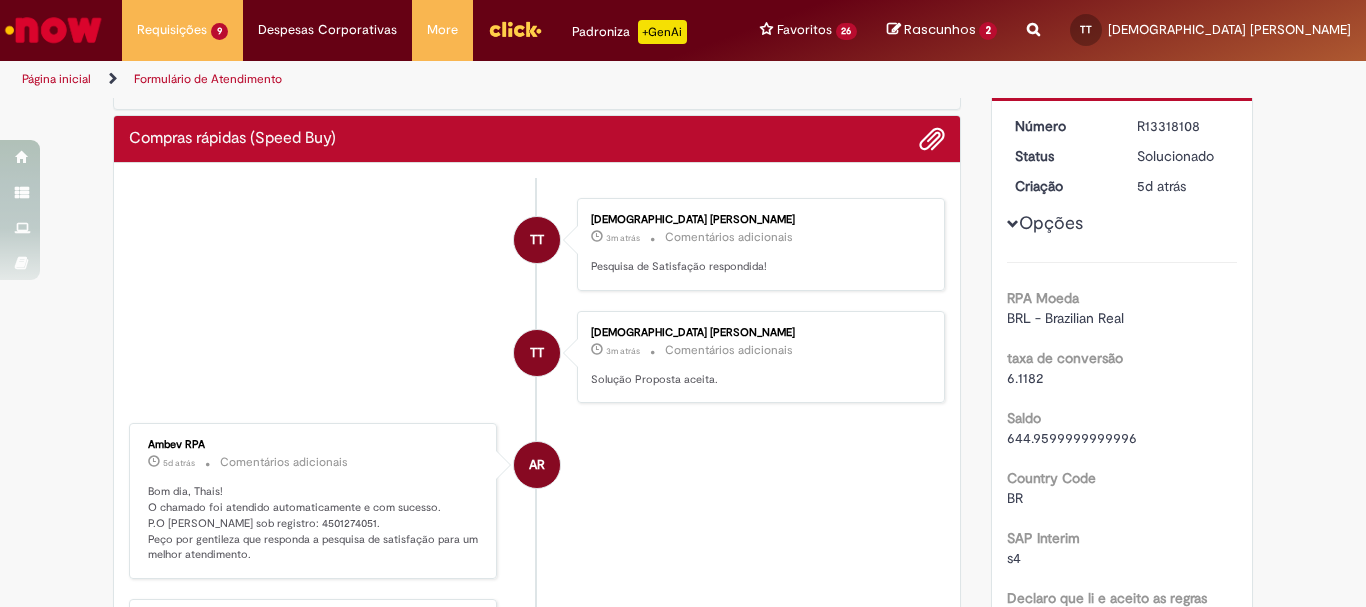 scroll, scrollTop: 0, scrollLeft: 0, axis: both 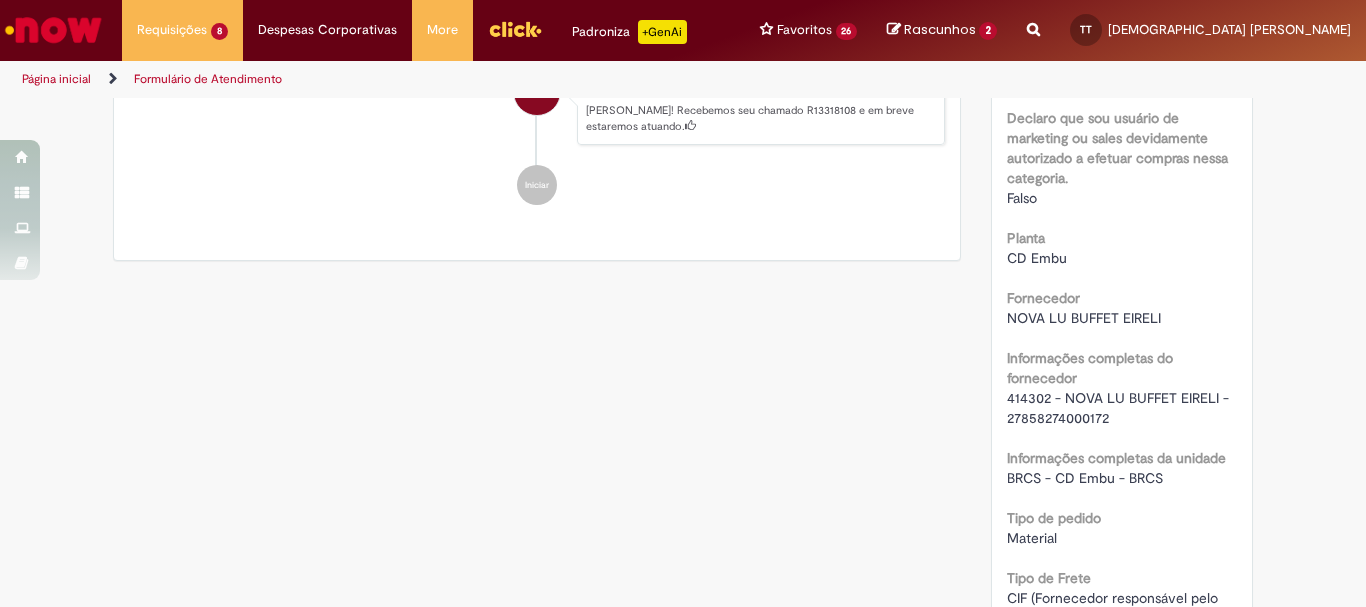 click on "414302 - NOVA LU BUFFET EIRELI - 27858274000172" at bounding box center (1120, 408) 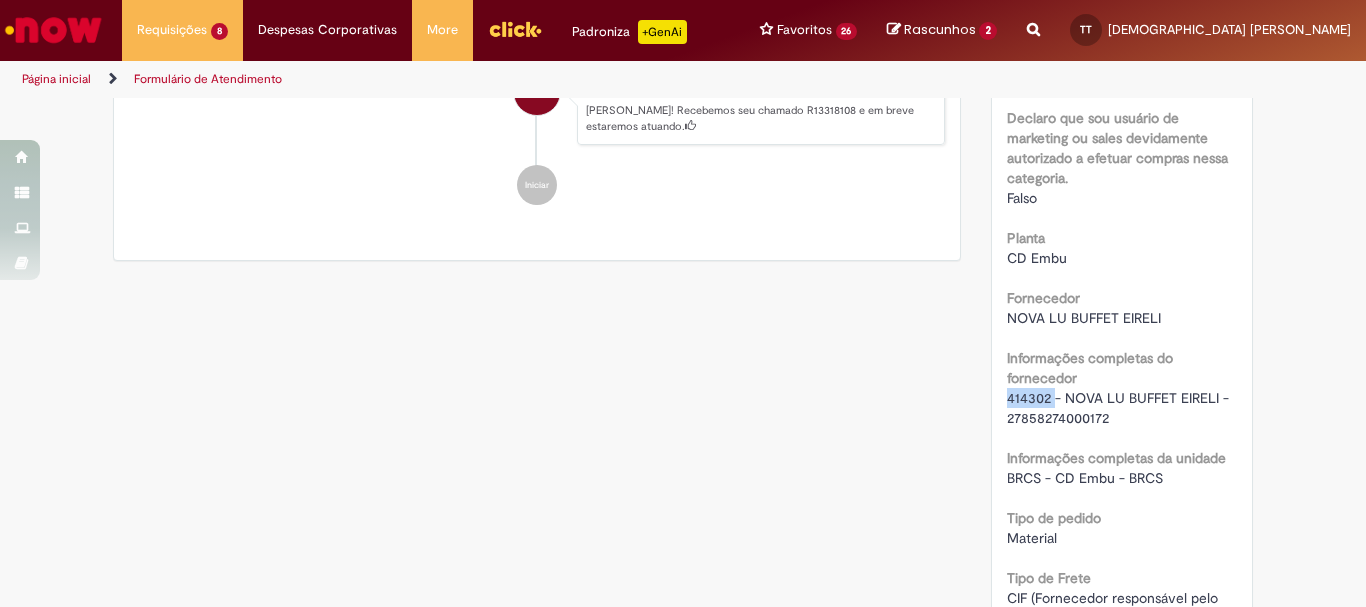 click on "414302 - NOVA LU BUFFET EIRELI - 27858274000172" at bounding box center (1120, 408) 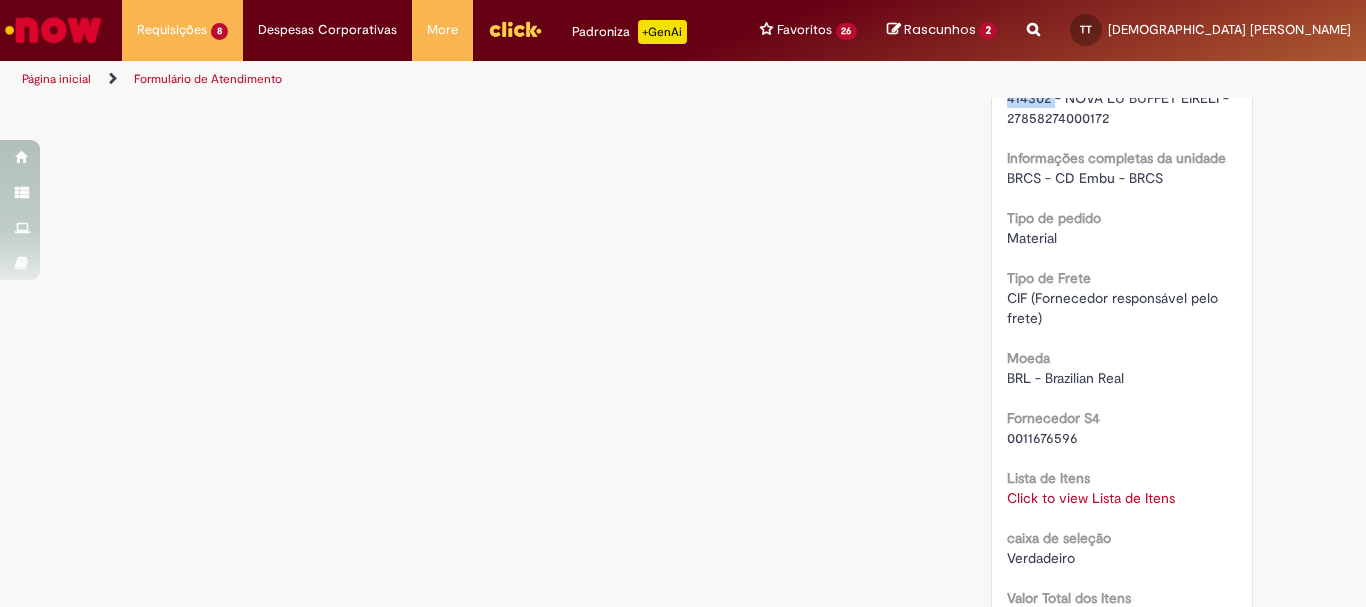scroll, scrollTop: 1600, scrollLeft: 0, axis: vertical 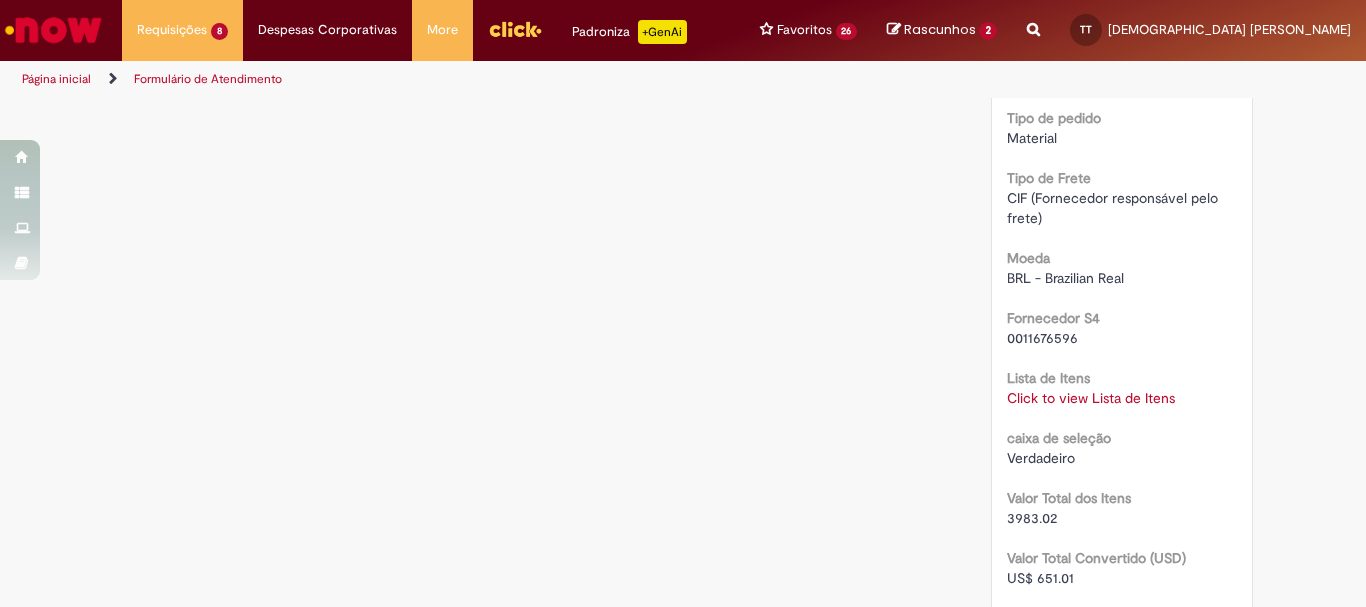 click on "Click to view Lista de Itens" at bounding box center [1091, 398] 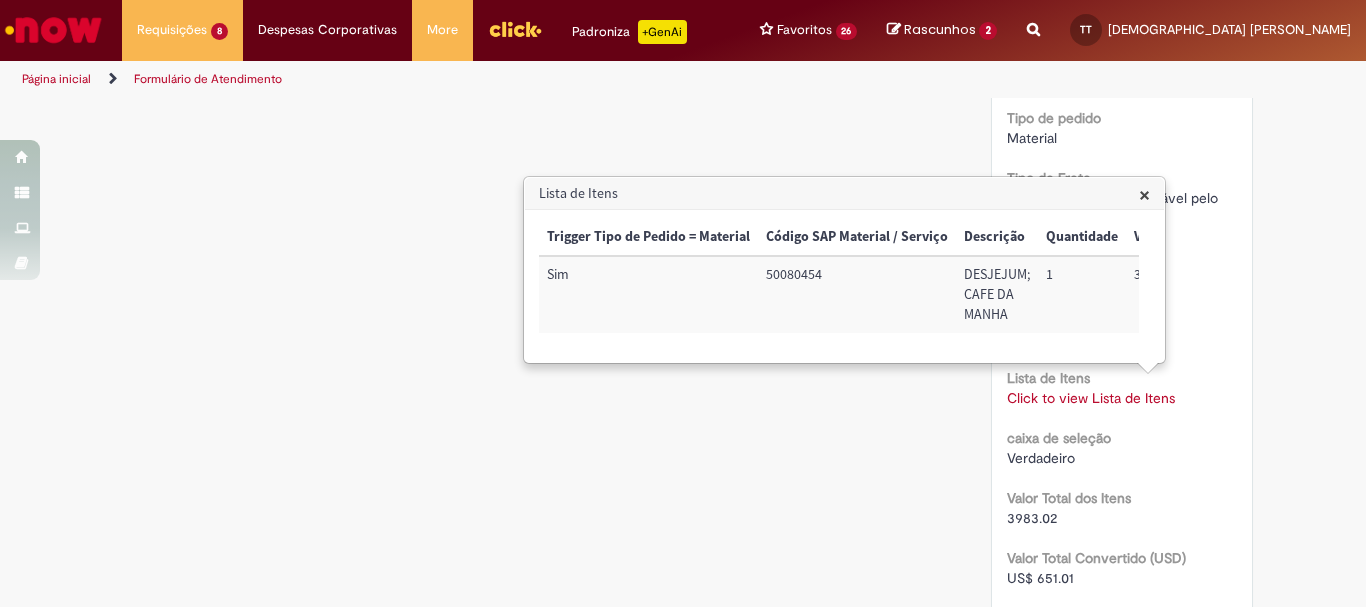 click on "50080454" at bounding box center [857, 294] 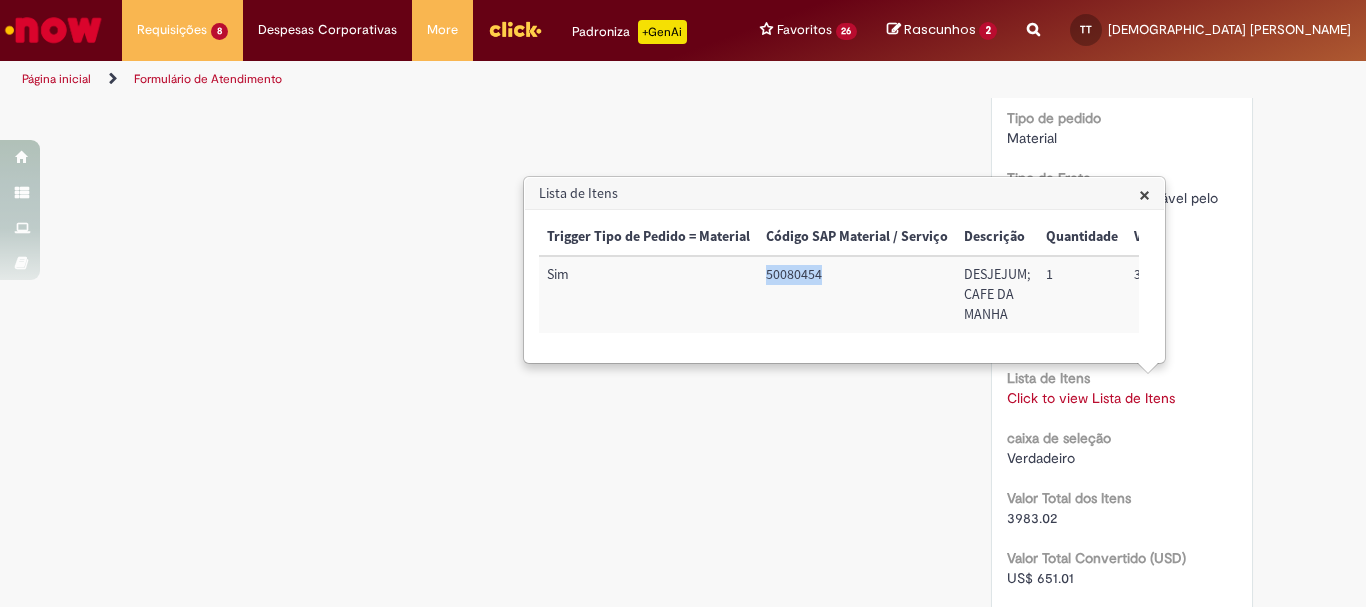 click on "50080454" at bounding box center (857, 294) 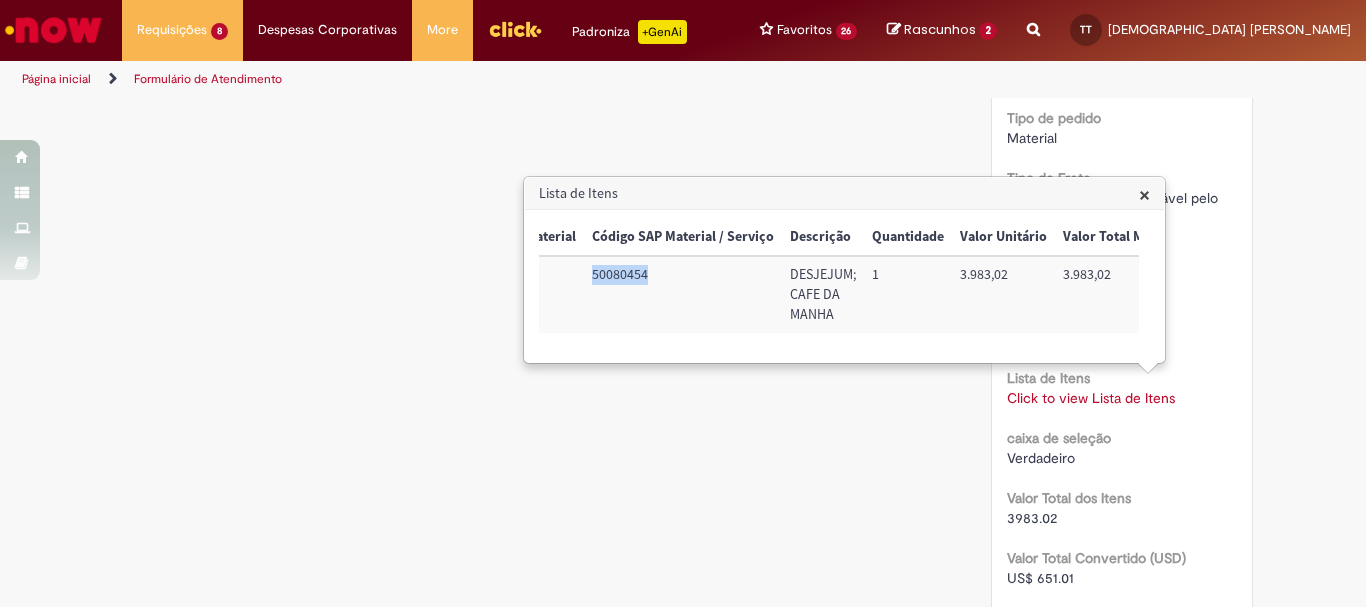 scroll, scrollTop: 0, scrollLeft: 209, axis: horizontal 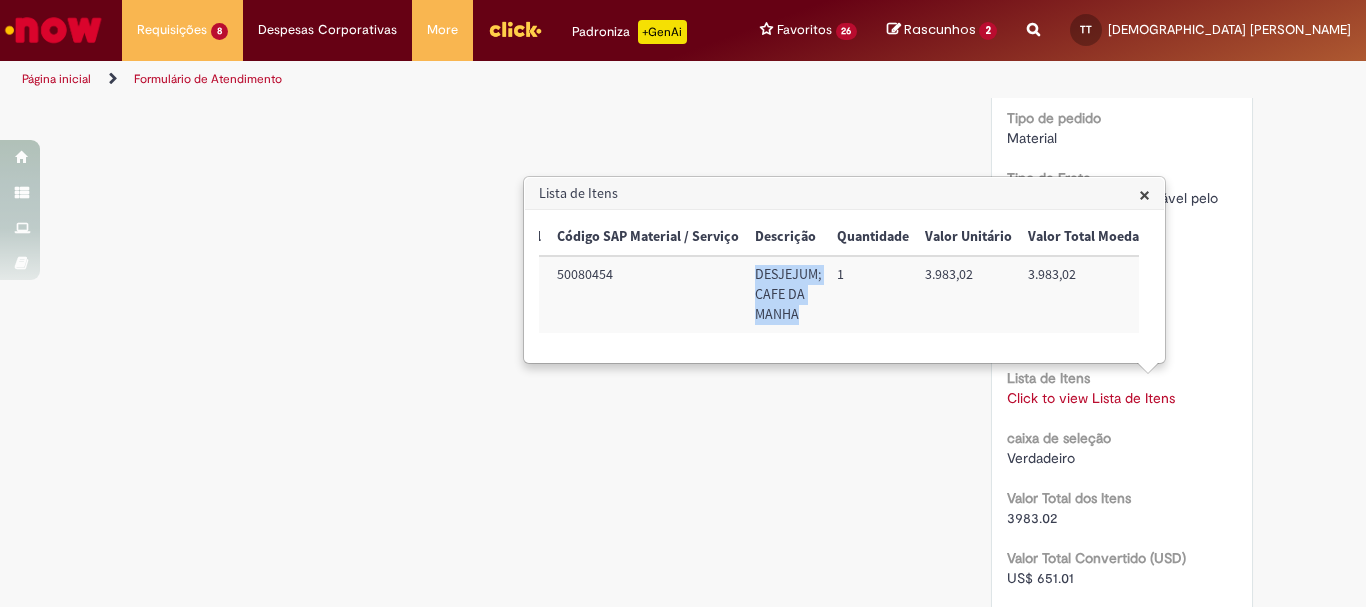 drag, startPoint x: 754, startPoint y: 270, endPoint x: 802, endPoint y: 314, distance: 65.11528 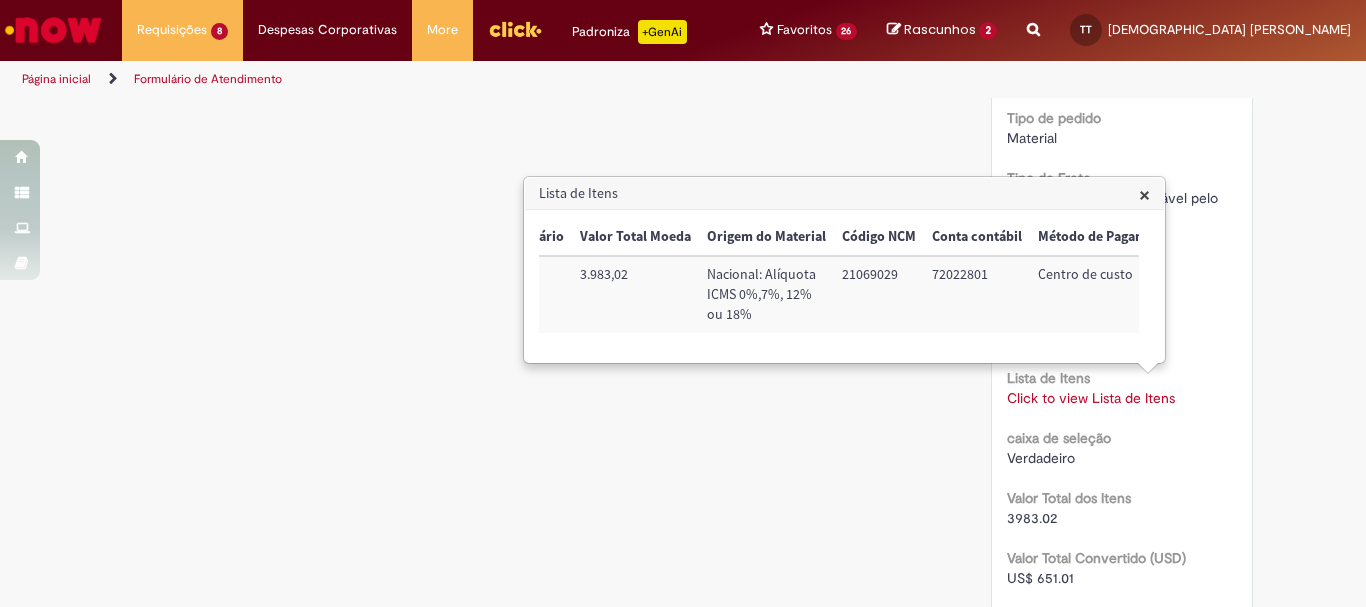 scroll, scrollTop: 0, scrollLeft: 664, axis: horizontal 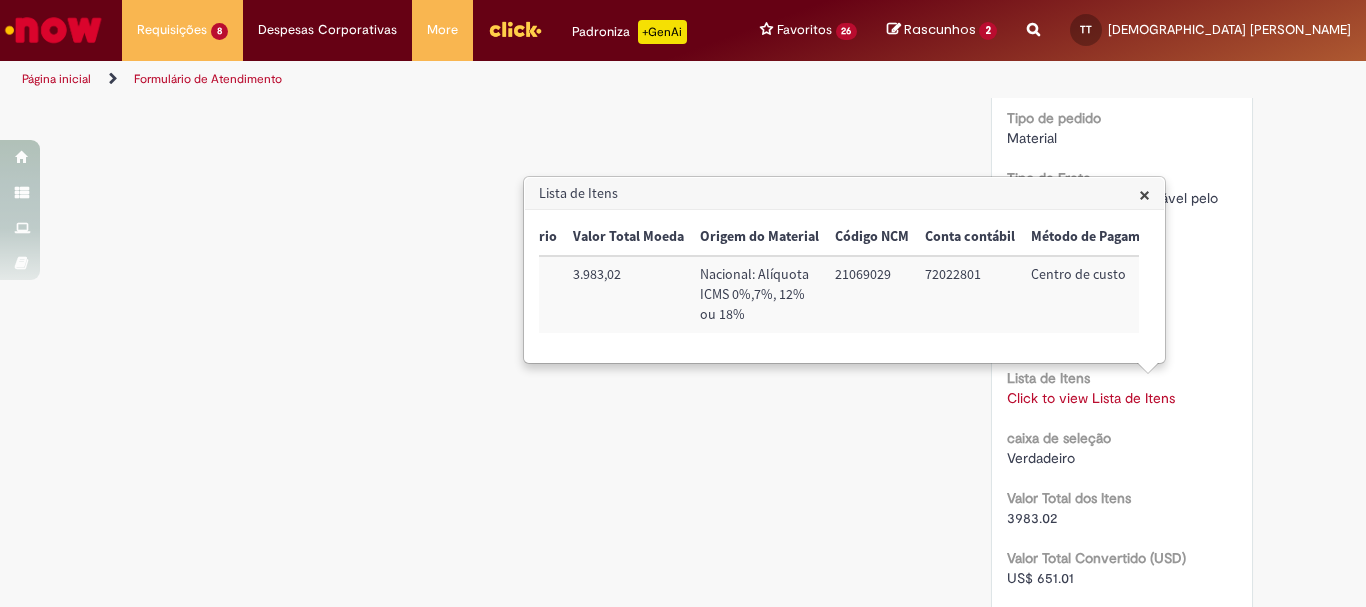click on "21069029" at bounding box center [872, 294] 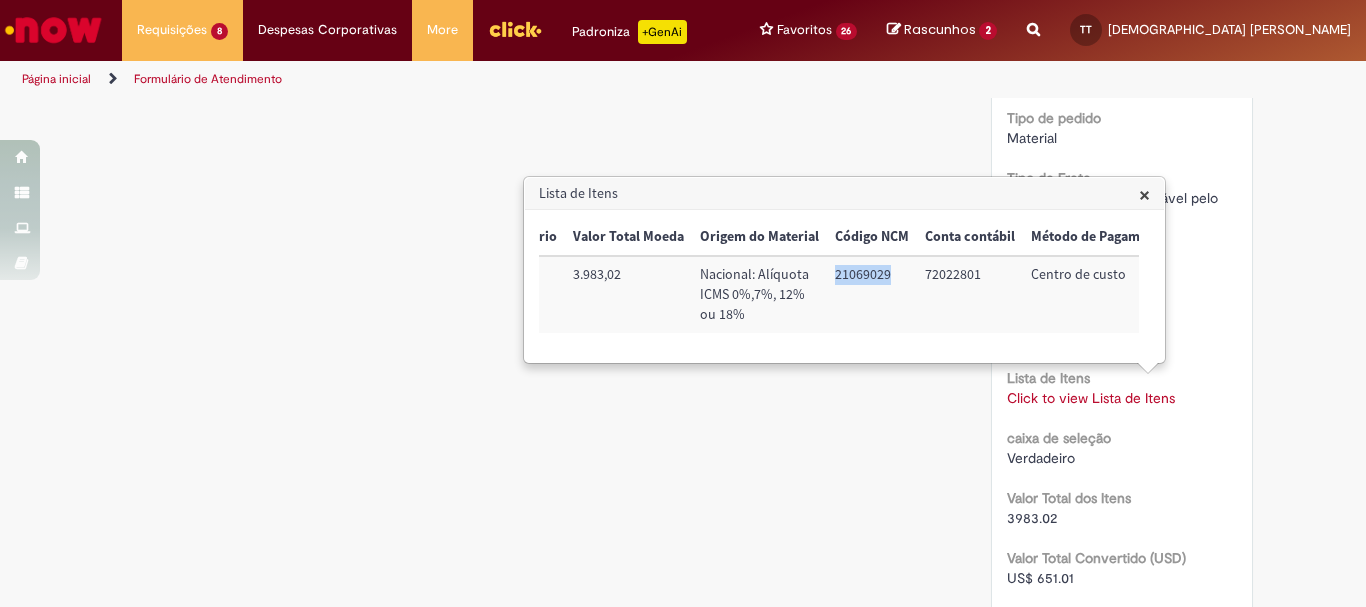 click on "21069029" at bounding box center (872, 294) 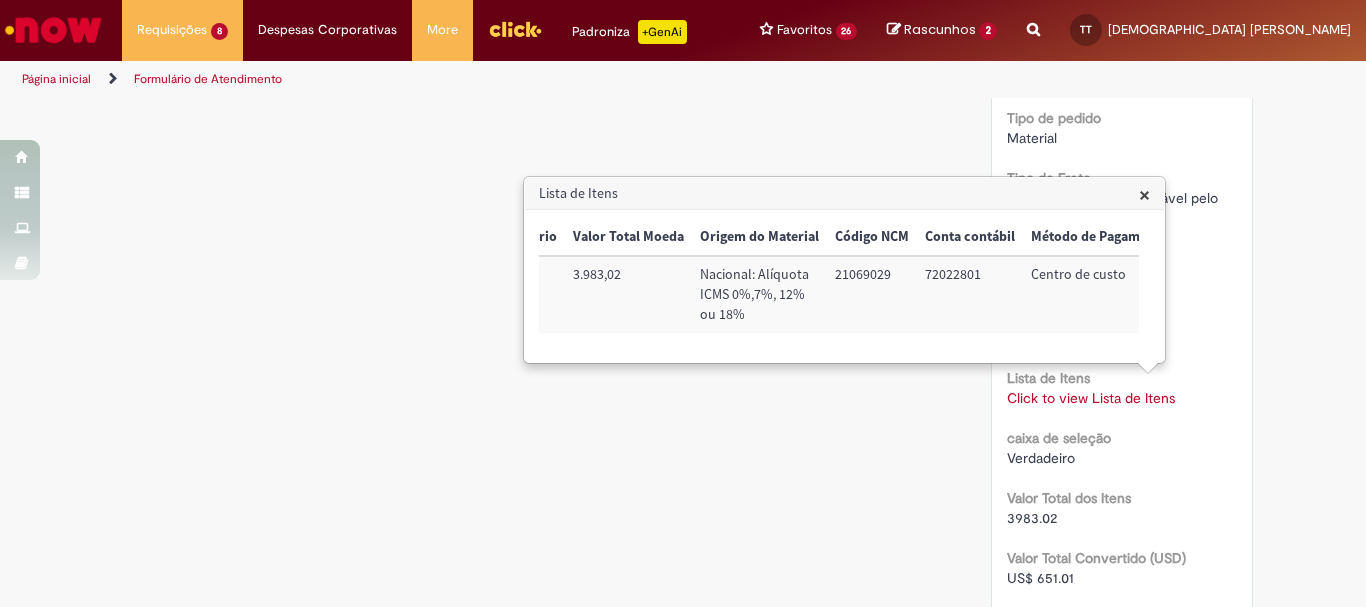 click on "72022801" at bounding box center (970, 294) 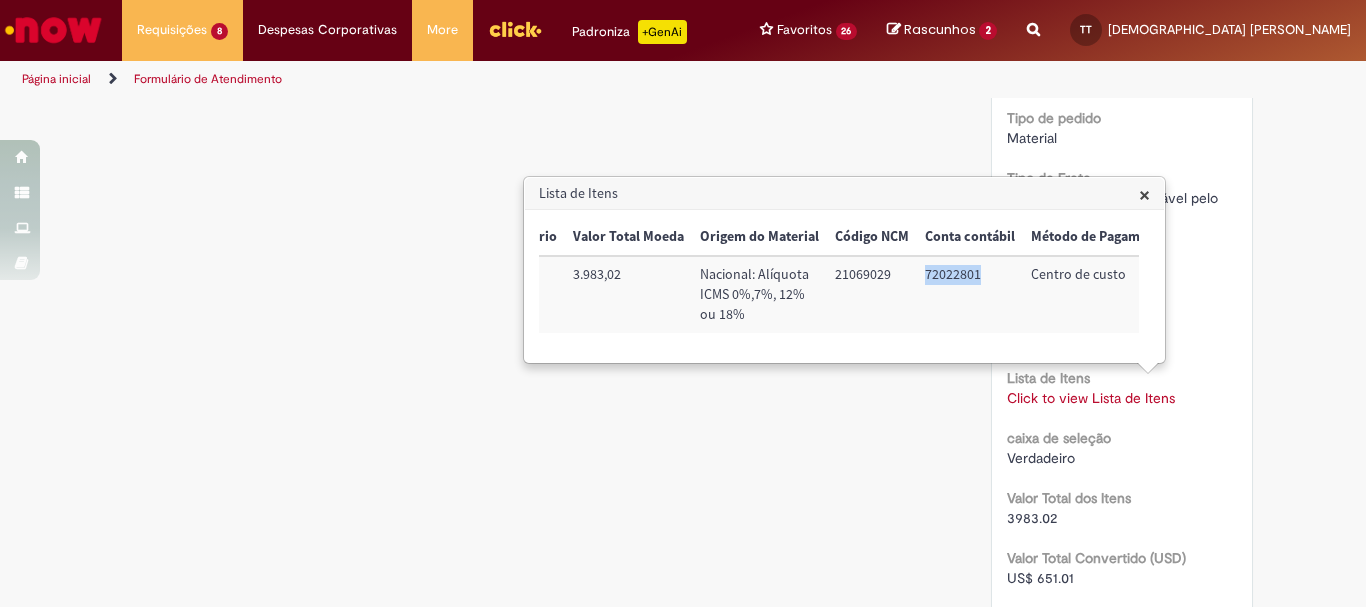 copy on "72022801" 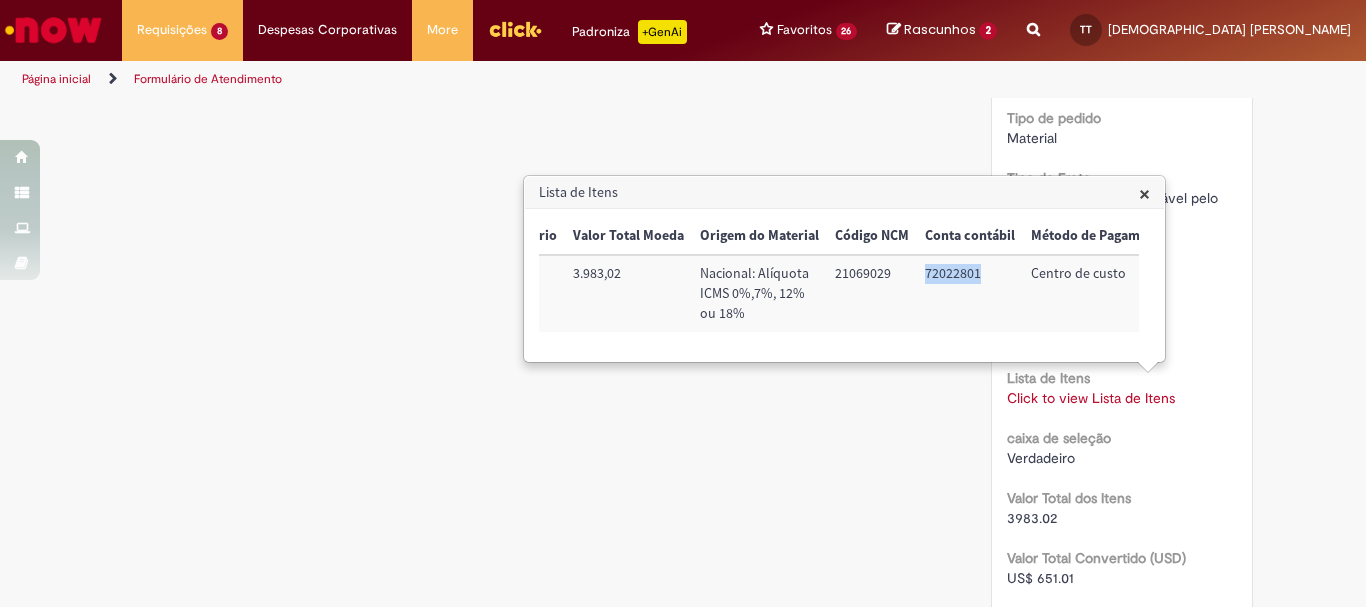 scroll, scrollTop: 0, scrollLeft: 820, axis: horizontal 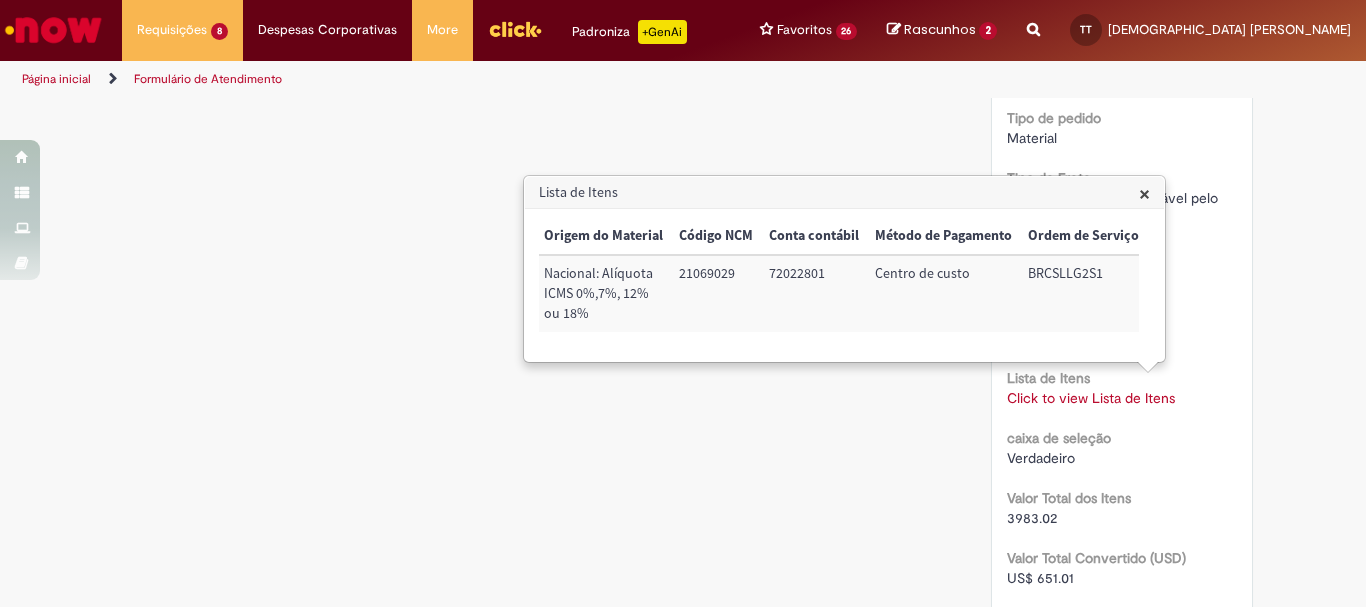 click on "BRCSLLG2S1" at bounding box center (1083, 293) 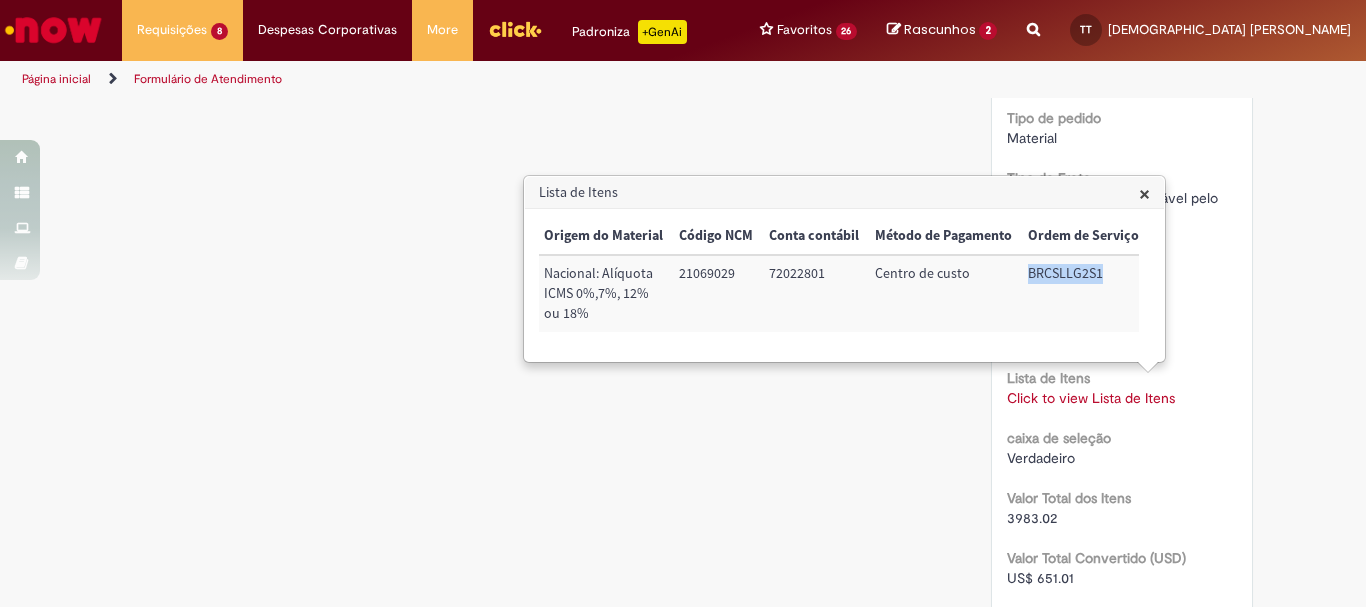 click on "BRCSLLG2S1" at bounding box center [1083, 293] 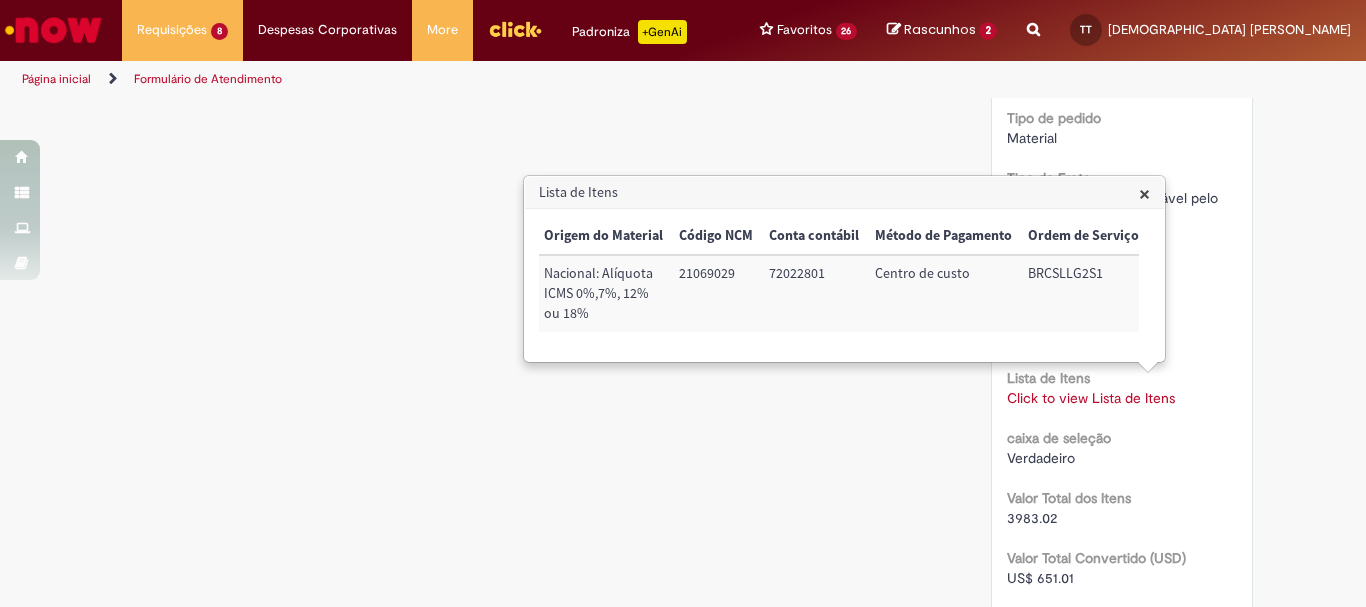 click on "Click to view Lista de Itens" at bounding box center (1091, 398) 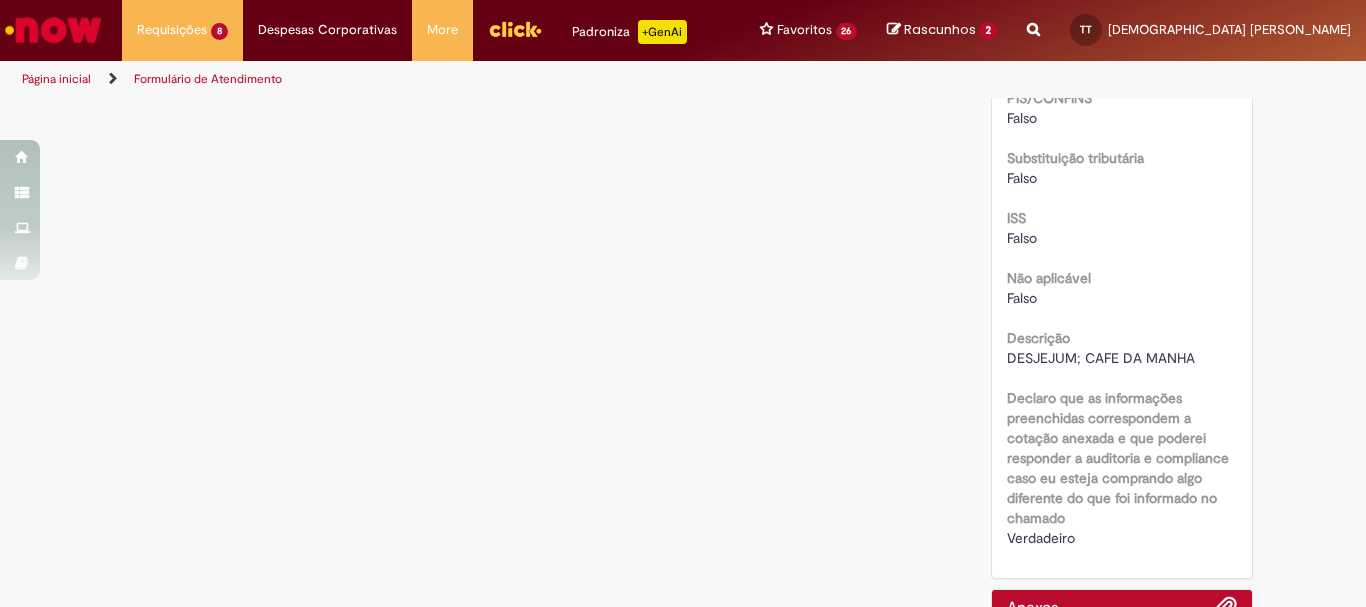 scroll, scrollTop: 2484, scrollLeft: 0, axis: vertical 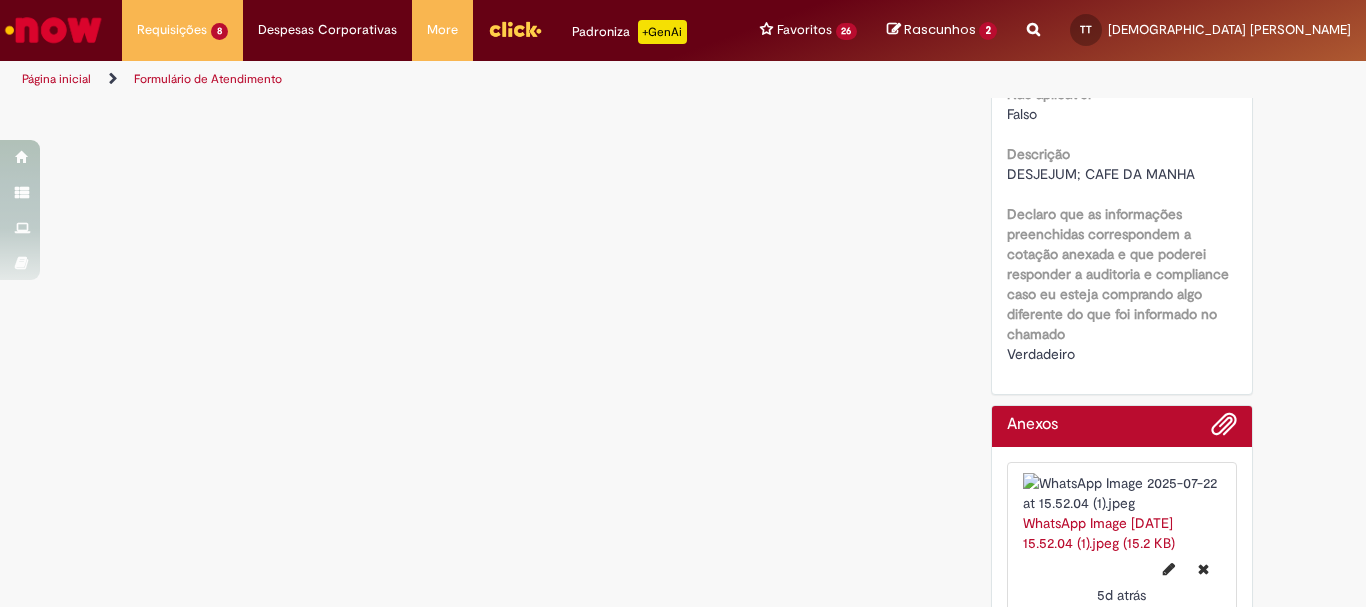 click on "DESJEJUM; CAFE DA MANHA" at bounding box center (1101, 174) 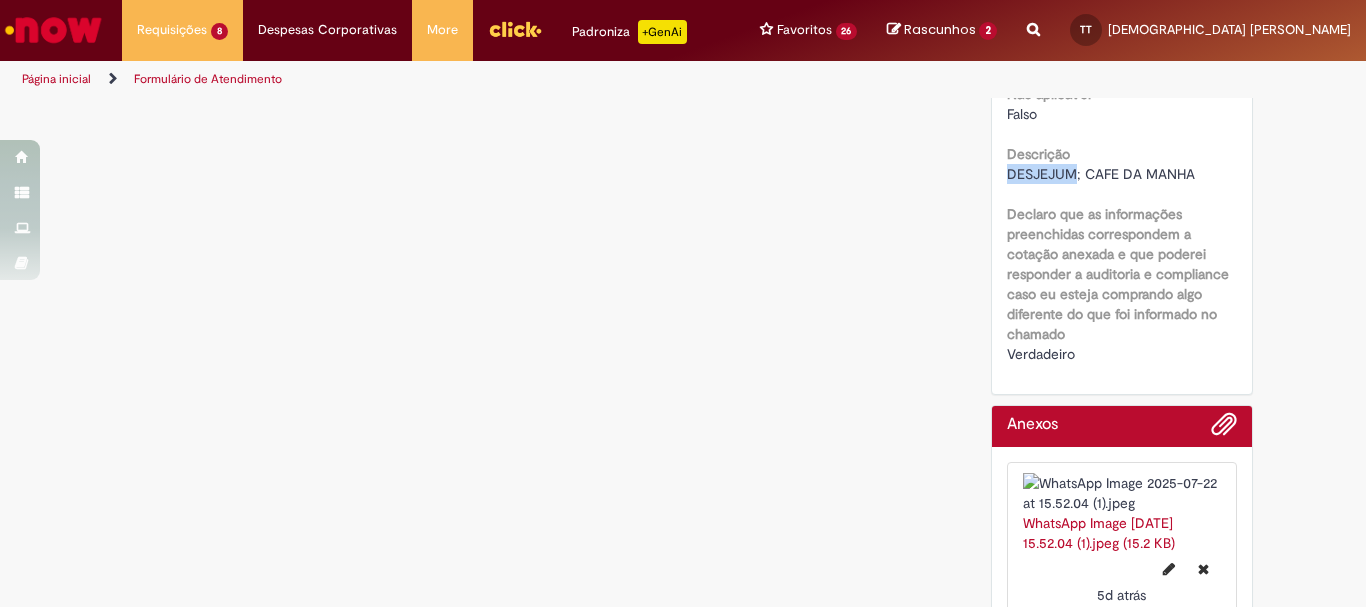 click on "DESJEJUM; CAFE DA MANHA" at bounding box center [1101, 174] 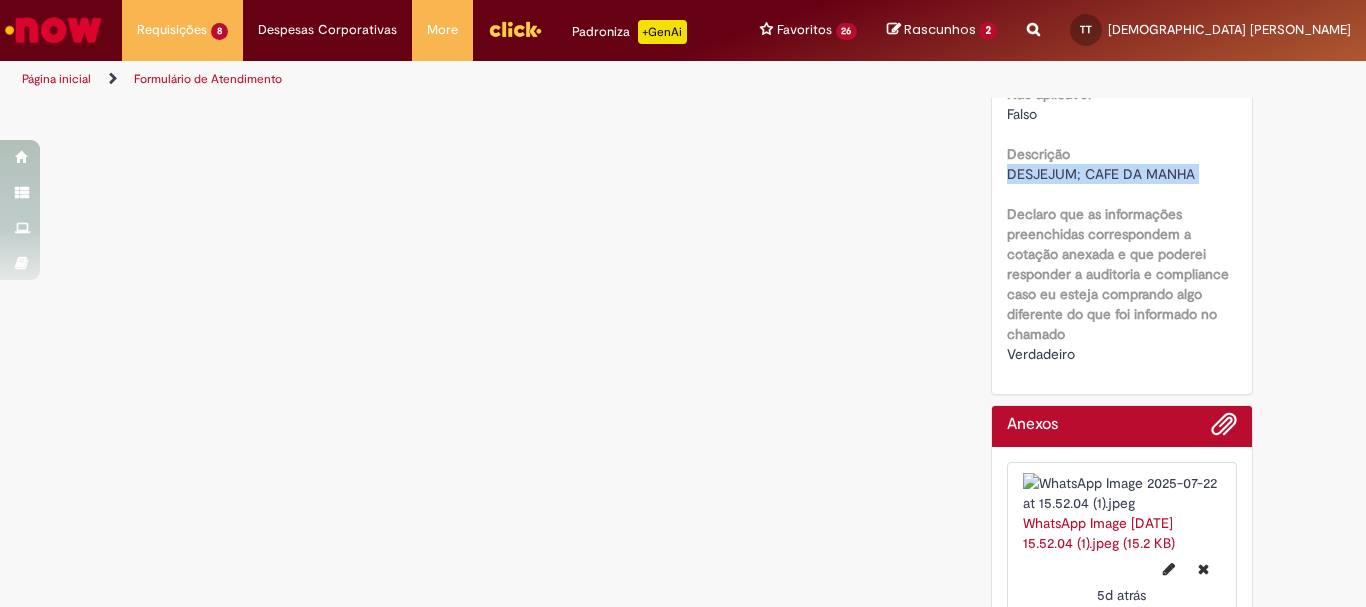 click on "DESJEJUM; CAFE DA MANHA" at bounding box center (1101, 174) 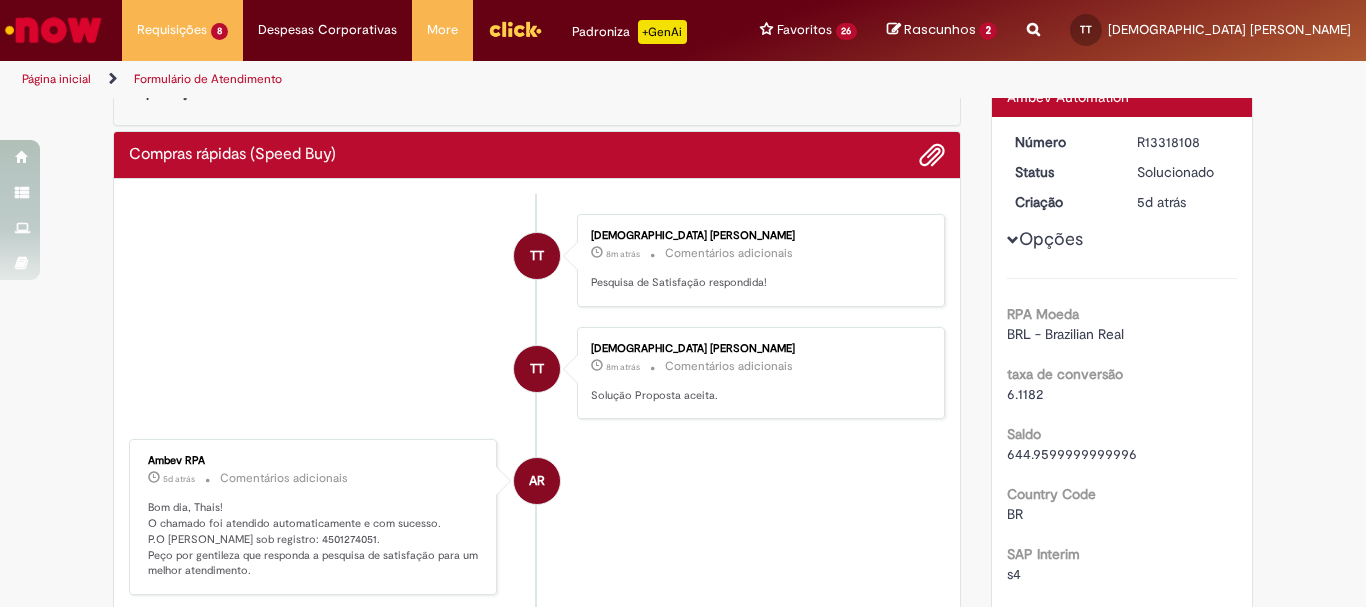 scroll, scrollTop: 0, scrollLeft: 0, axis: both 